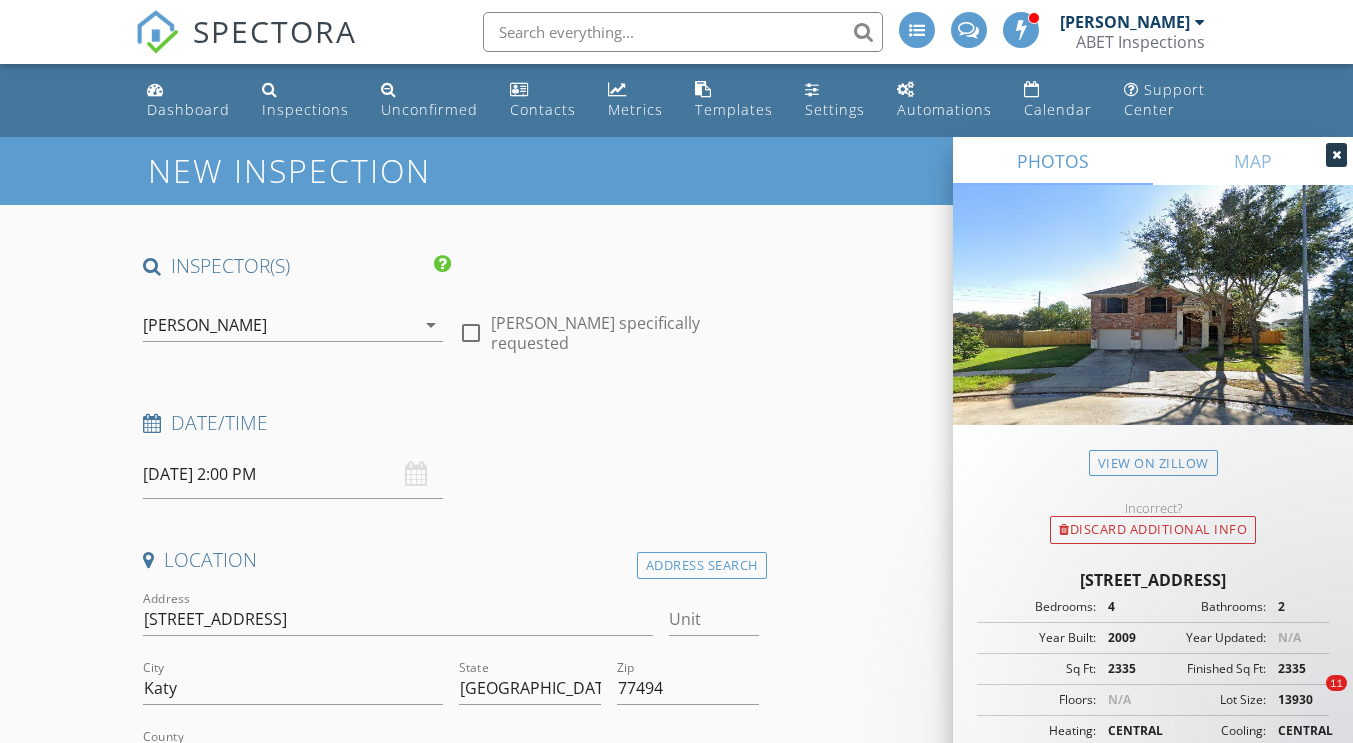 scroll, scrollTop: 0, scrollLeft: 0, axis: both 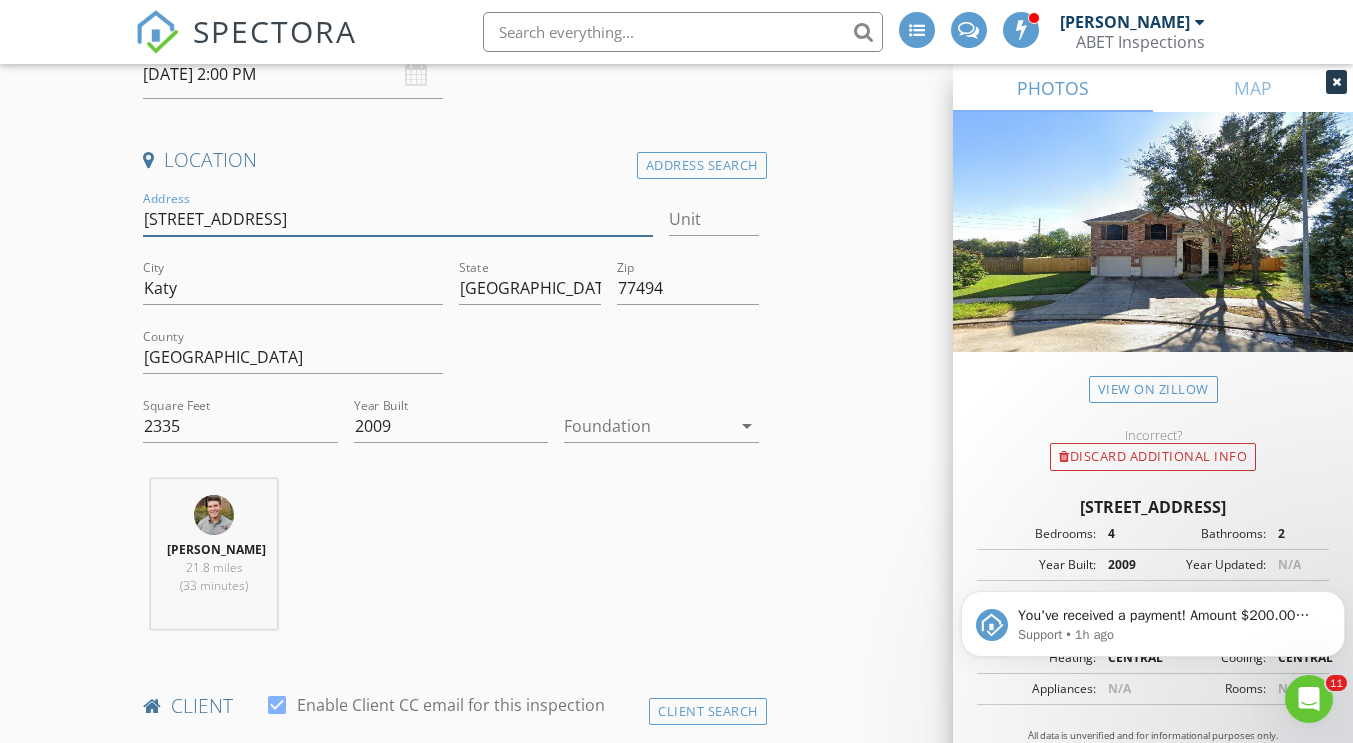 drag, startPoint x: 325, startPoint y: 218, endPoint x: 135, endPoint y: 221, distance: 190.02368 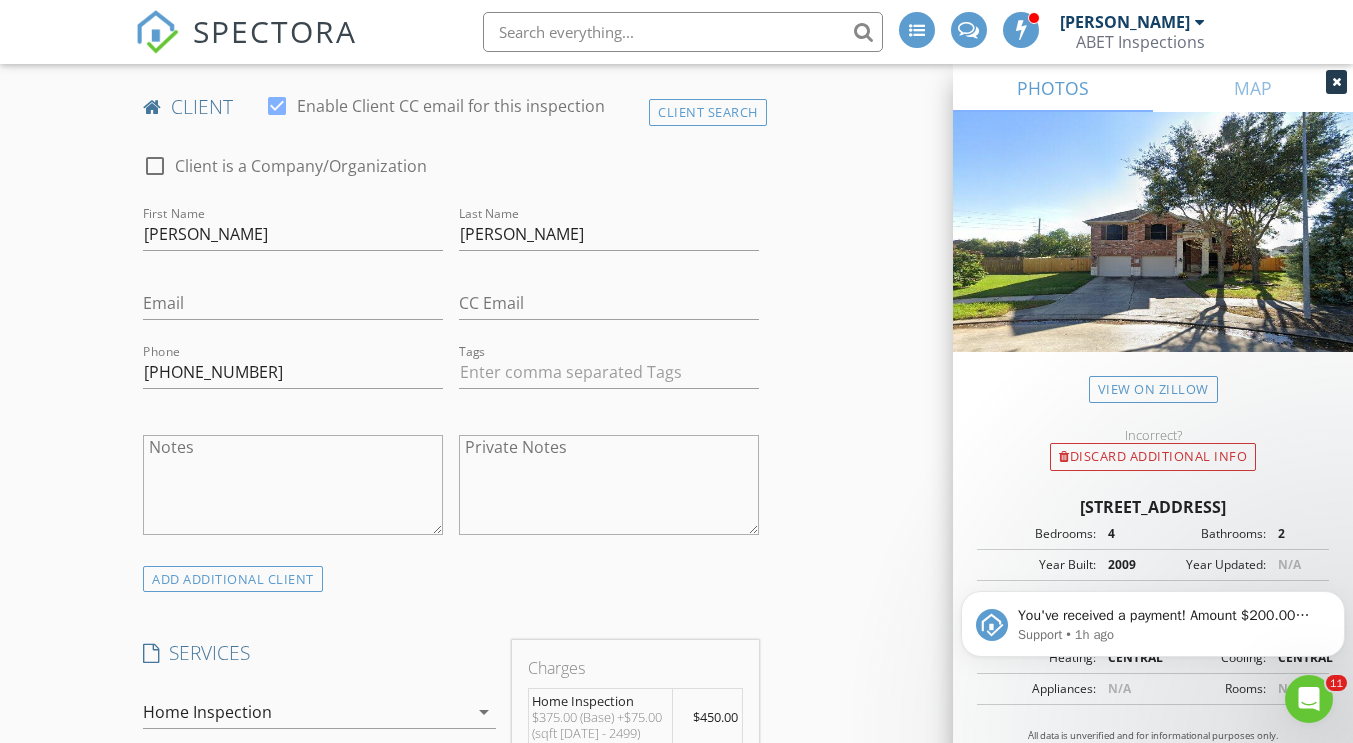 scroll, scrollTop: 1000, scrollLeft: 0, axis: vertical 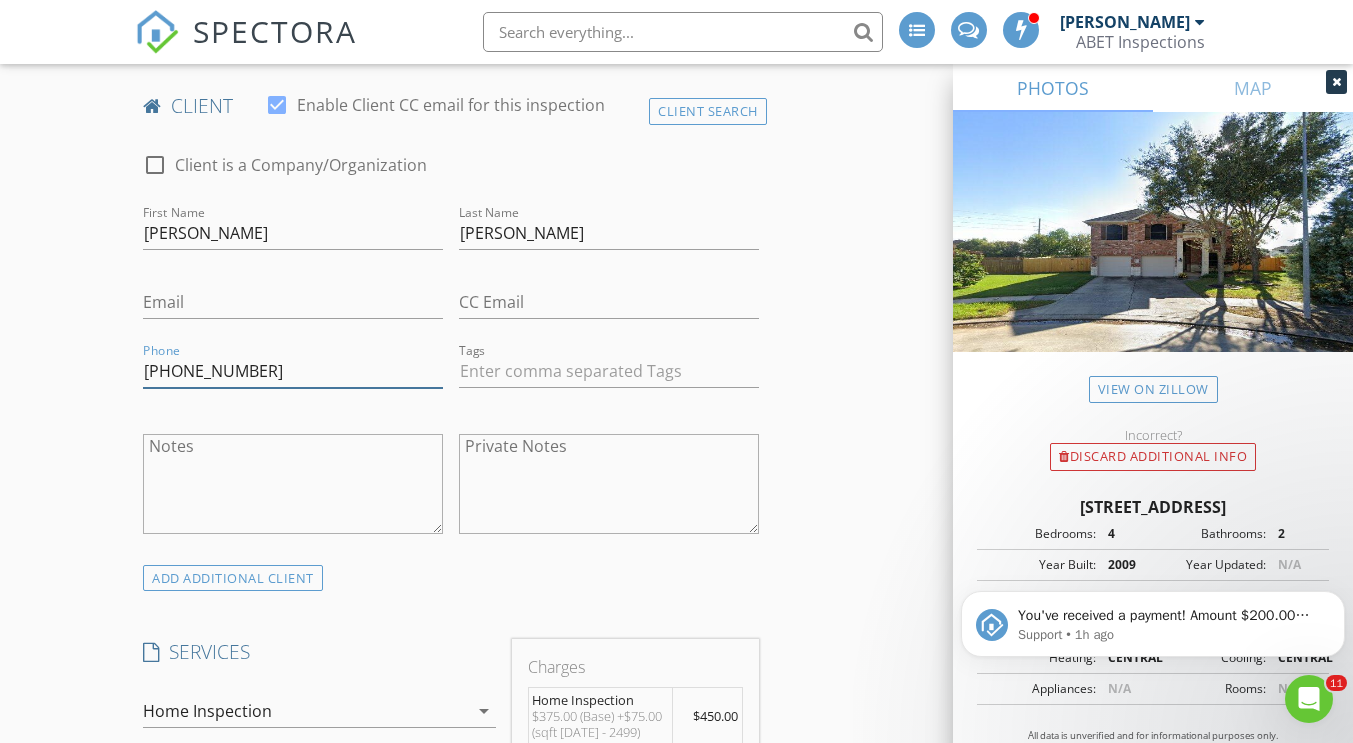 drag, startPoint x: 257, startPoint y: 381, endPoint x: 142, endPoint y: 374, distance: 115.212845 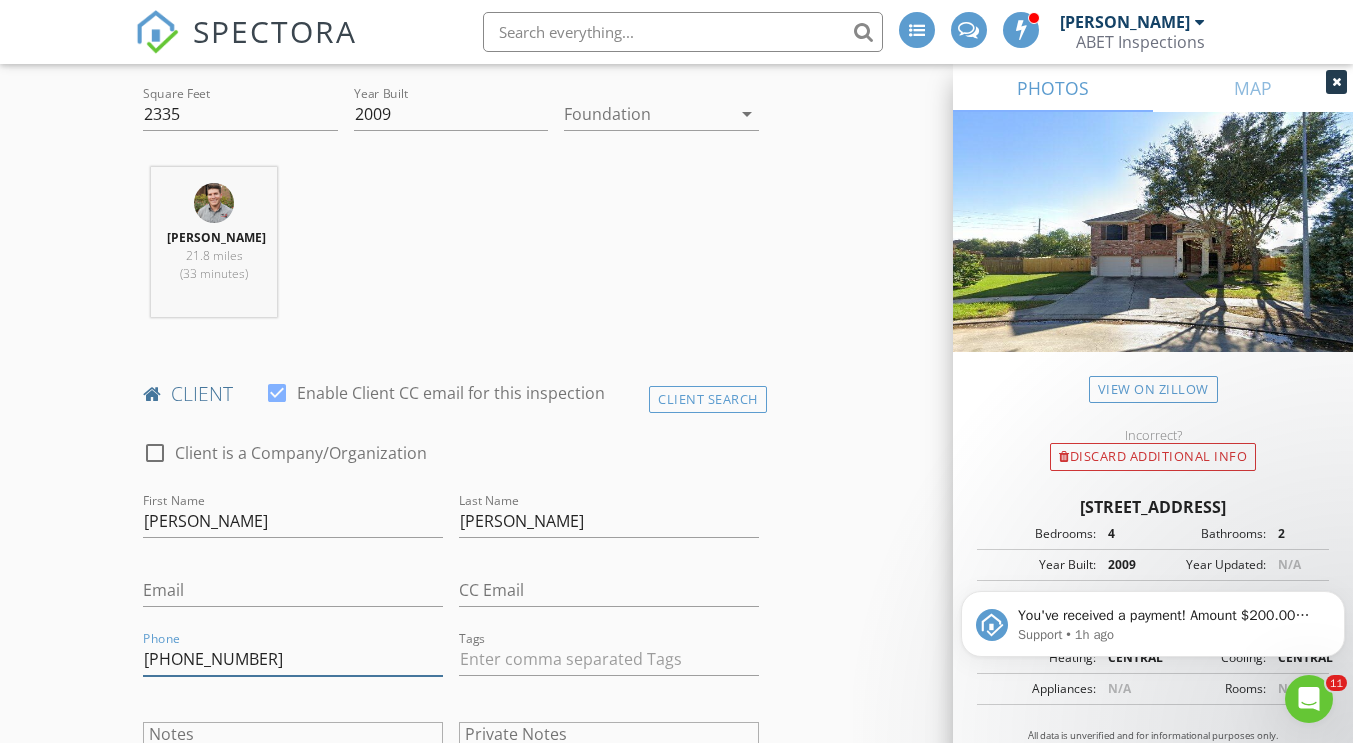 scroll, scrollTop: 200, scrollLeft: 0, axis: vertical 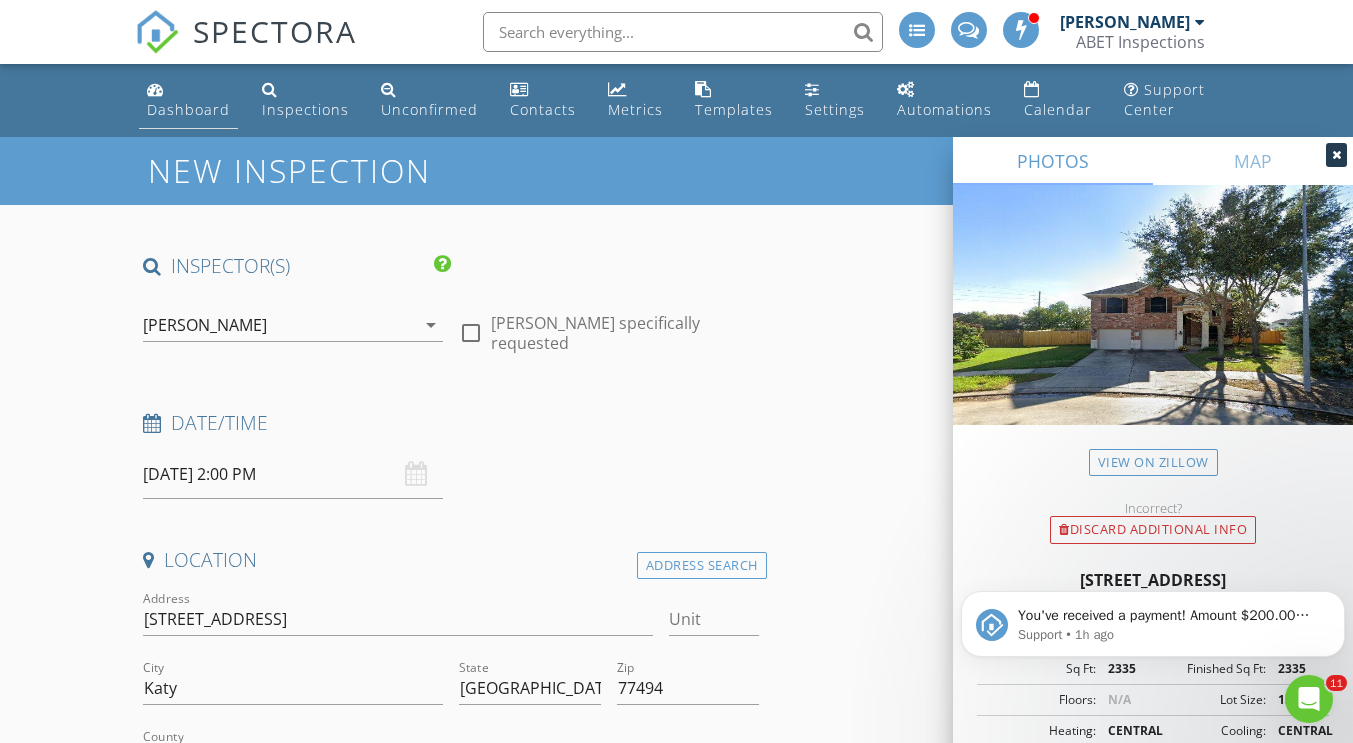 click on "Dashboard" at bounding box center (188, 100) 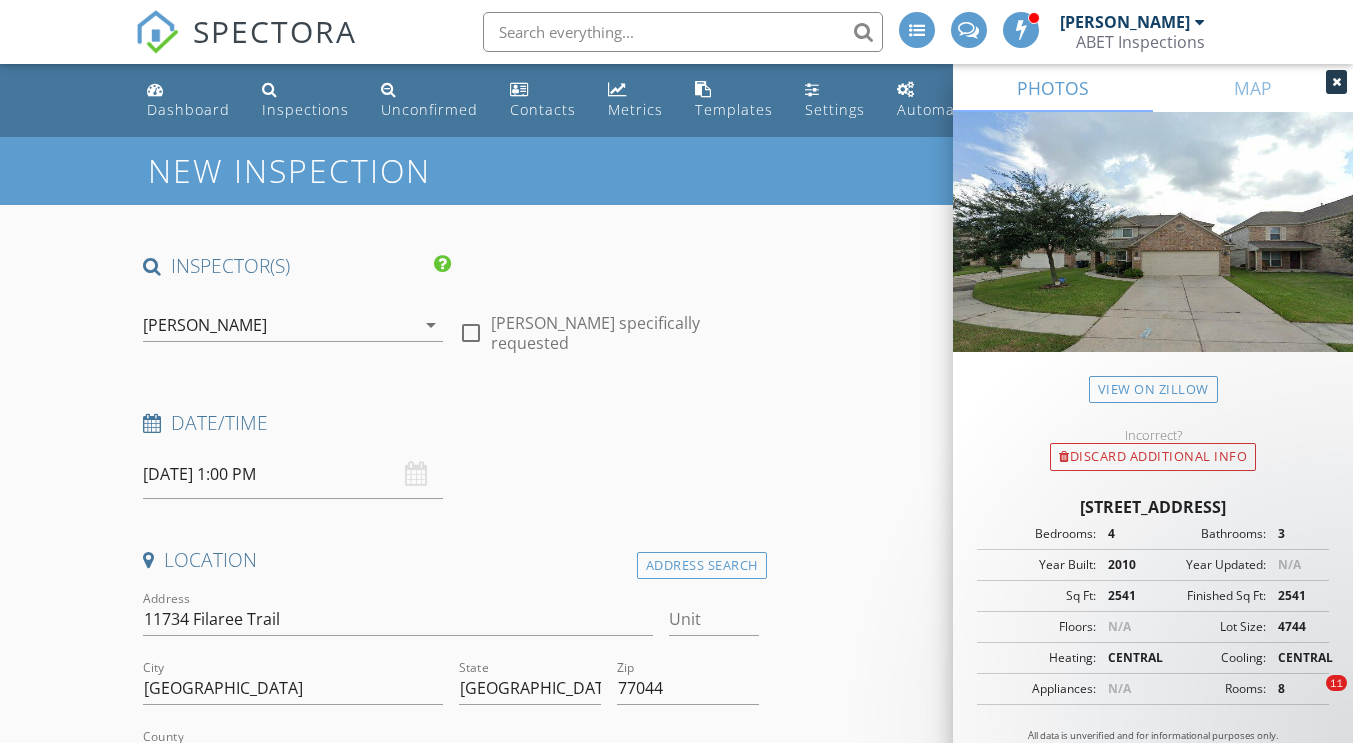 scroll, scrollTop: 1400, scrollLeft: 0, axis: vertical 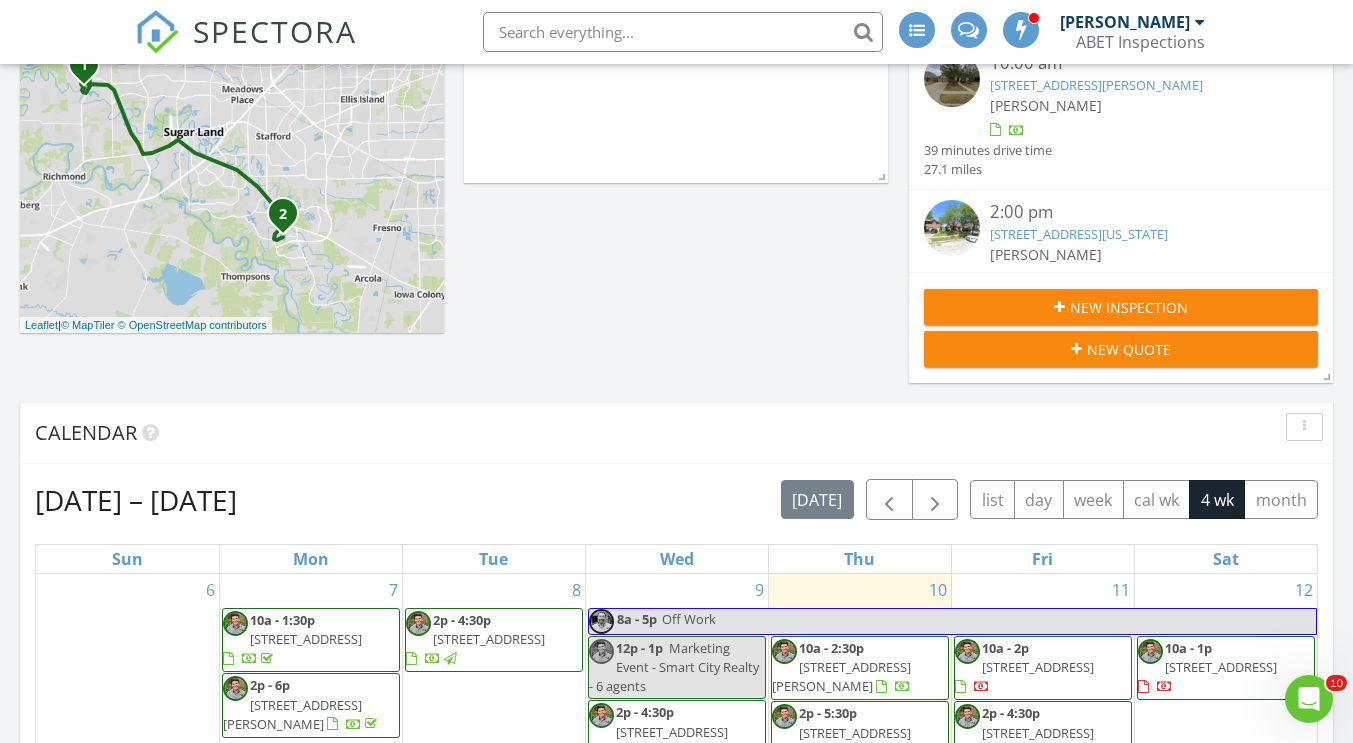 click on "New Quote" at bounding box center [1121, 349] 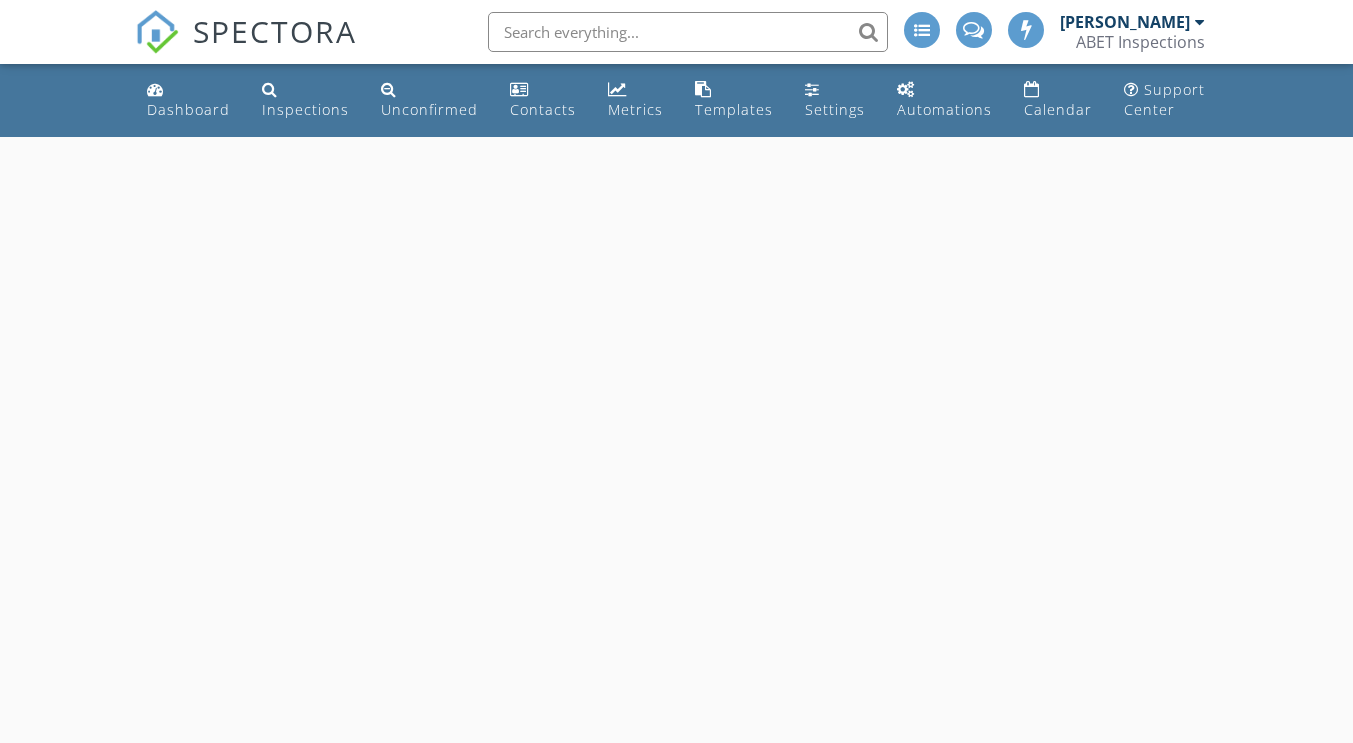 scroll, scrollTop: 0, scrollLeft: 0, axis: both 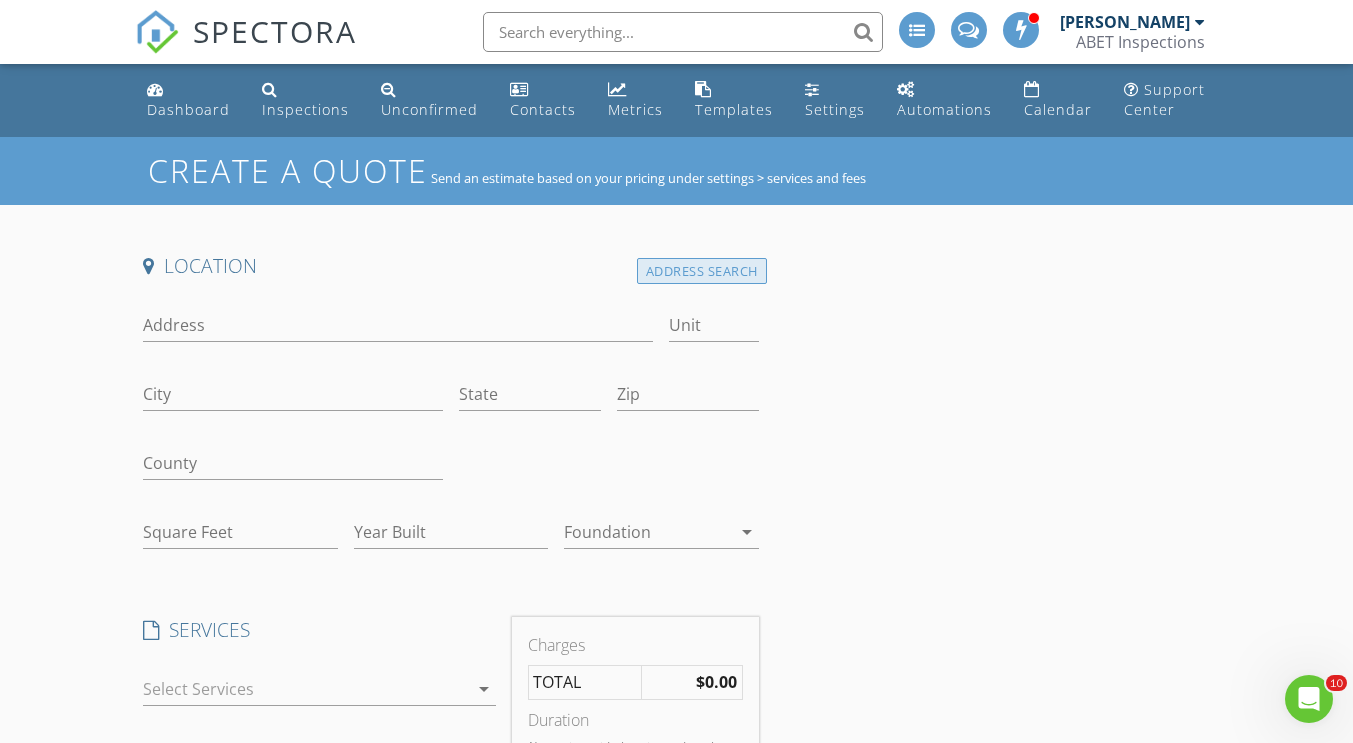 click on "Address Search" at bounding box center [702, 271] 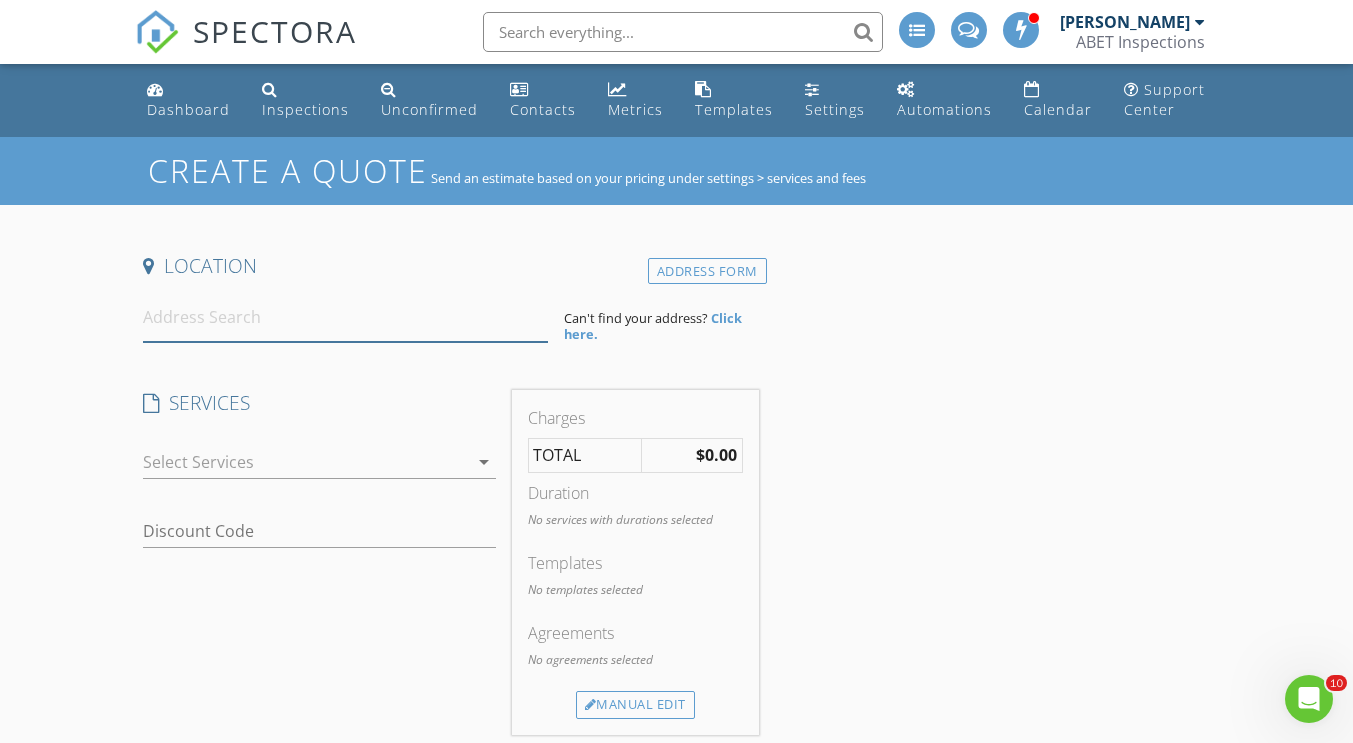 click at bounding box center (345, 317) 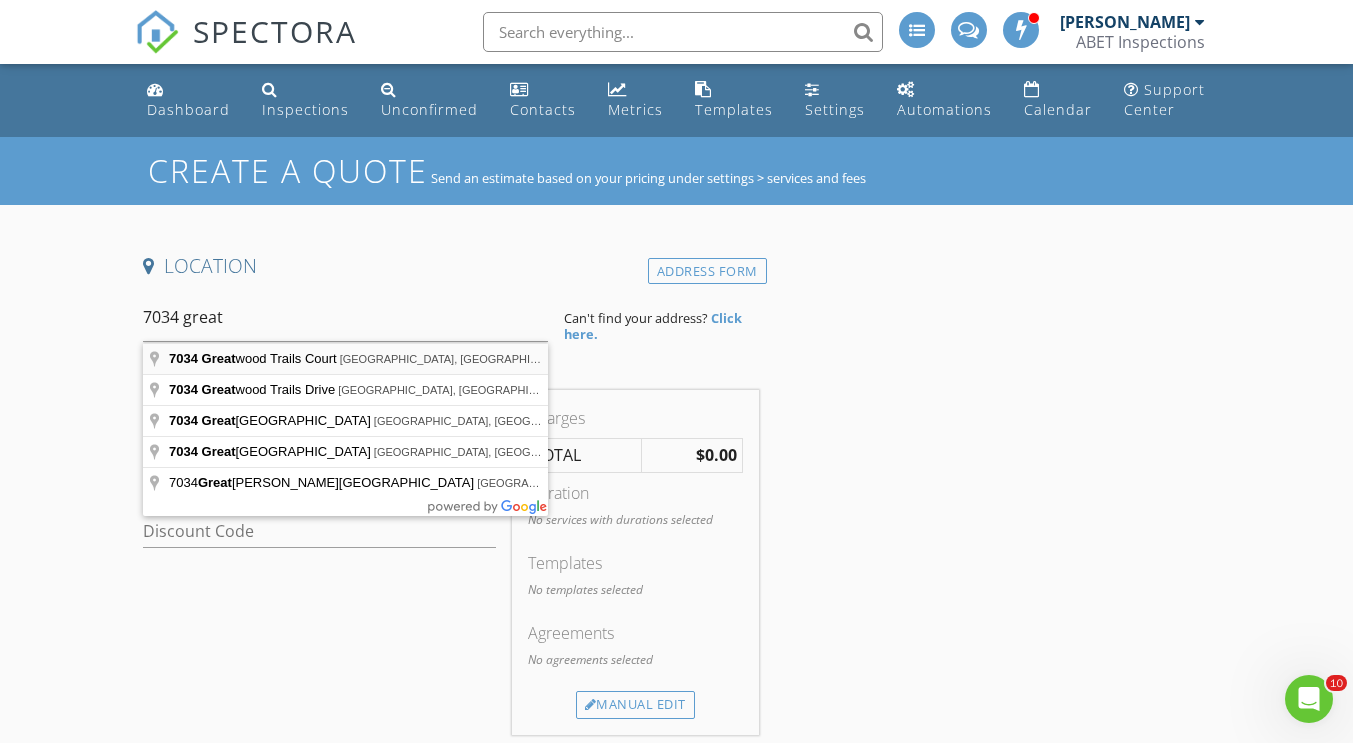 type on "7034 Greatwood Trails Court, Sugar Land, TX, USA" 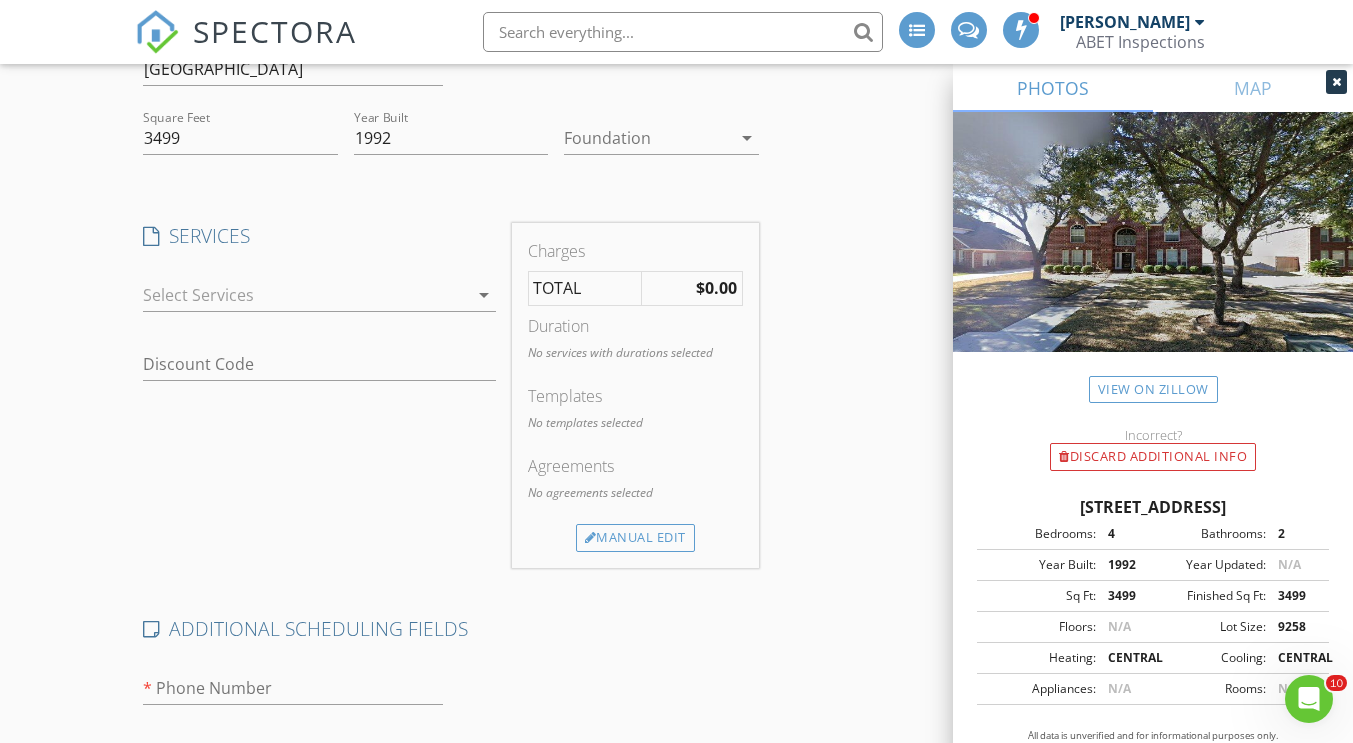 scroll, scrollTop: 400, scrollLeft: 0, axis: vertical 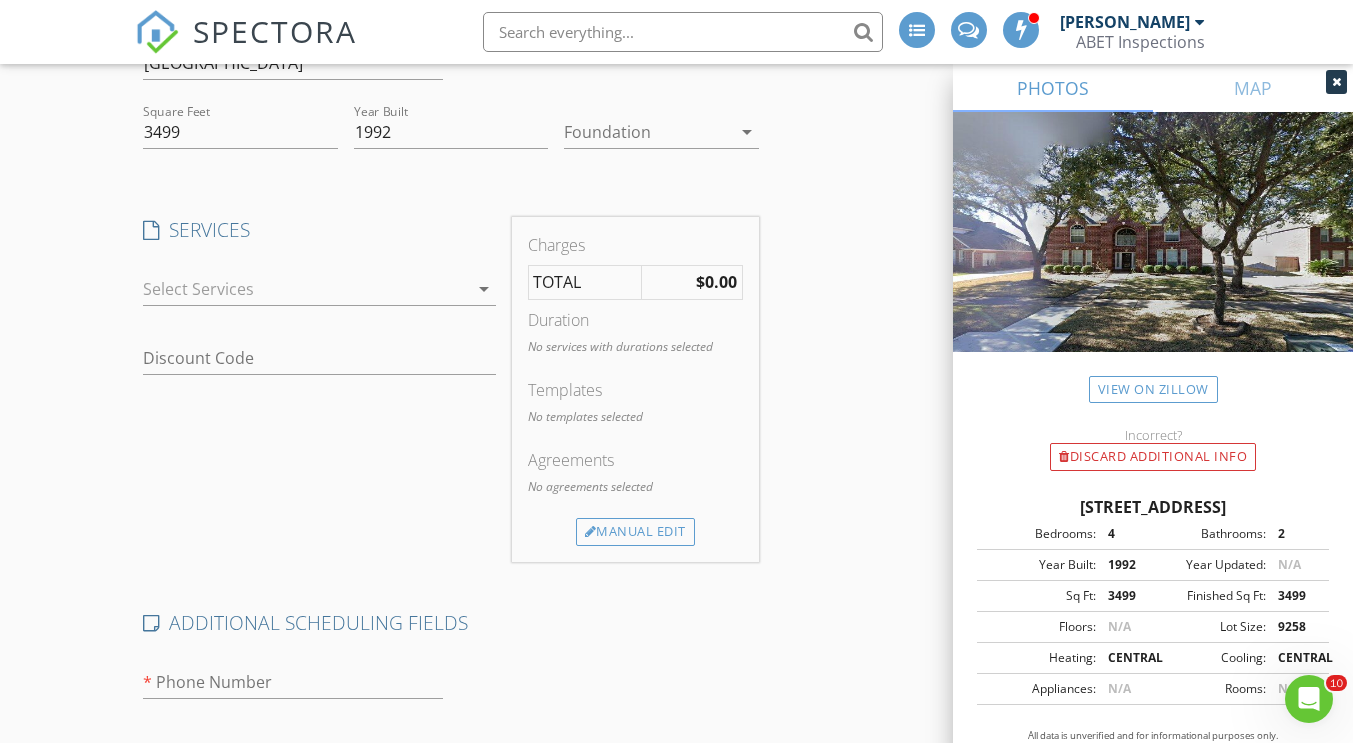 click on "check_box_outline_blank   Home Inspection   I. Structural Systems II. Electrical Systems III. Heating, Ventilation and Air Conditioning Systems IV. Plumbing Systems  V. Appliances  VI. Optional Systems  Additional Services Included Standard - Thermal Imaging Photos - Foundation Elevation Reading - Drone Roof Inspection check_box_outline_blank   New Construction Inspection   I. Structural Systems II. Electrical Systems III. Heating, Ventilation and Air Conditioning Systems IV. Plumbing Systems  V. Appliances  VI. Optional Systems  Additional Services Included Standard - Thermal Imaging Photos - Foundation Elevation Reading - Drone Roof Inspection check_box_outline_blank   Pre - Sheetrock   check_box_outline_blank   Pre - Foundation   check_box_outline_blank   Termite ( Wood Destroying Insect ) Inspection   check_box_outline_blank   Sewer Camera Inspection    check_box_outline_blank   Re - Inspection   check_box_outline_blank   Roof Inspection   Roof Inspection check_box_outline_blank   Moisture Inspection" at bounding box center [319, 293] 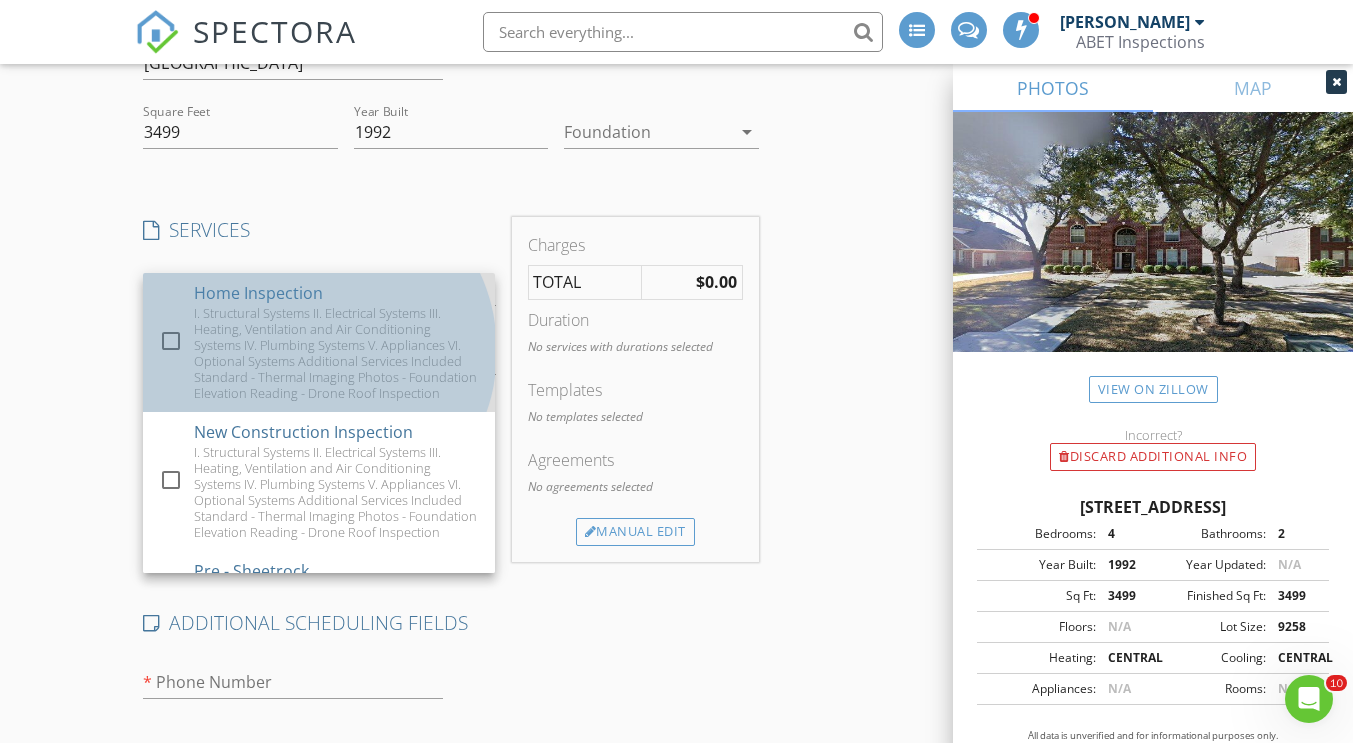 click on "Home Inspection" at bounding box center (258, 293) 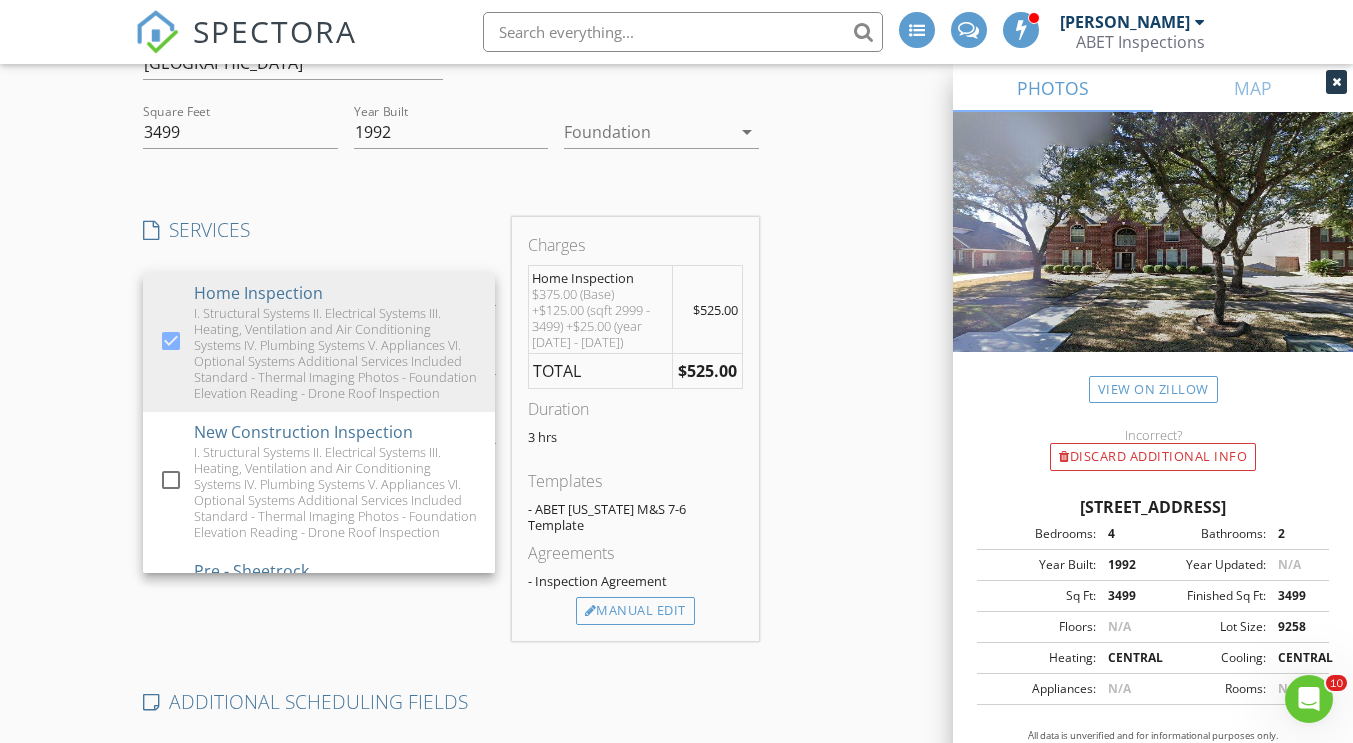 click on "Create a Quote   Send an estimate based on your pricing under settings > services and
fees
Location
Address Search       Address 7034 Greatwood Trails Ct   Unit   City Sugar Land   State TX   Zip 77479   County Fort Bend     Square Feet 3499   Year Built 1992   Foundation arrow_drop_down
SERVICES
check_box   Home Inspection   I. Structural Systems II. Electrical Systems III. Heating, Ventilation and Air Conditioning Systems IV. Plumbing Systems  V. Appliances  VI. Optional Systems  Additional Services Included Standard - Thermal Imaging Photos - Foundation Elevation Reading - Drone Roof Inspection check_box_outline_blank   New Construction Inspection   I. Structural Systems II. Electrical Systems III. Heating, Ventilation and Air Conditioning Systems IV. Plumbing Systems  V. Appliances  VI. Optional Systems  Additional Services Included Standard - Thermal Imaging Photos - Foundation Elevation Reading - Drone Roof Inspection   Pre - Sheetrock" at bounding box center [676, 463] 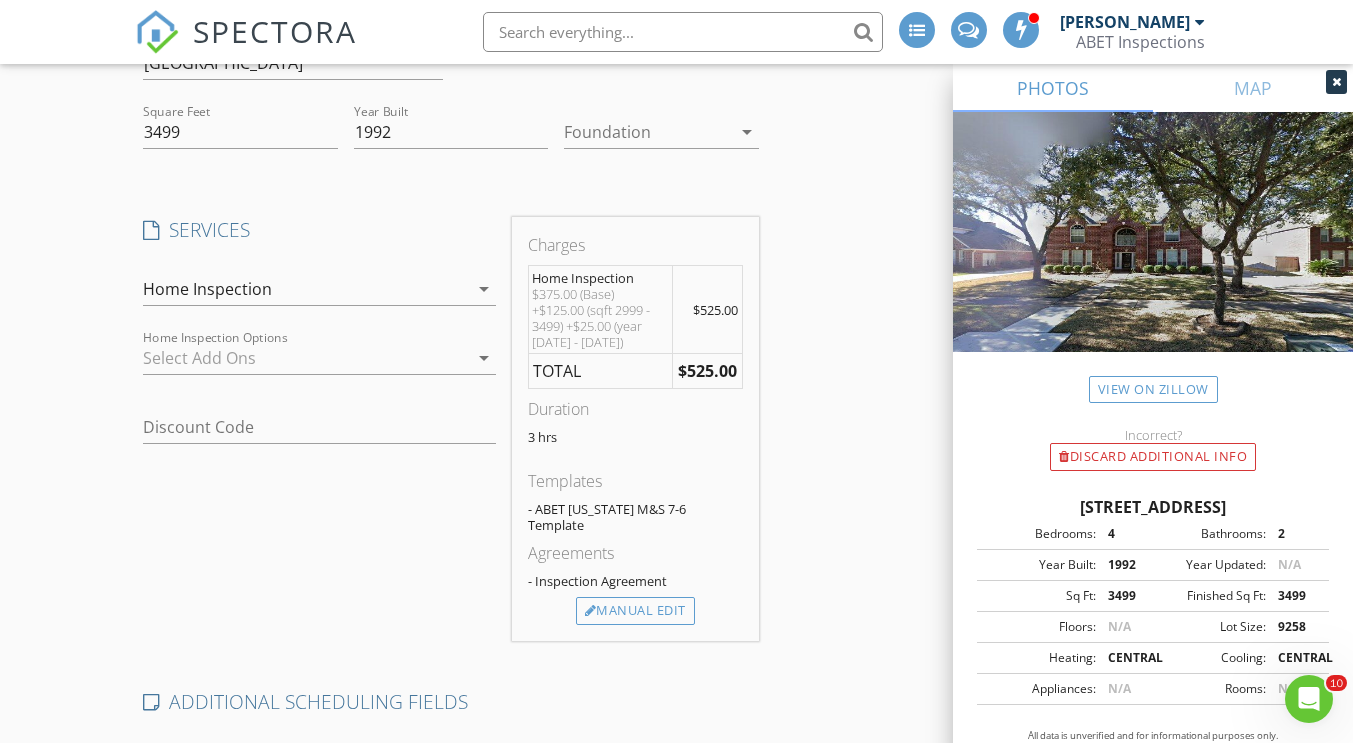 click at bounding box center (305, 358) 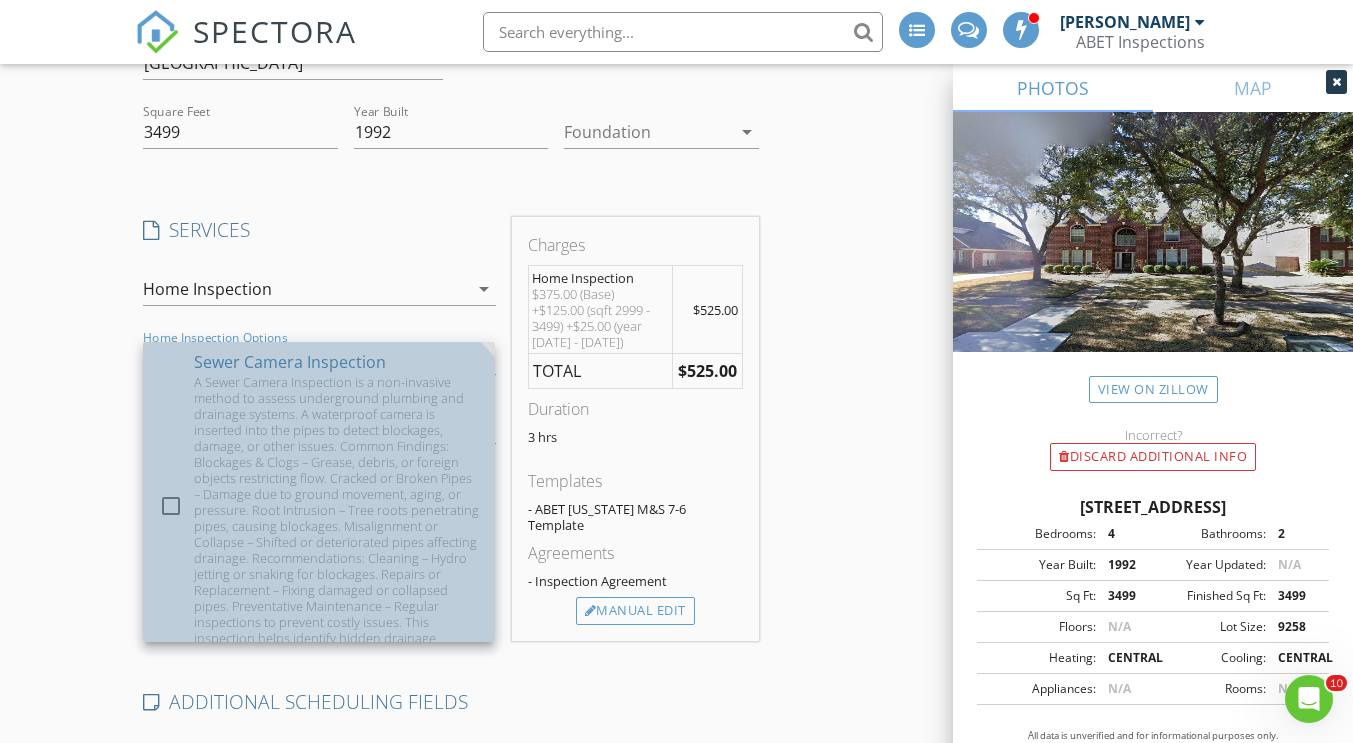 click on "A Sewer Camera Inspection is a non-invasive method to assess underground plumbing and drainage systems. A waterproof camera is inserted into the pipes to detect blockages, damage, or other issues.  Common Findings: Blockages & Clogs – Grease, debris, or foreign objects restricting flow. Cracked or Broken Pipes – Damage due to ground movement, aging, or pressure. Root Intrusion – Tree roots penetrating pipes, causing blockages. Misalignment or Collapse – Shifted or deteriorated pipes affecting drainage. Recommendations: Cleaning – Hydro jetting or snaking for blockages. Repairs or Replacement – Fixing damaged or collapsed pipes. Preventative Maintenance – Regular inspections to prevent costly issues. This inspection helps identify hidden drainage problems and ensures proper system function." at bounding box center (336, 518) 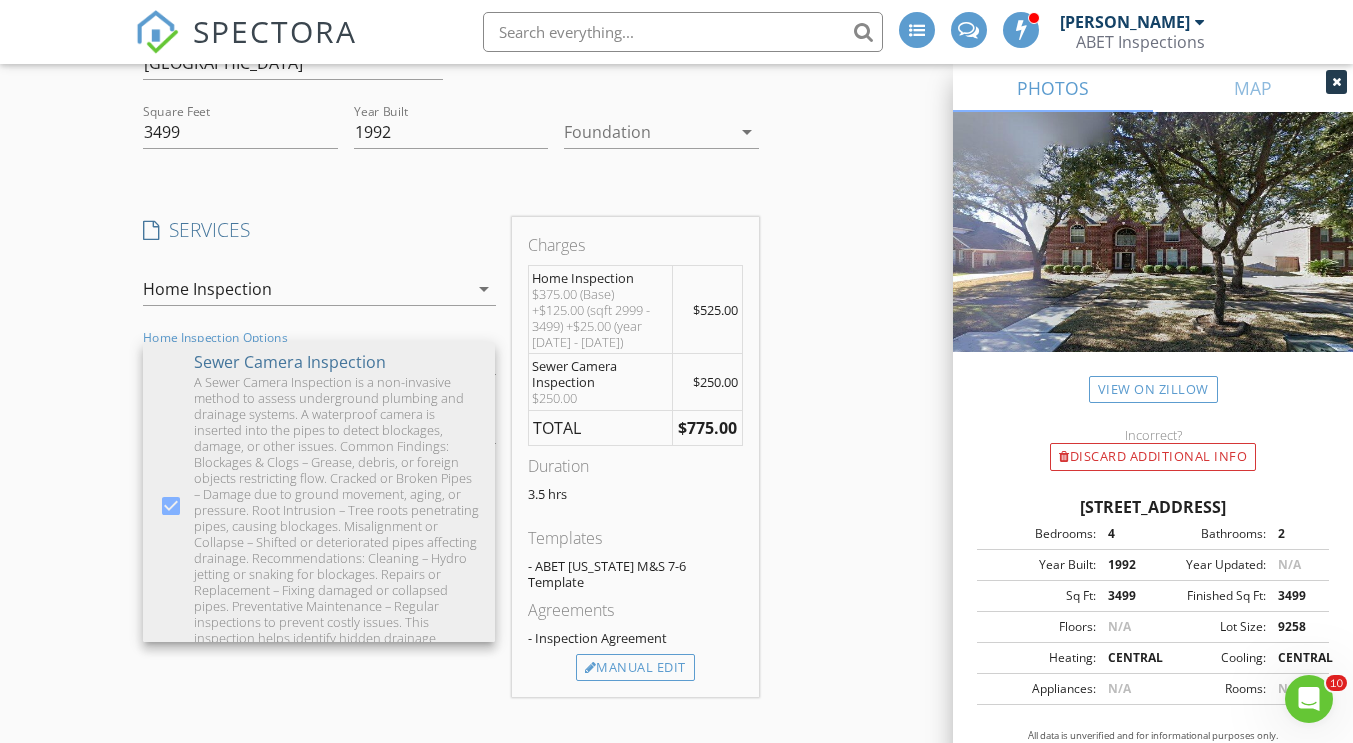 click on "Create a Quote   Send an estimate based on your pricing under settings > services and
fees
Location
Address Search       Address 7034 Greatwood Trails Ct   Unit   City Sugar Land   State TX   Zip 77479   County Fort Bend     Square Feet 3499   Year Built 1992   Foundation arrow_drop_down
SERVICES
check_box   Home Inspection   I. Structural Systems II. Electrical Systems III. Heating, Ventilation and Air Conditioning Systems IV. Plumbing Systems  V. Appliances  VI. Optional Systems  Additional Services Included Standard - Thermal Imaging Photos - Foundation Elevation Reading - Drone Roof Inspection check_box_outline_blank   New Construction Inspection   I. Structural Systems II. Electrical Systems III. Heating, Ventilation and Air Conditioning Systems IV. Plumbing Systems  V. Appliances  VI. Optional Systems  Additional Services Included Standard - Thermal Imaging Photos - Foundation Elevation Reading - Drone Roof Inspection   Pre - Sheetrock" at bounding box center (676, 491) 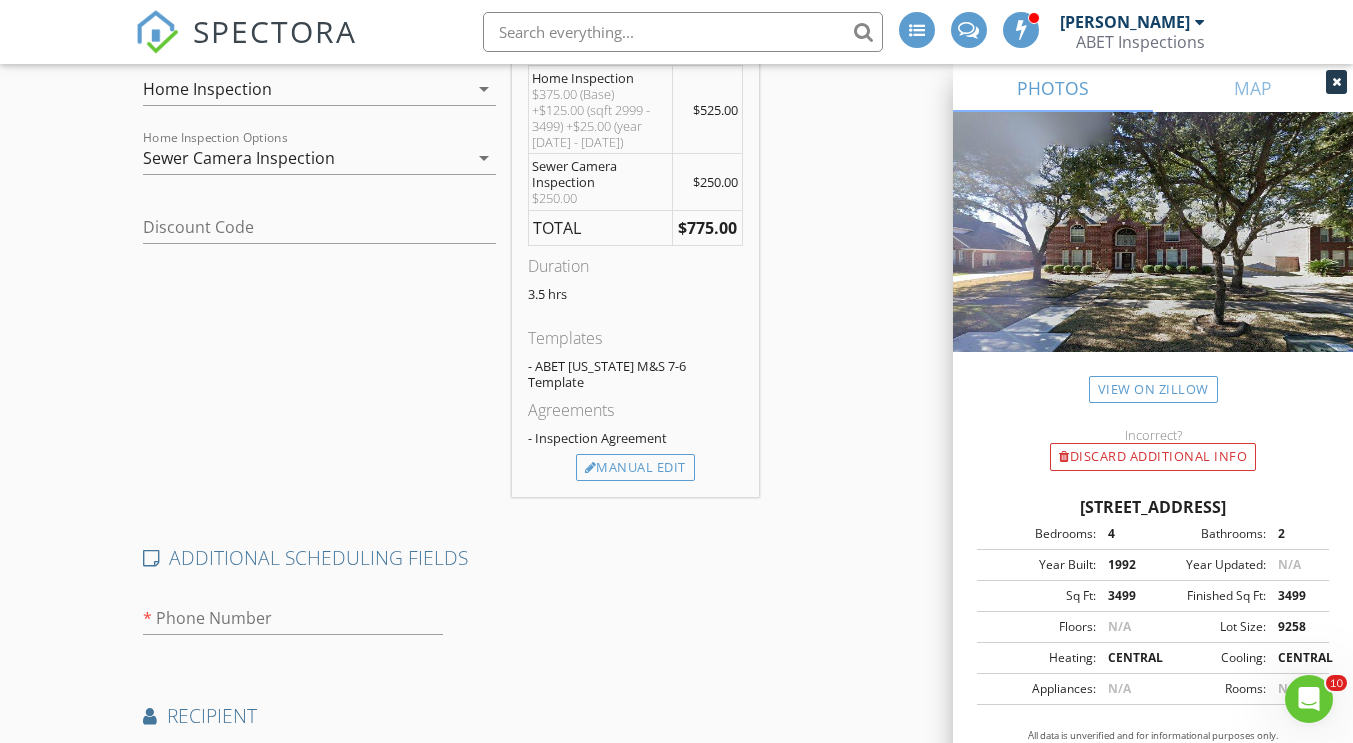 scroll, scrollTop: 800, scrollLeft: 0, axis: vertical 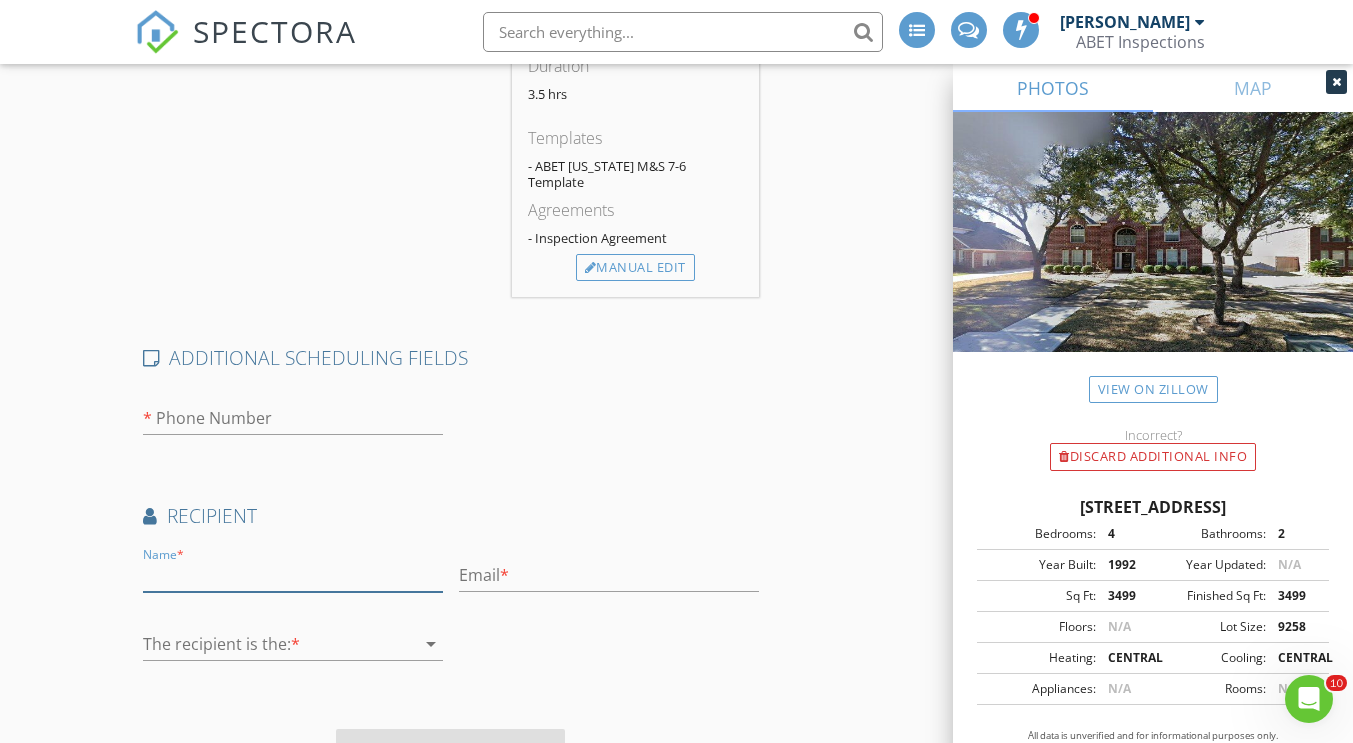 click at bounding box center (293, 575) 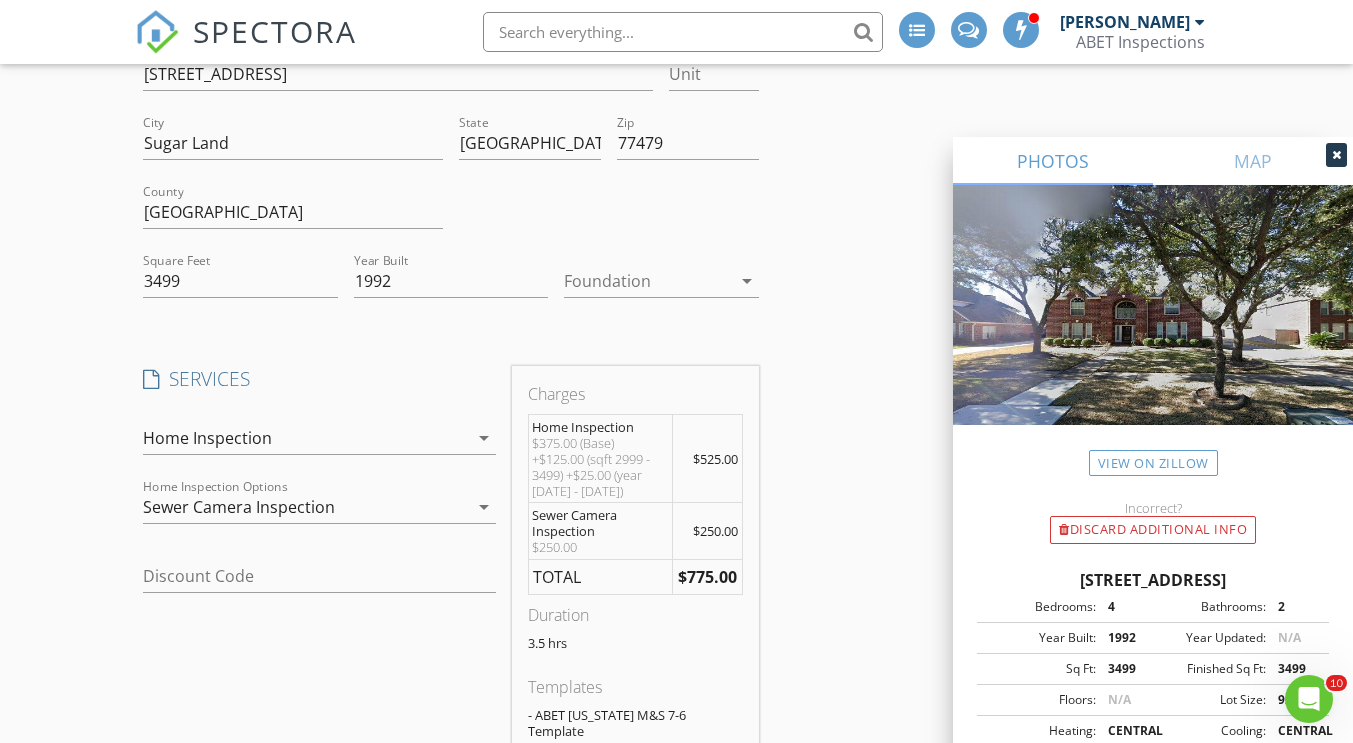 scroll, scrollTop: 0, scrollLeft: 0, axis: both 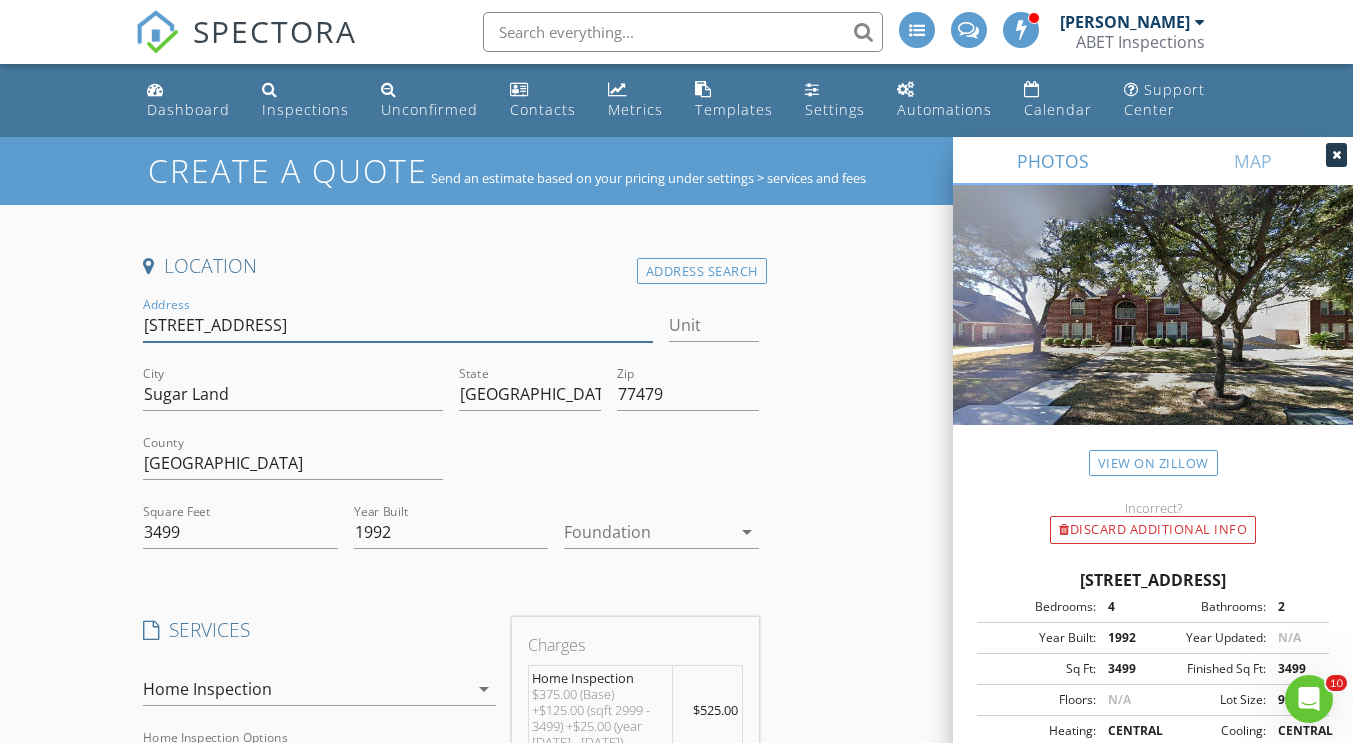 drag, startPoint x: 340, startPoint y: 324, endPoint x: 126, endPoint y: 313, distance: 214.28252 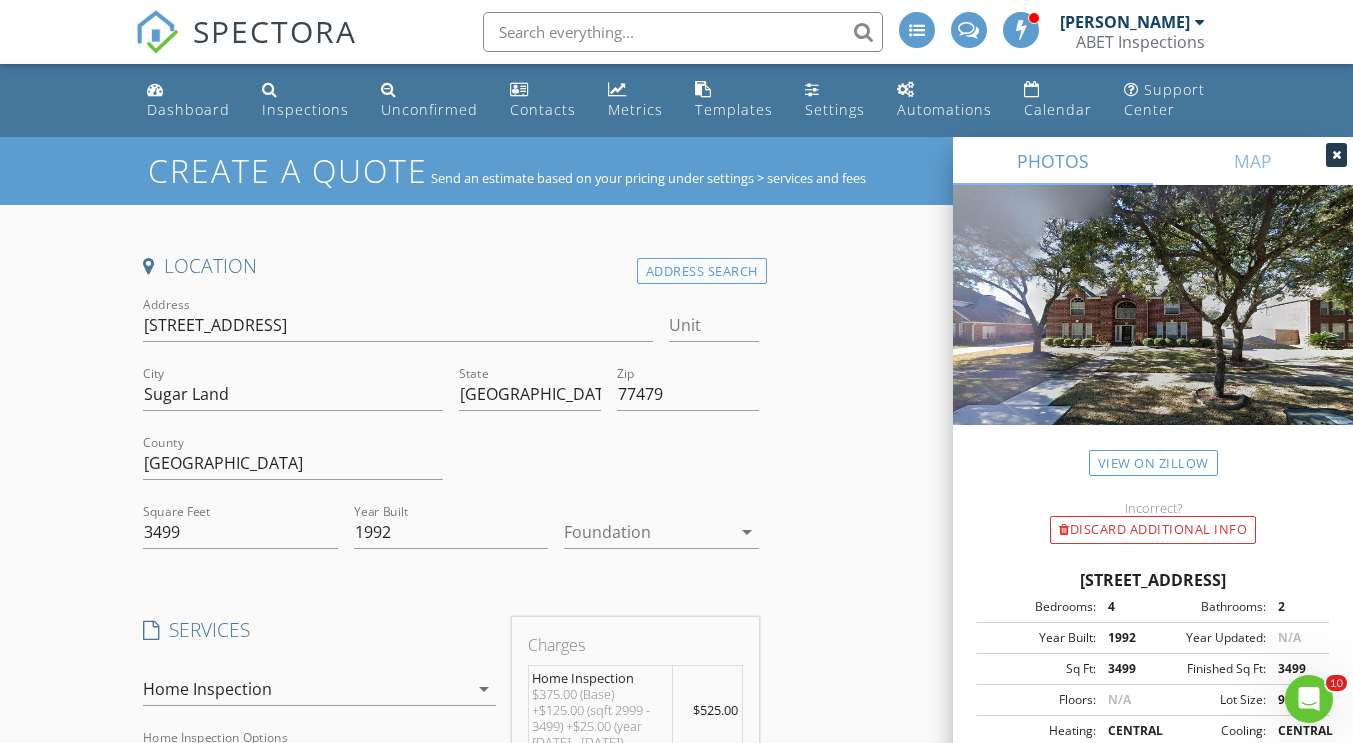 drag, startPoint x: 137, startPoint y: 311, endPoint x: 180, endPoint y: 325, distance: 45.221676 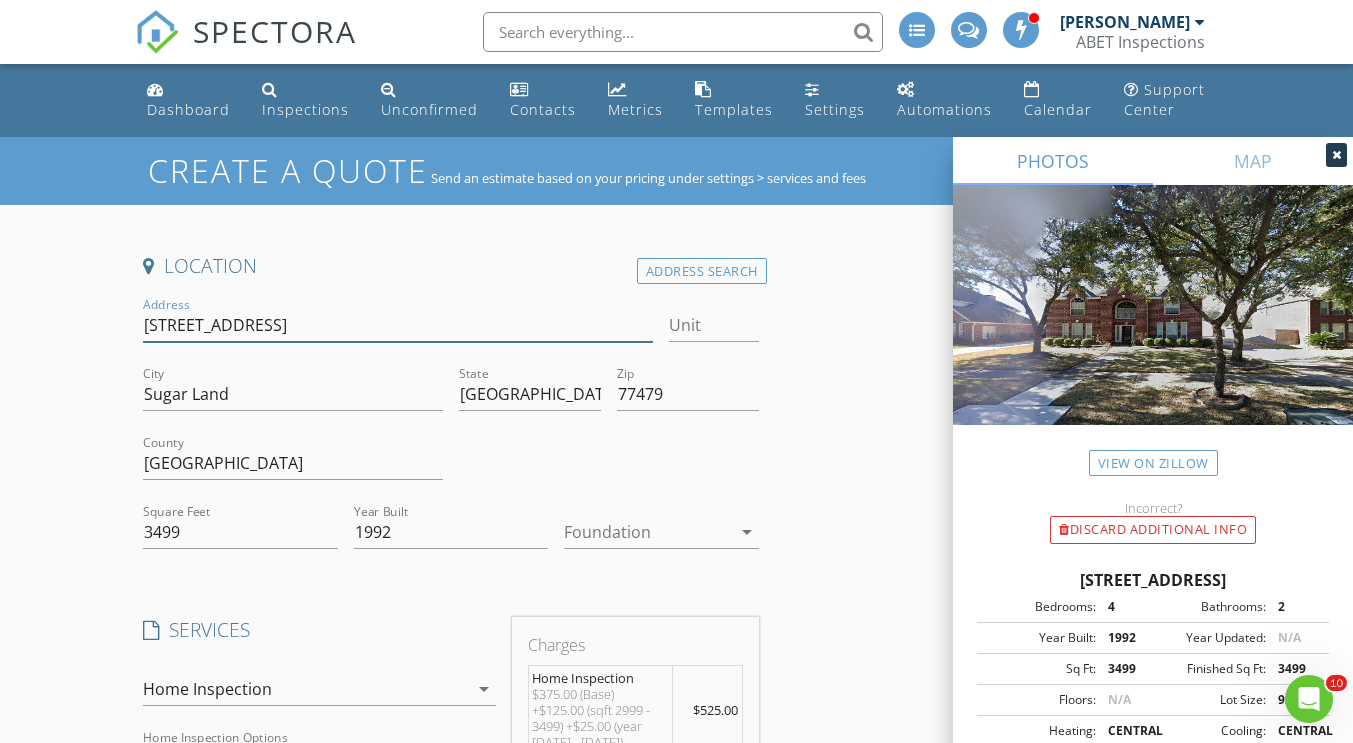 drag, startPoint x: 345, startPoint y: 327, endPoint x: 147, endPoint y: 317, distance: 198.25237 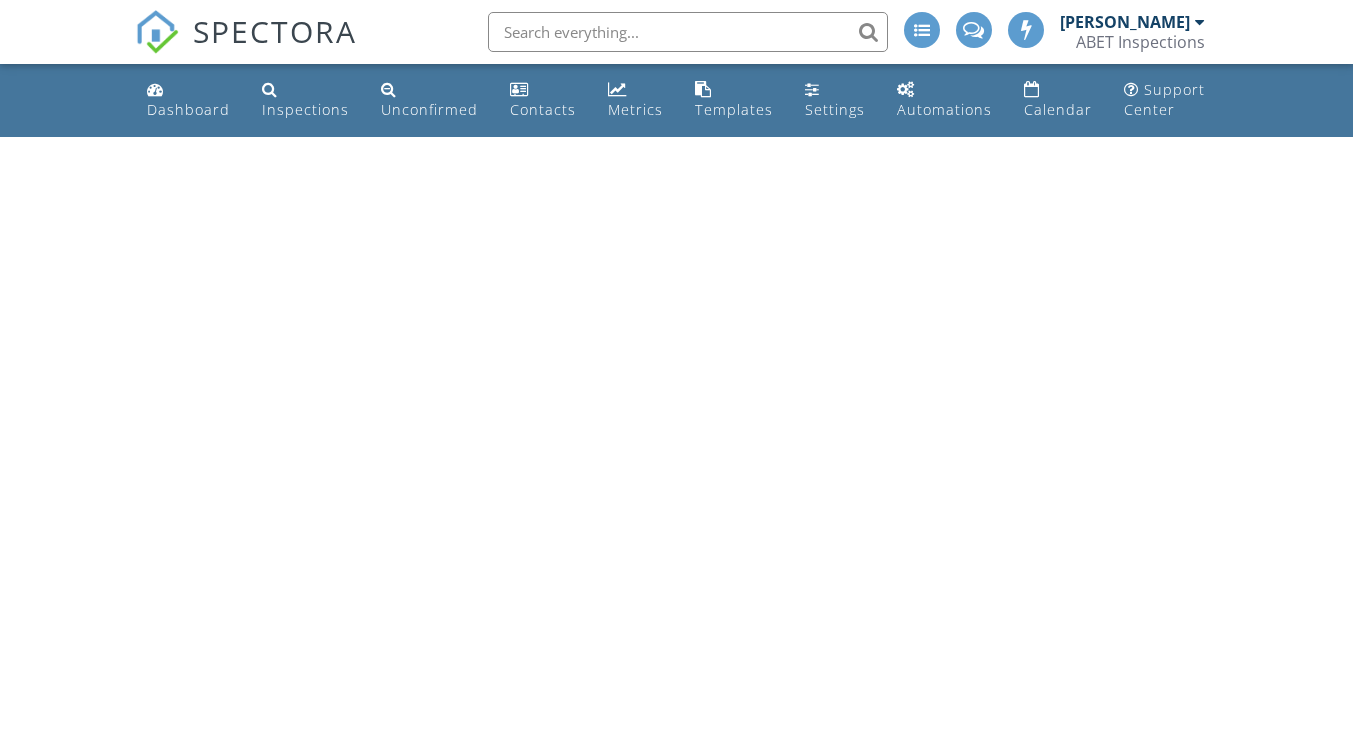 scroll, scrollTop: 0, scrollLeft: 0, axis: both 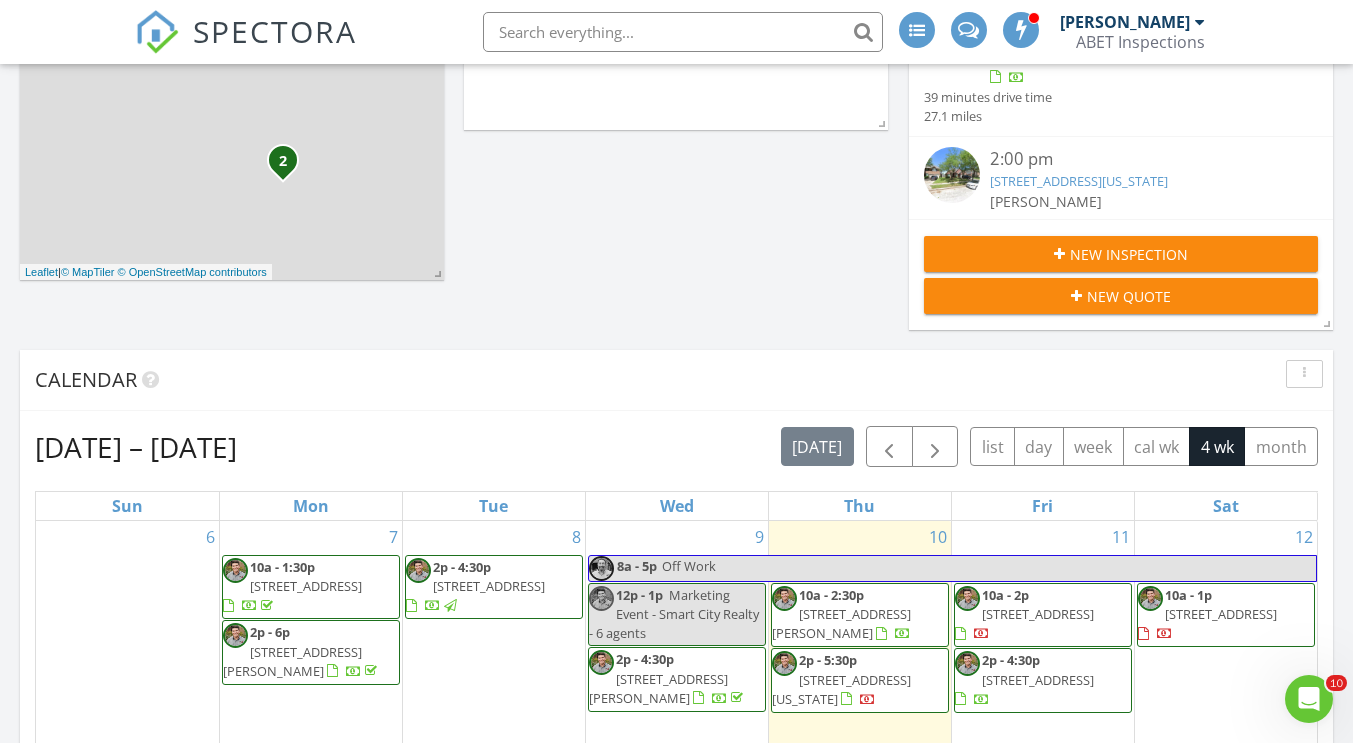 click on "New Quote" at bounding box center (1129, 296) 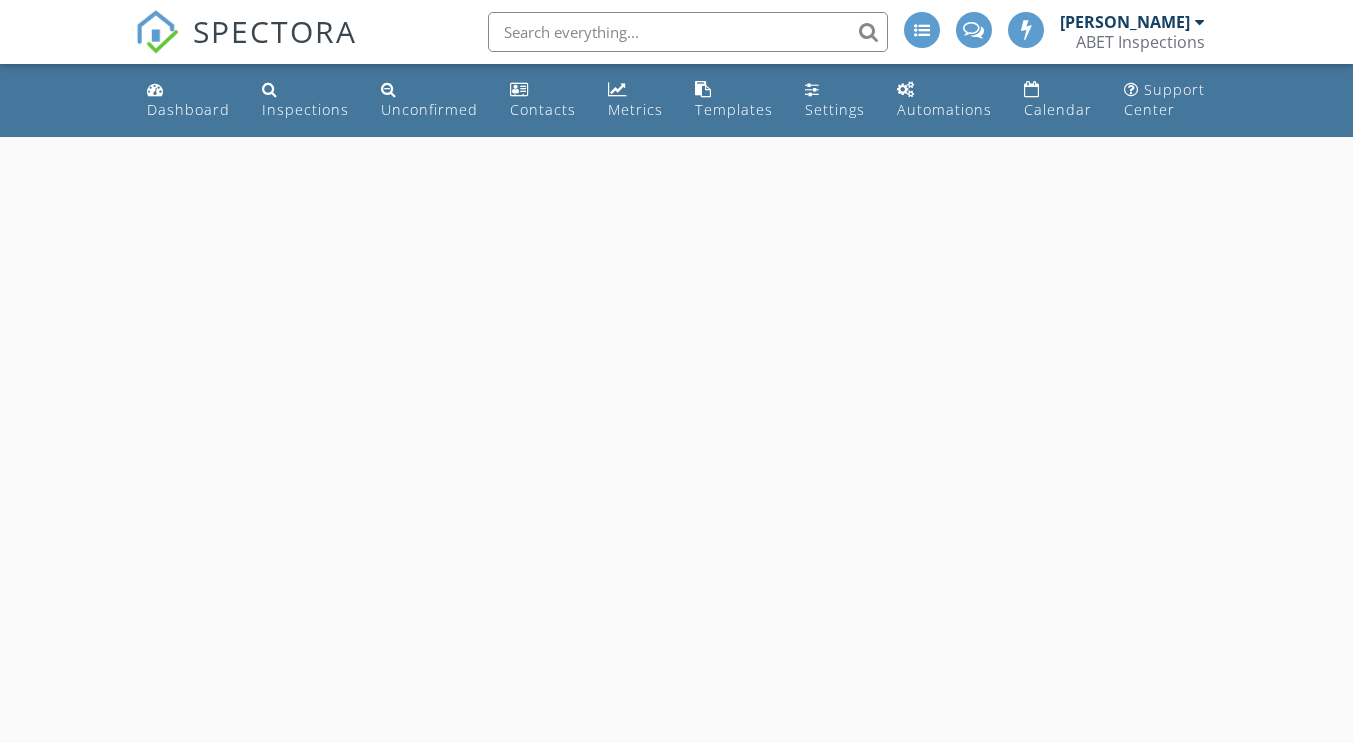 scroll, scrollTop: 0, scrollLeft: 0, axis: both 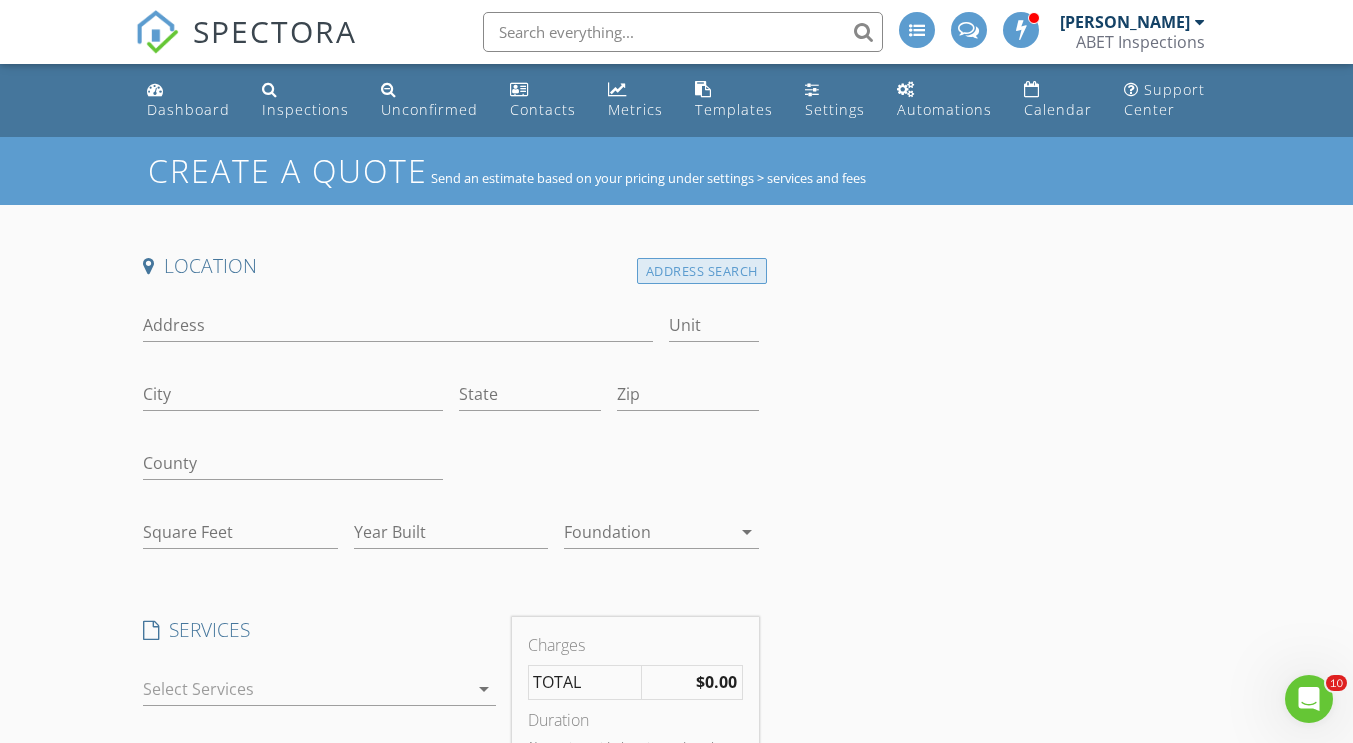 click on "Address Search" at bounding box center (702, 271) 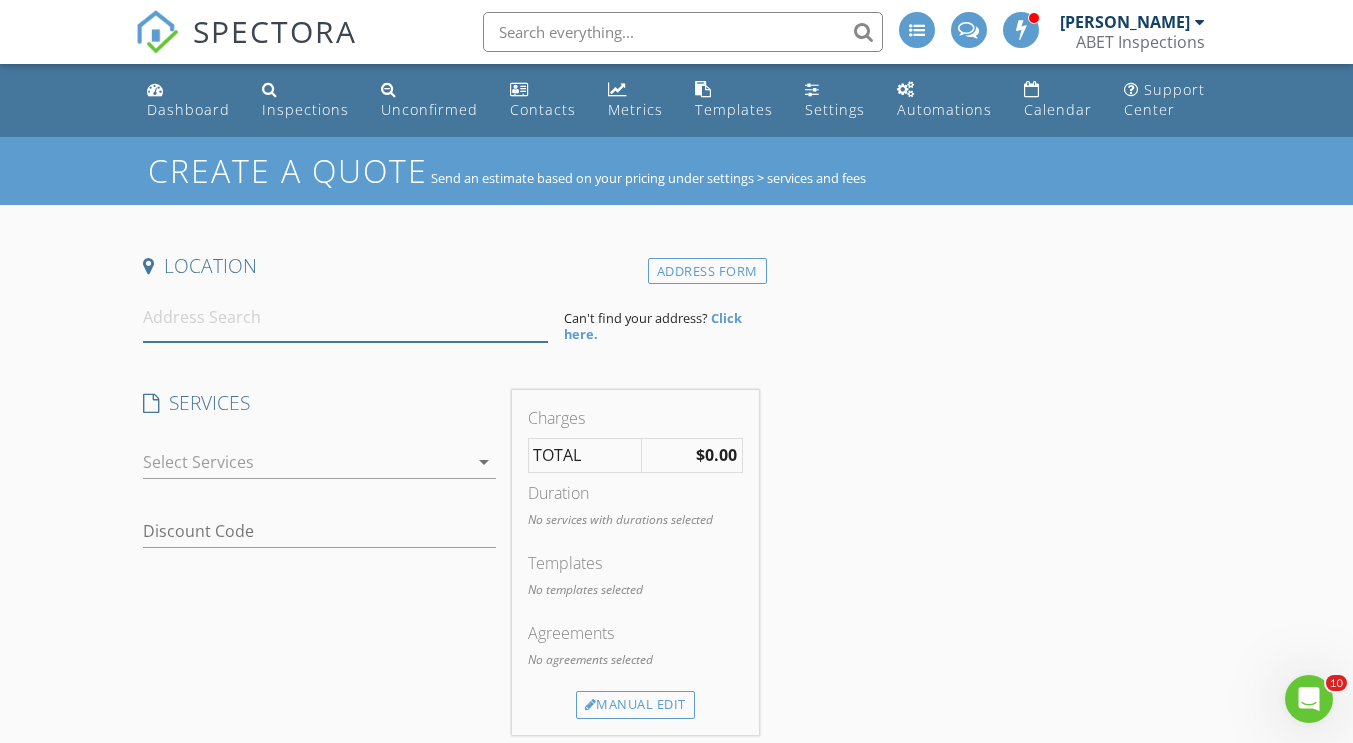 click at bounding box center [345, 317] 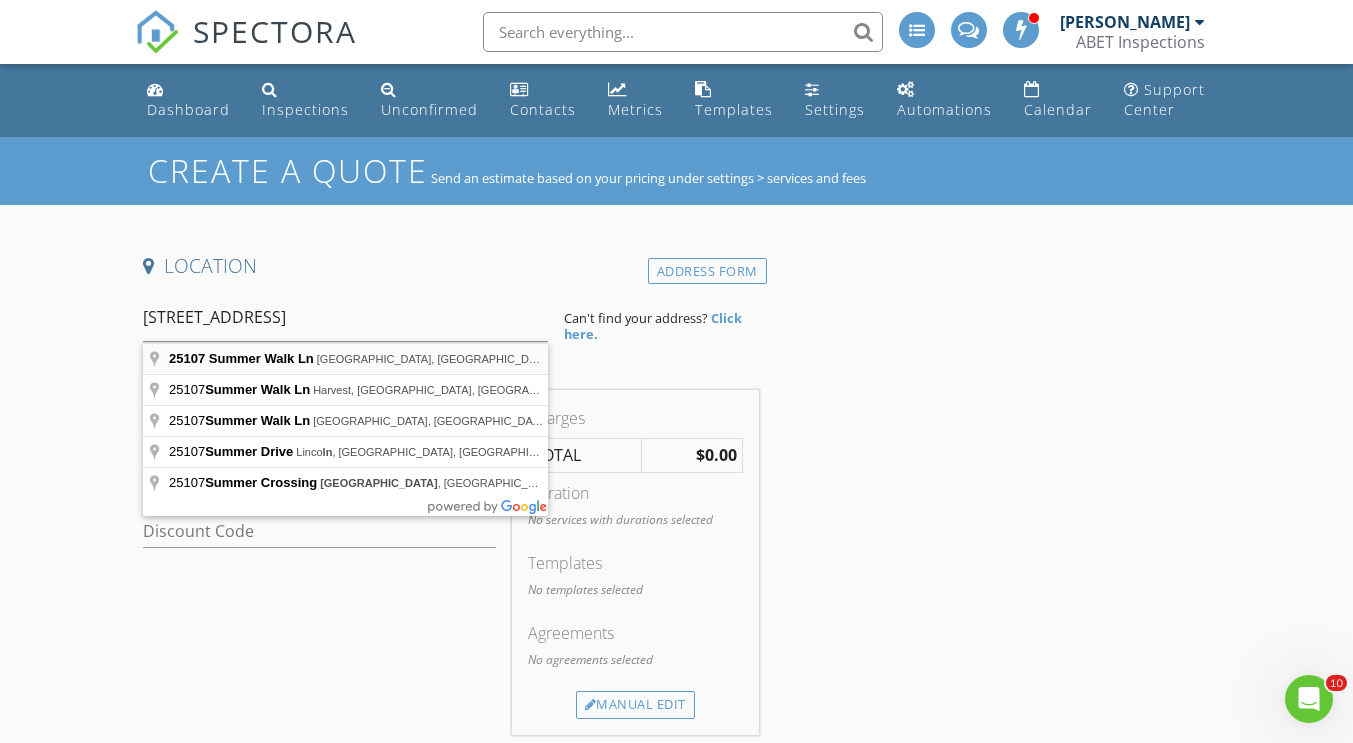 type on "25107 Summer Walk Ln, Katy, TX, USA" 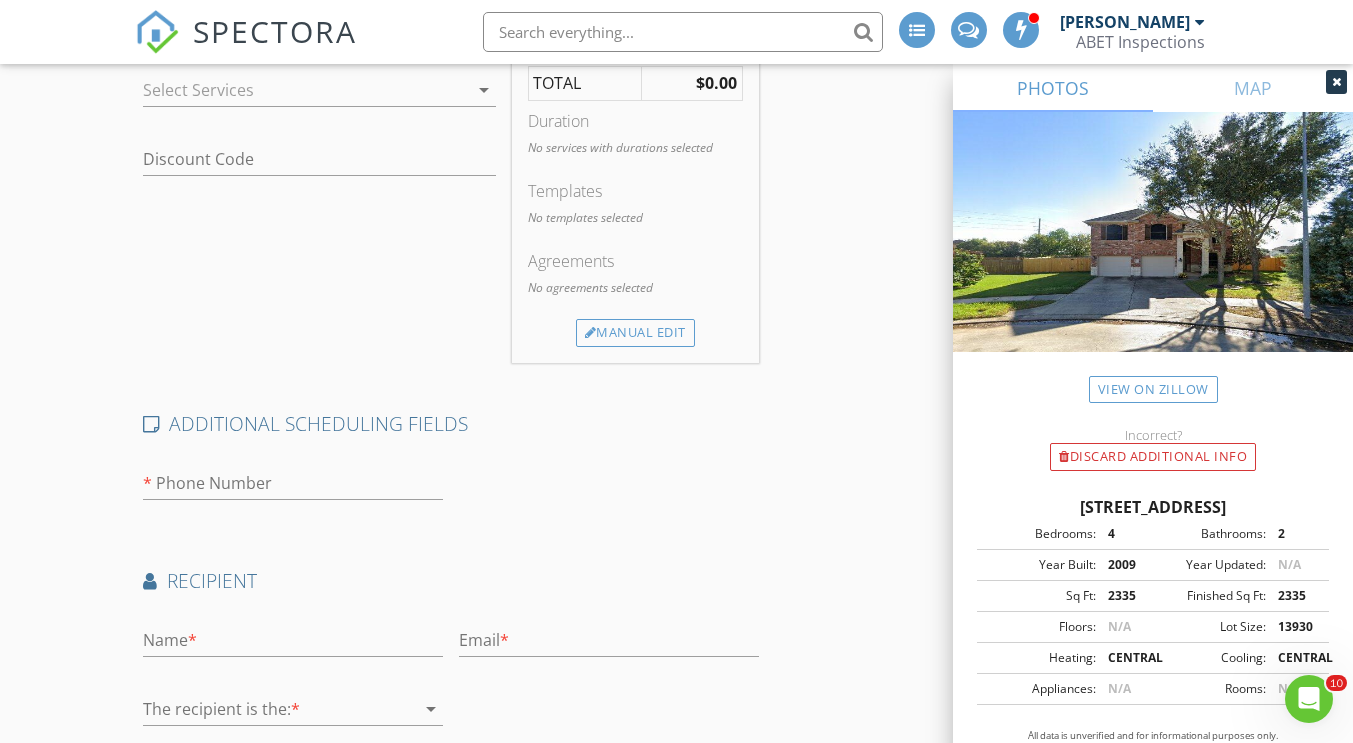 scroll, scrollTop: 600, scrollLeft: 0, axis: vertical 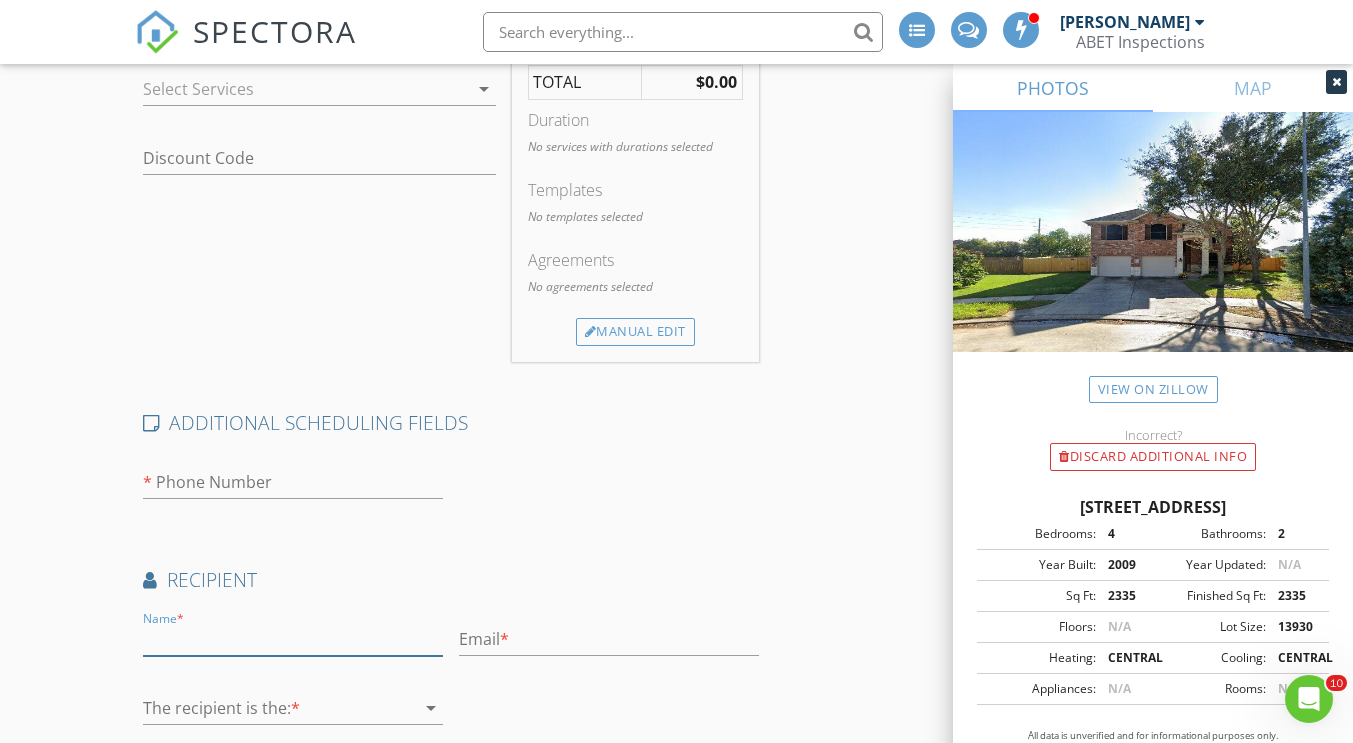 click at bounding box center (293, 639) 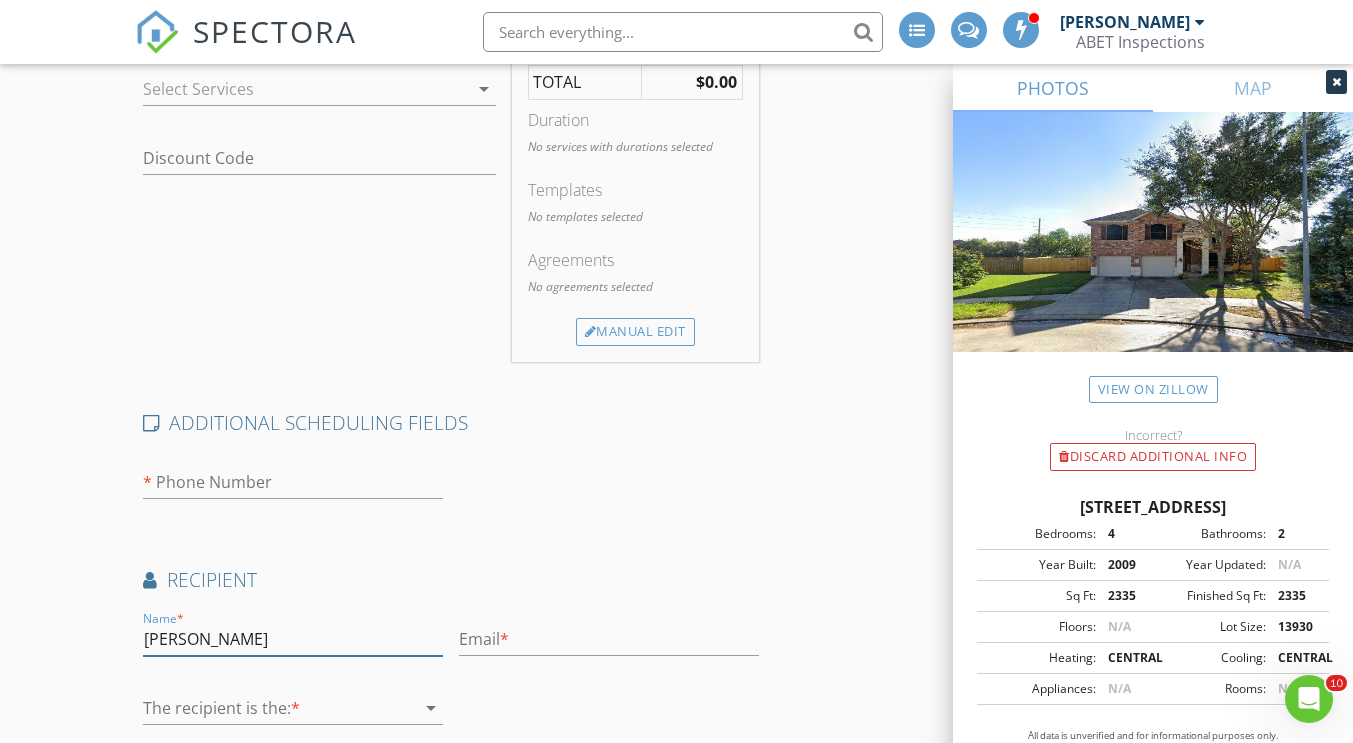 type on "Shelba Glenn" 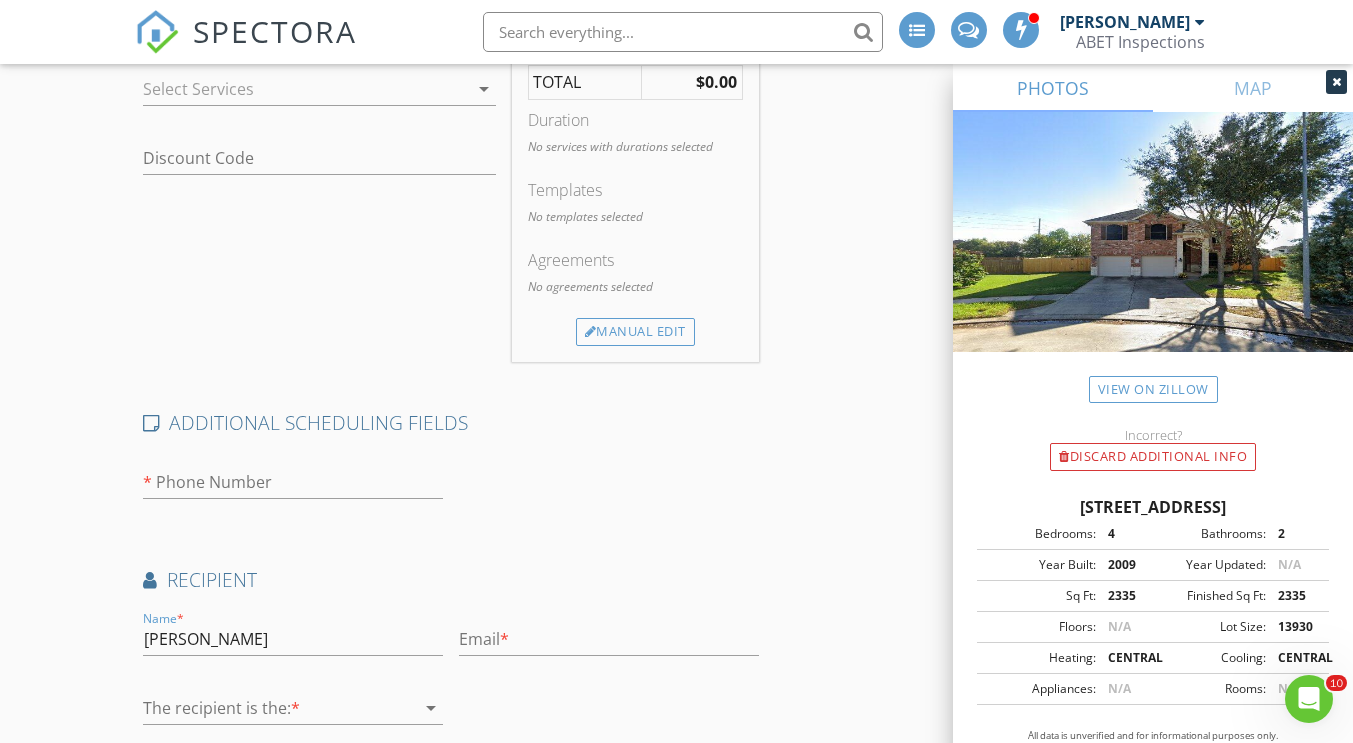 click at bounding box center (279, 708) 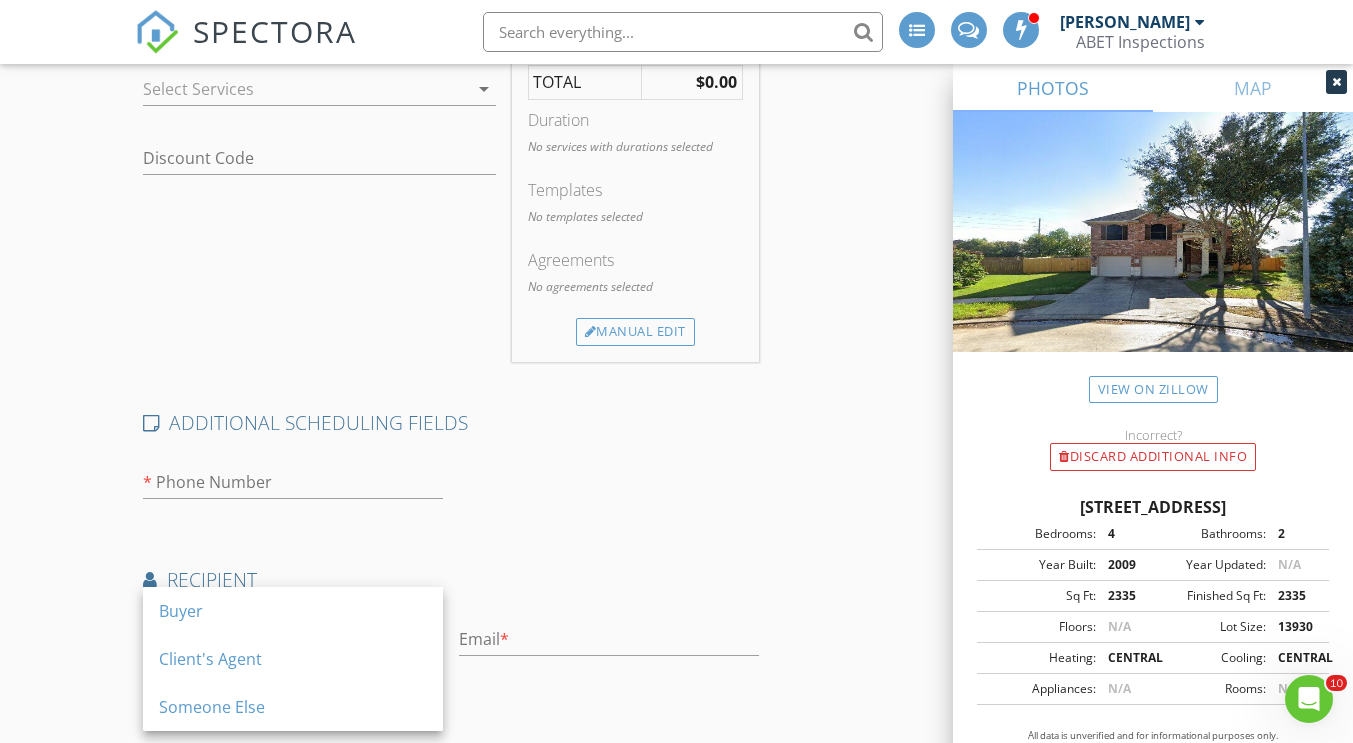 click on "Buyer" at bounding box center [293, 611] 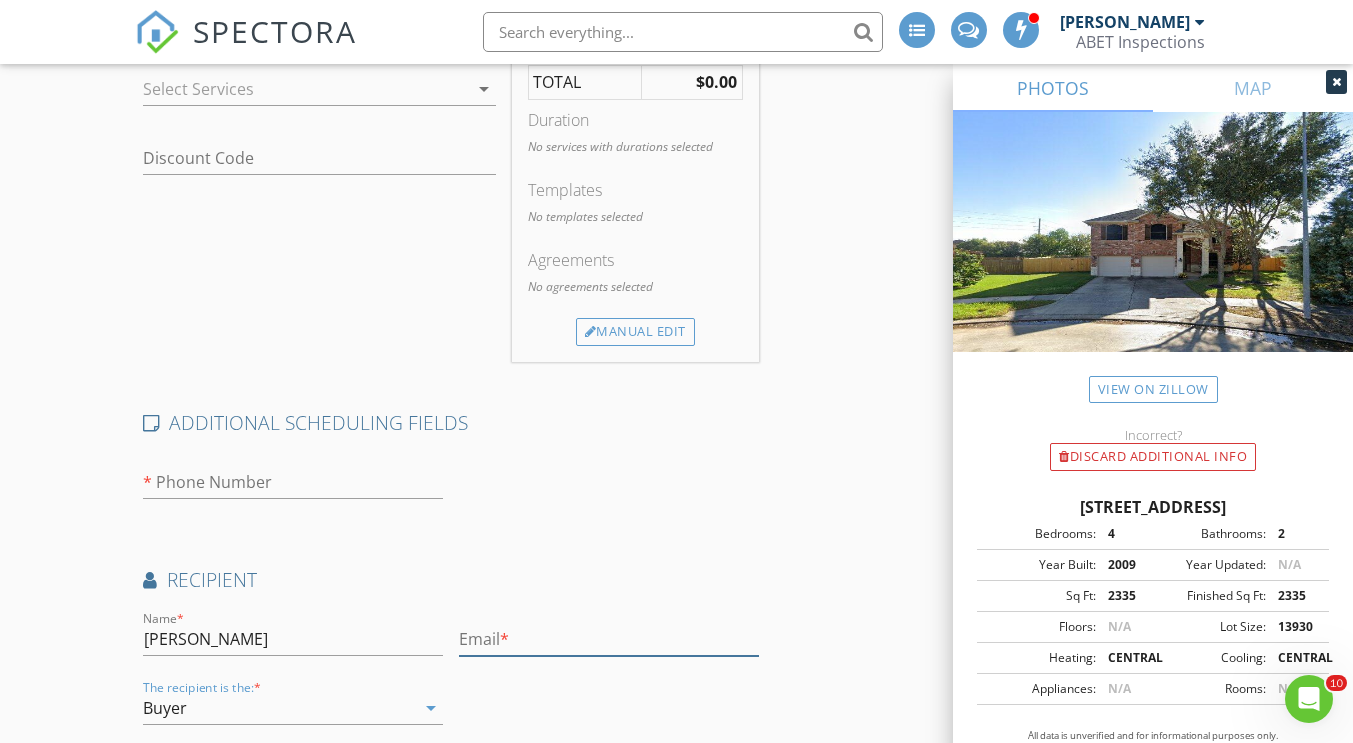 click at bounding box center [609, 639] 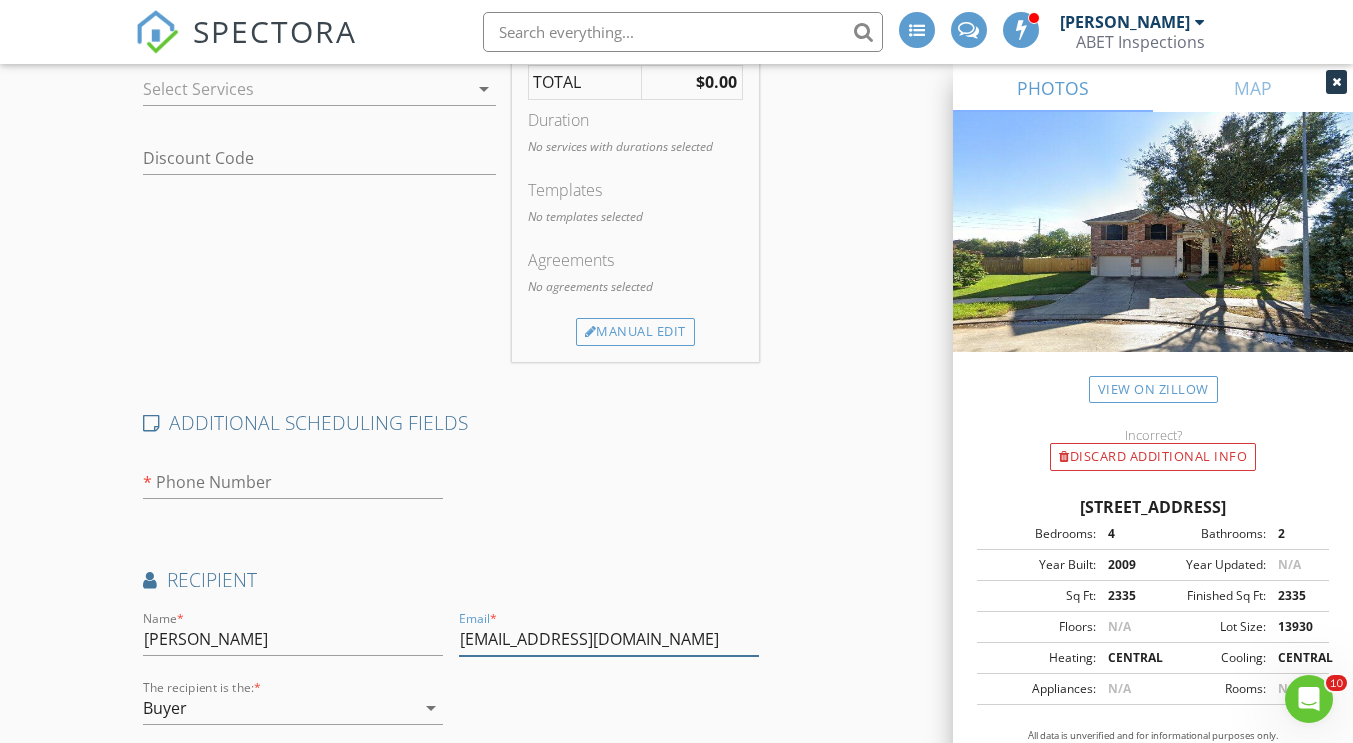type on "info@abethomeservices.com" 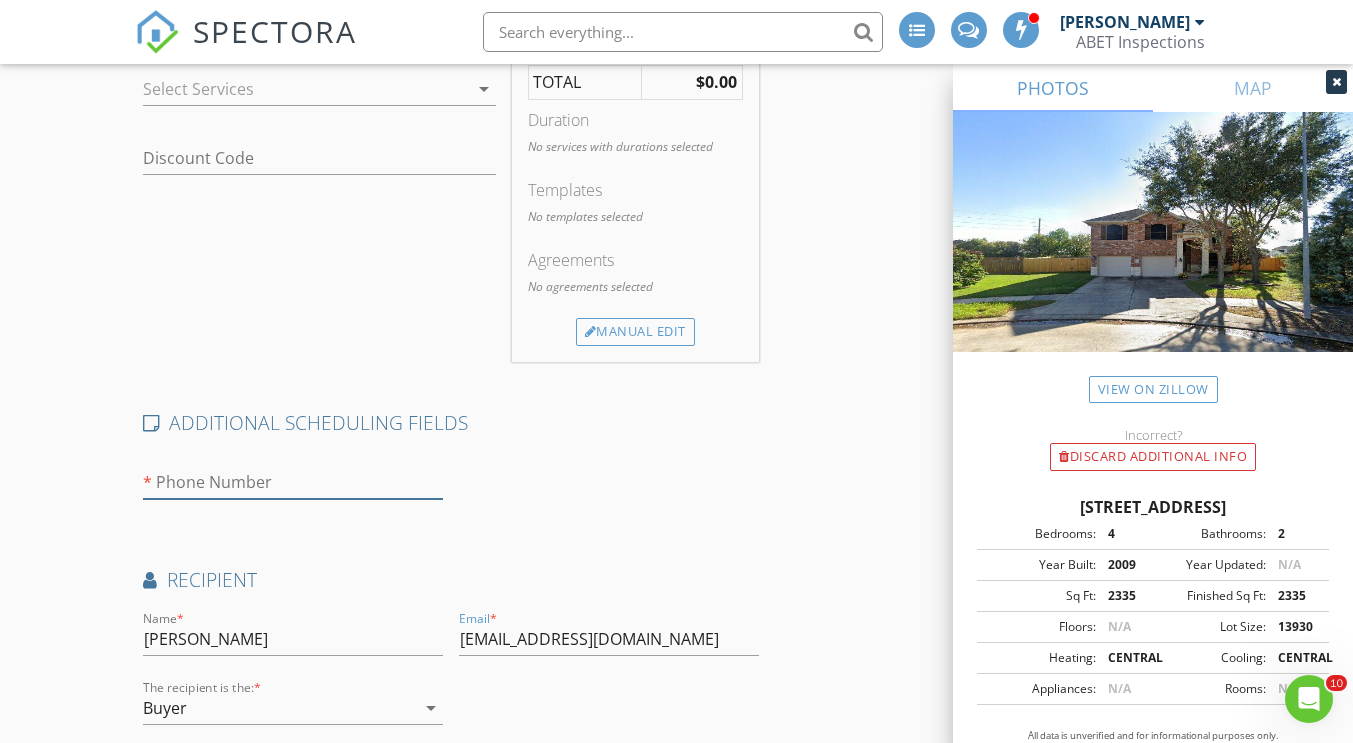 click at bounding box center [293, 482] 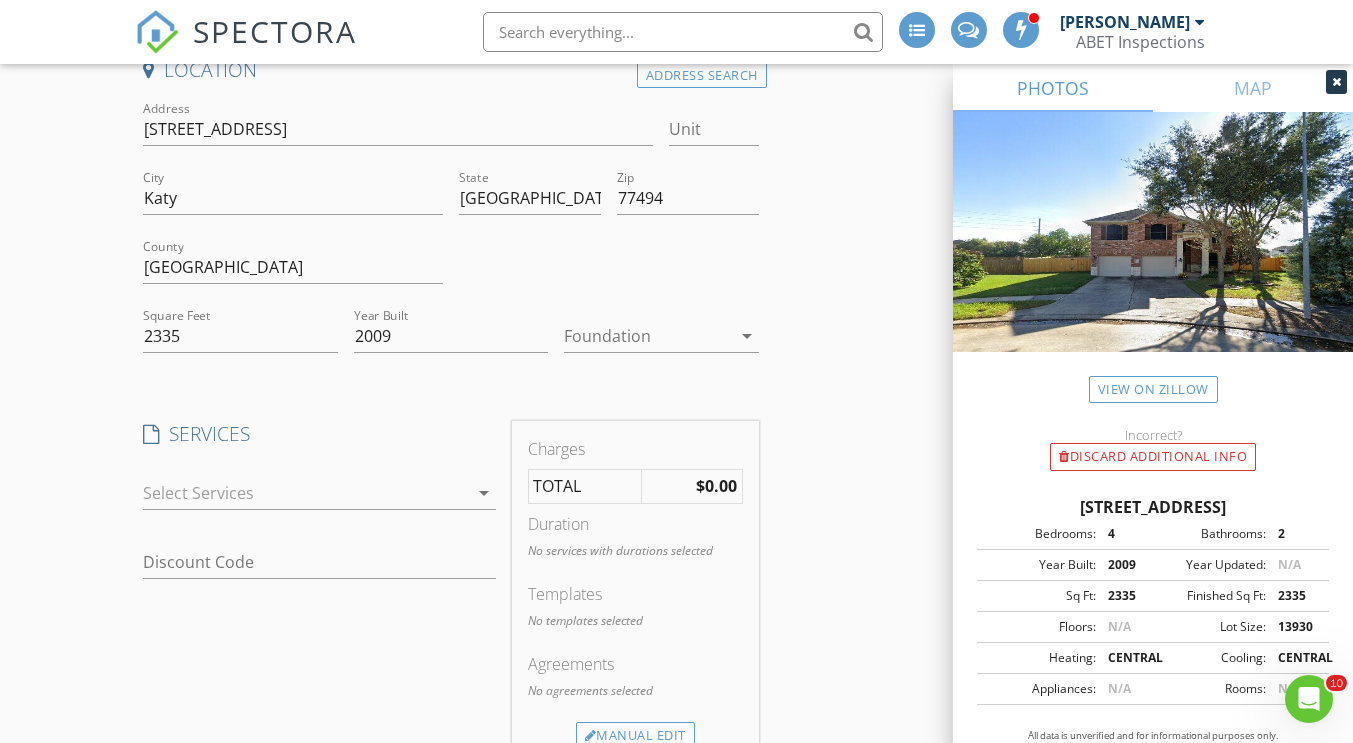 scroll, scrollTop: 200, scrollLeft: 0, axis: vertical 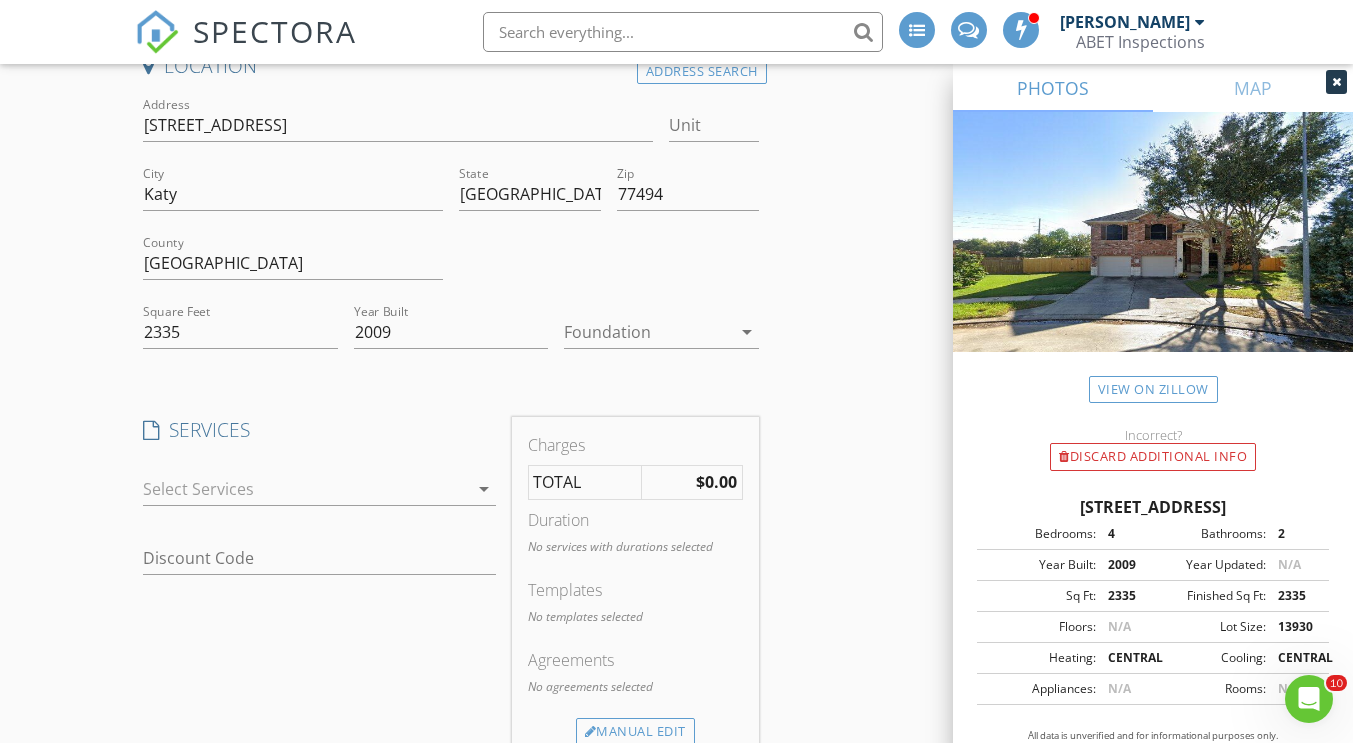 click at bounding box center (305, 489) 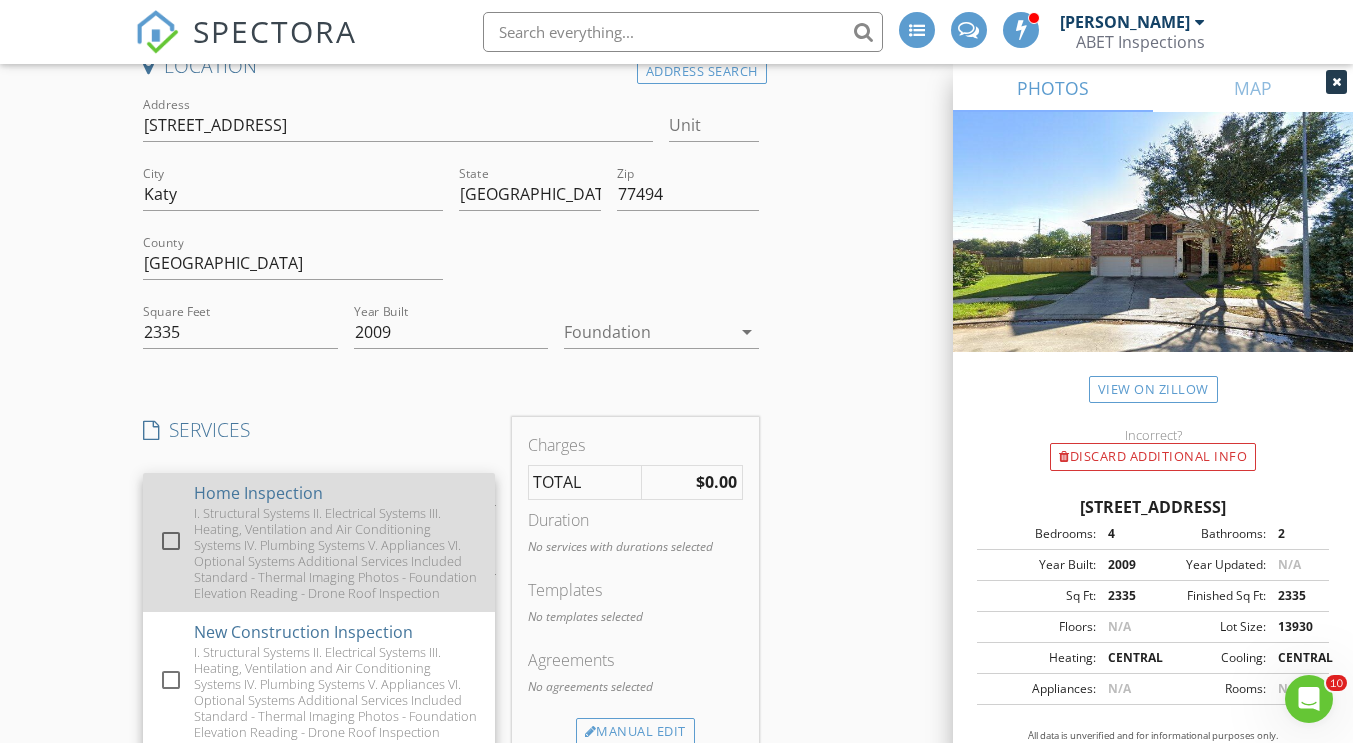 click on "I. Structural Systems II. Electrical Systems III. Heating, Ventilation and Air Conditioning Systems IV. Plumbing Systems  V. Appliances  VI. Optional Systems  Additional Services Included Standard - Thermal Imaging Photos - Foundation Elevation Reading - Drone Roof Inspection" at bounding box center [336, 553] 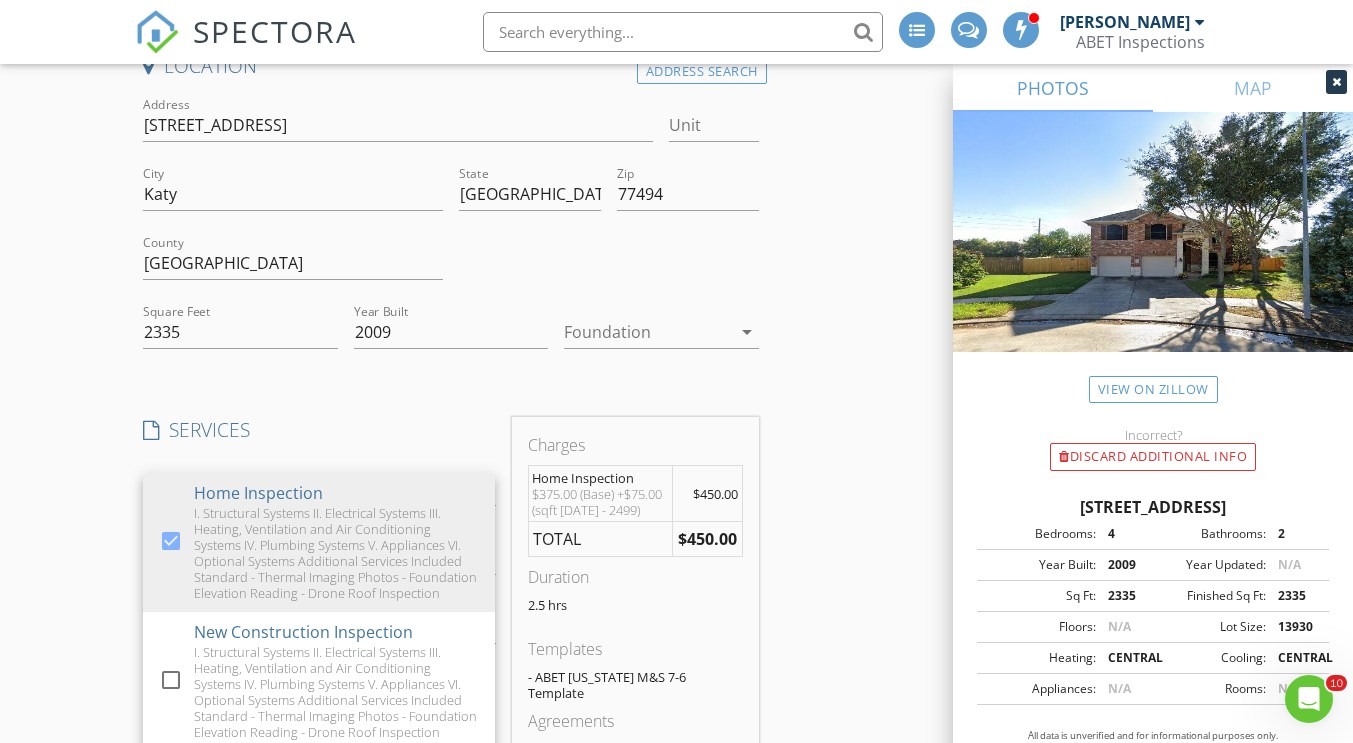 click on "Create a Quote   Send an estimate based on your pricing under settings > services and
fees
Location
Address Search       Address 25107 Summer Walk Ln   Unit   City Katy   State TX   Zip 77494   County Fort Bend     Square Feet 2335   Year Built 2009   Foundation arrow_drop_down
SERVICES
check_box   Home Inspection   I. Structural Systems II. Electrical Systems III. Heating, Ventilation and Air Conditioning Systems IV. Plumbing Systems  V. Appliances  VI. Optional Systems  Additional Services Included Standard - Thermal Imaging Photos - Foundation Elevation Reading - Drone Roof Inspection check_box_outline_blank   New Construction Inspection   I. Structural Systems II. Electrical Systems III. Heating, Ventilation and Air Conditioning Systems IV. Plumbing Systems  V. Appliances  VI. Optional Systems  Additional Services Included Standard - Thermal Imaging Photos - Foundation Elevation Reading - Drone Roof Inspection check_box_outline_blank" at bounding box center [676, 647] 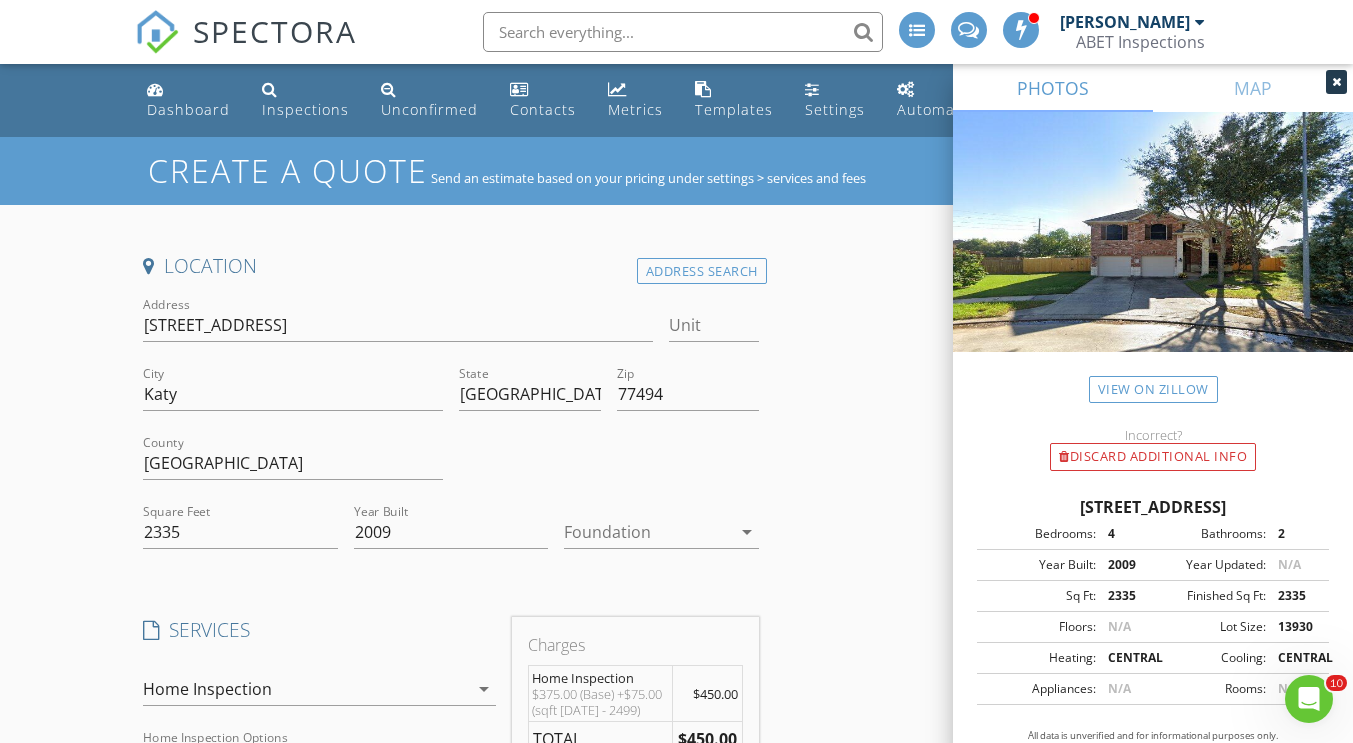 scroll, scrollTop: 797, scrollLeft: 0, axis: vertical 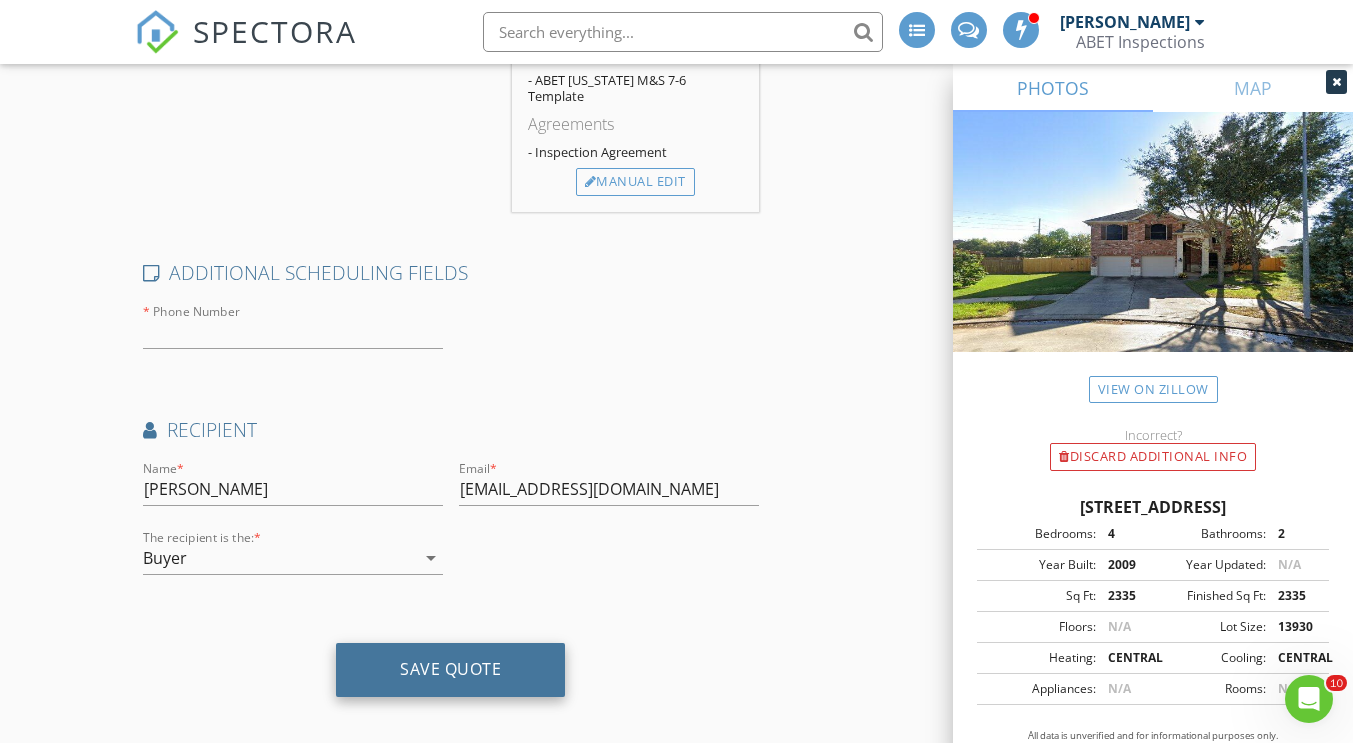 click on "Save Quote" at bounding box center (450, 669) 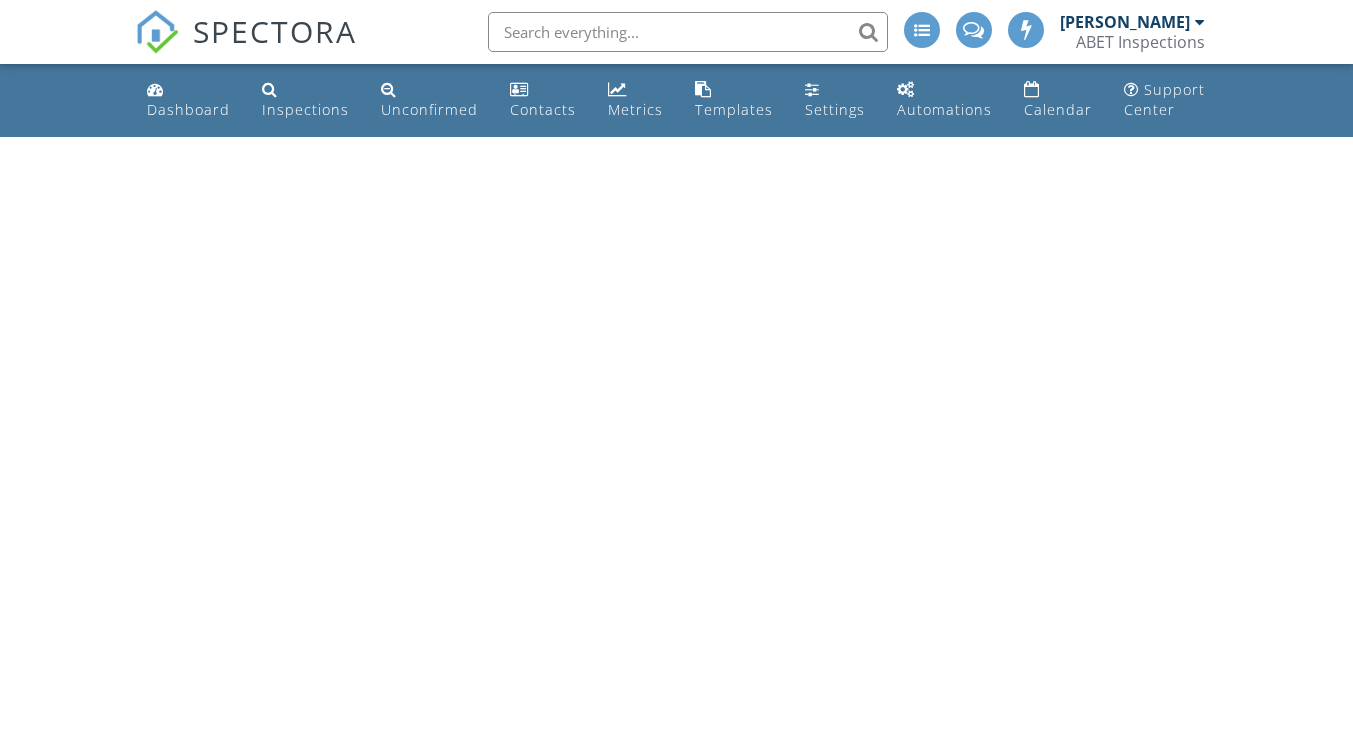 scroll, scrollTop: 0, scrollLeft: 0, axis: both 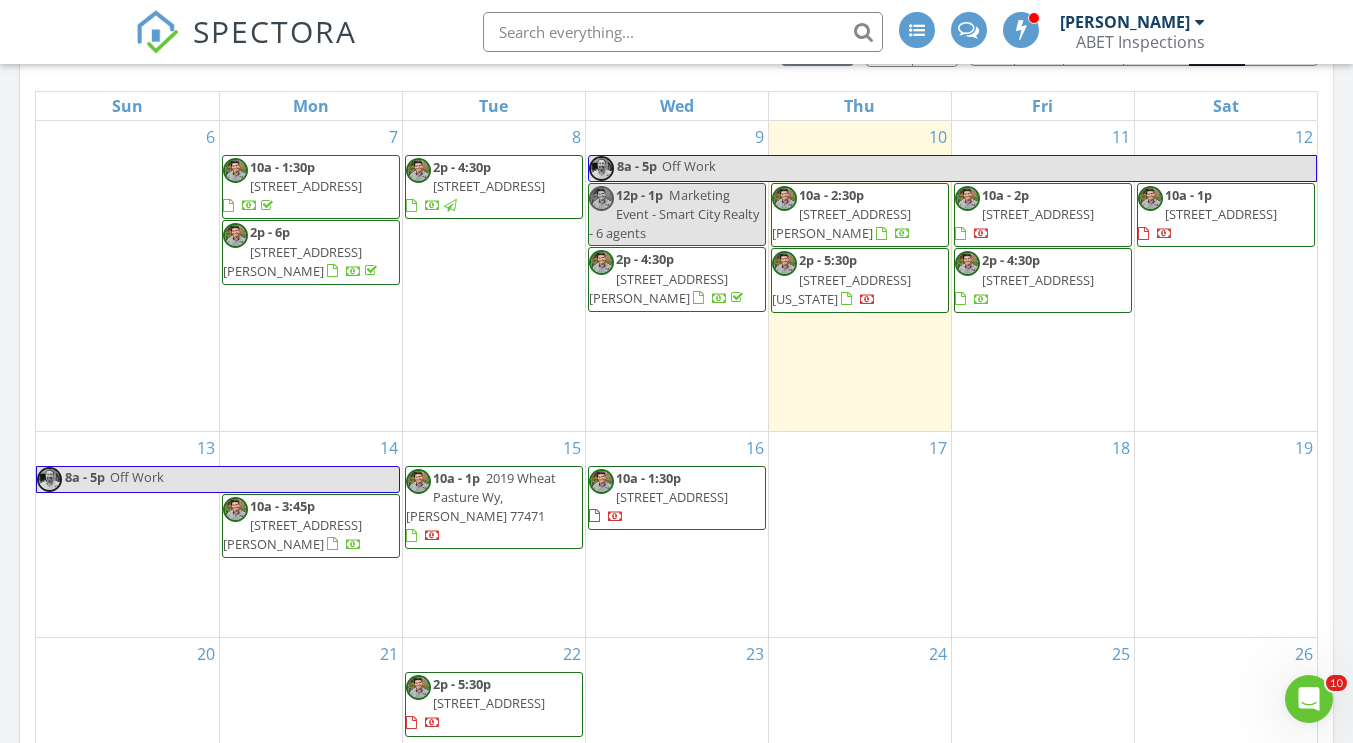 click on "12
10a - 1p
[STREET_ADDRESS]" at bounding box center [1226, 276] 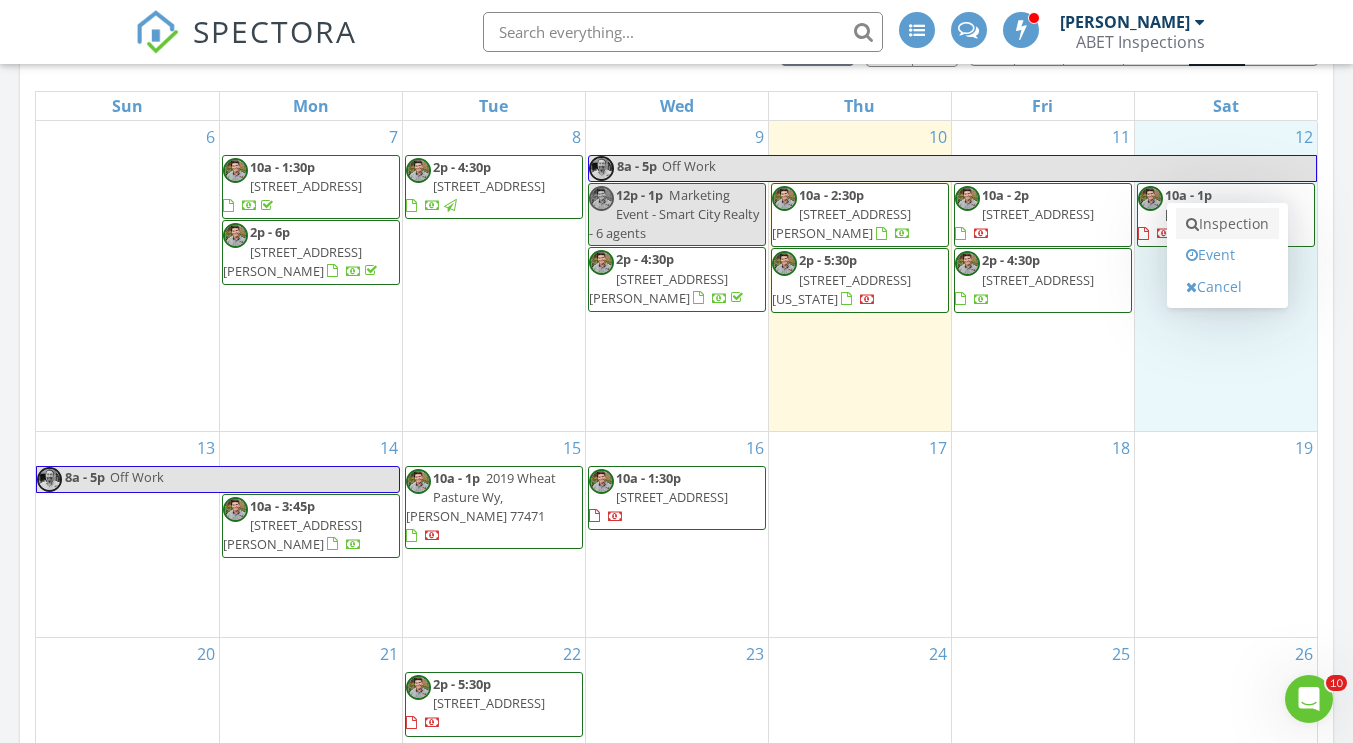 click on "Inspection" at bounding box center (1227, 224) 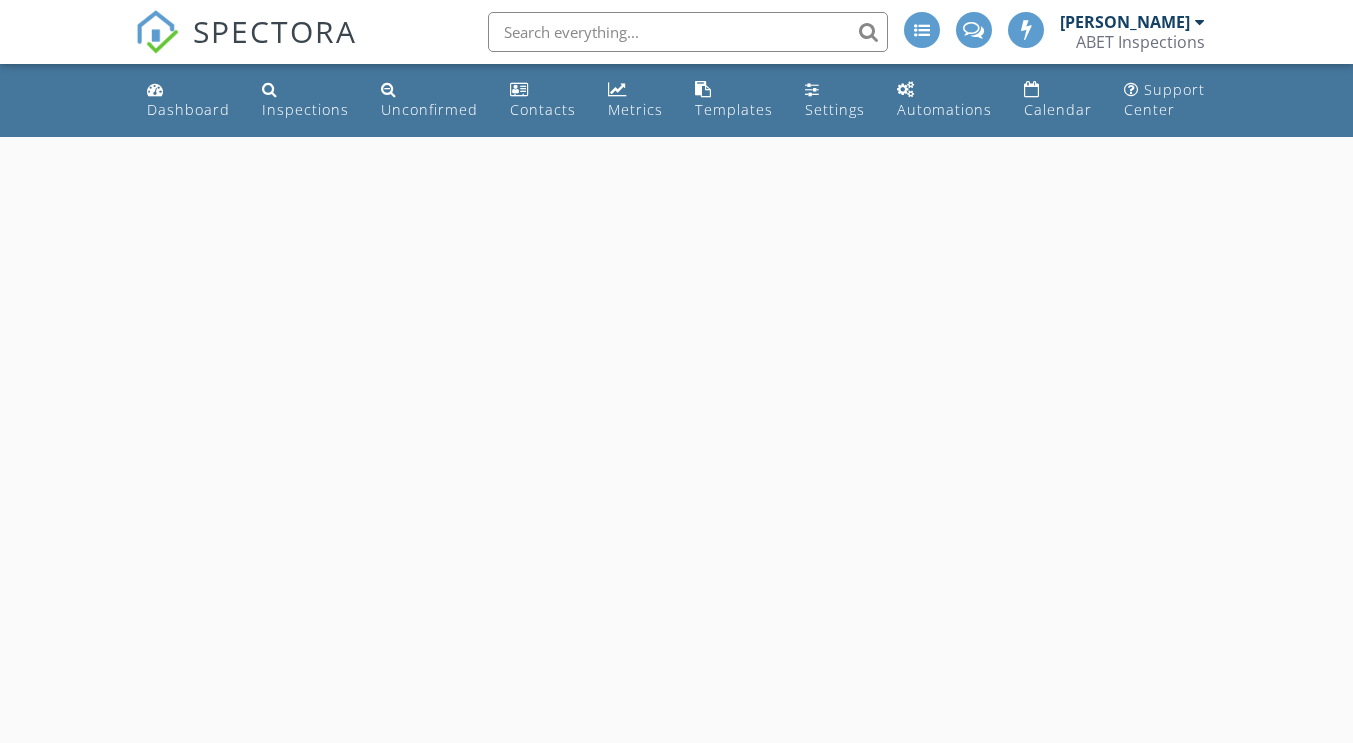 scroll, scrollTop: 0, scrollLeft: 0, axis: both 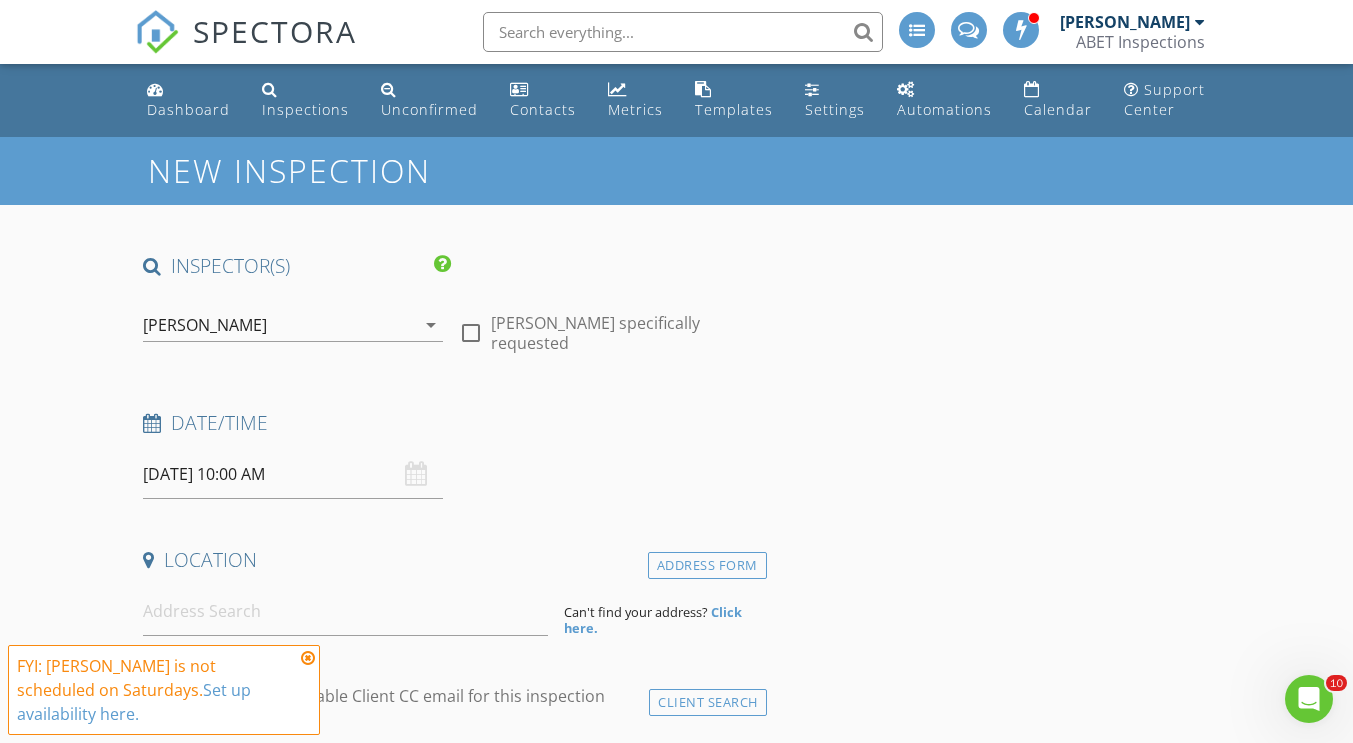 click on "07/12/2025 10:00 AM" at bounding box center (293, 474) 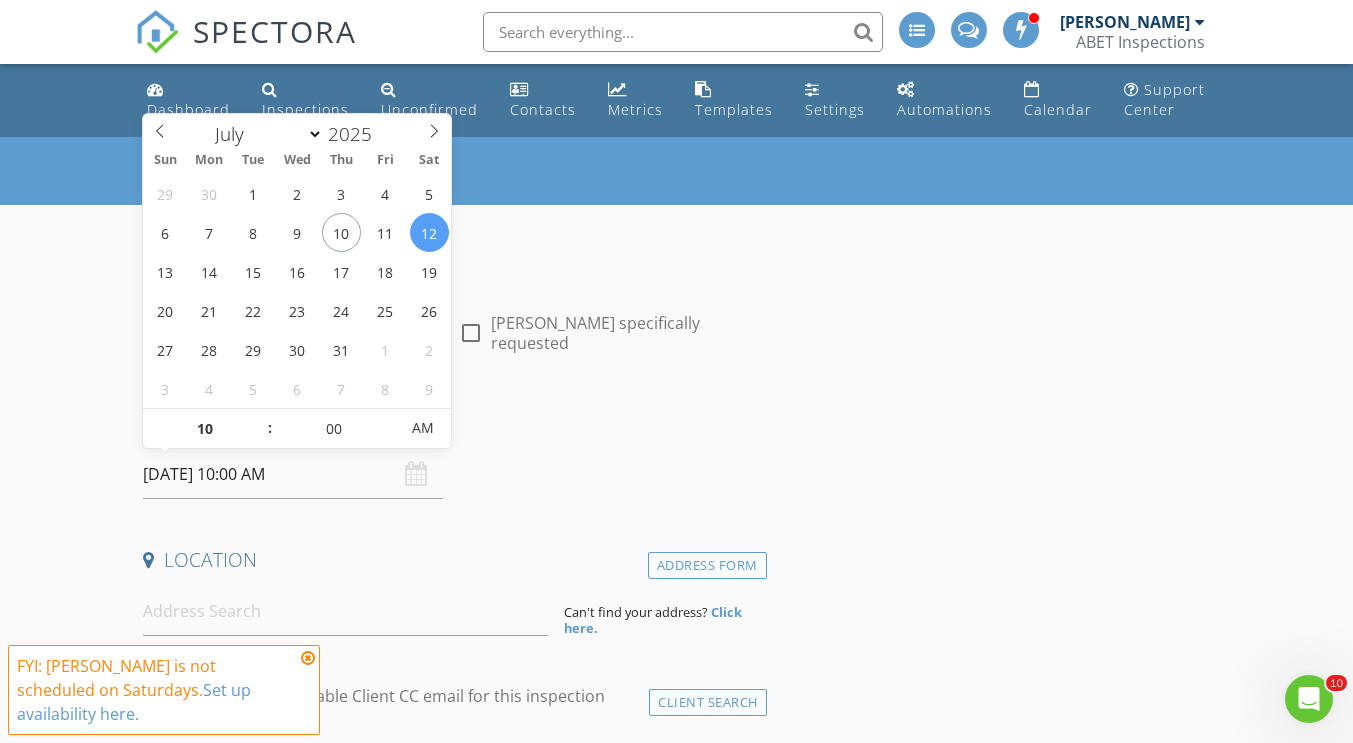 type on "11" 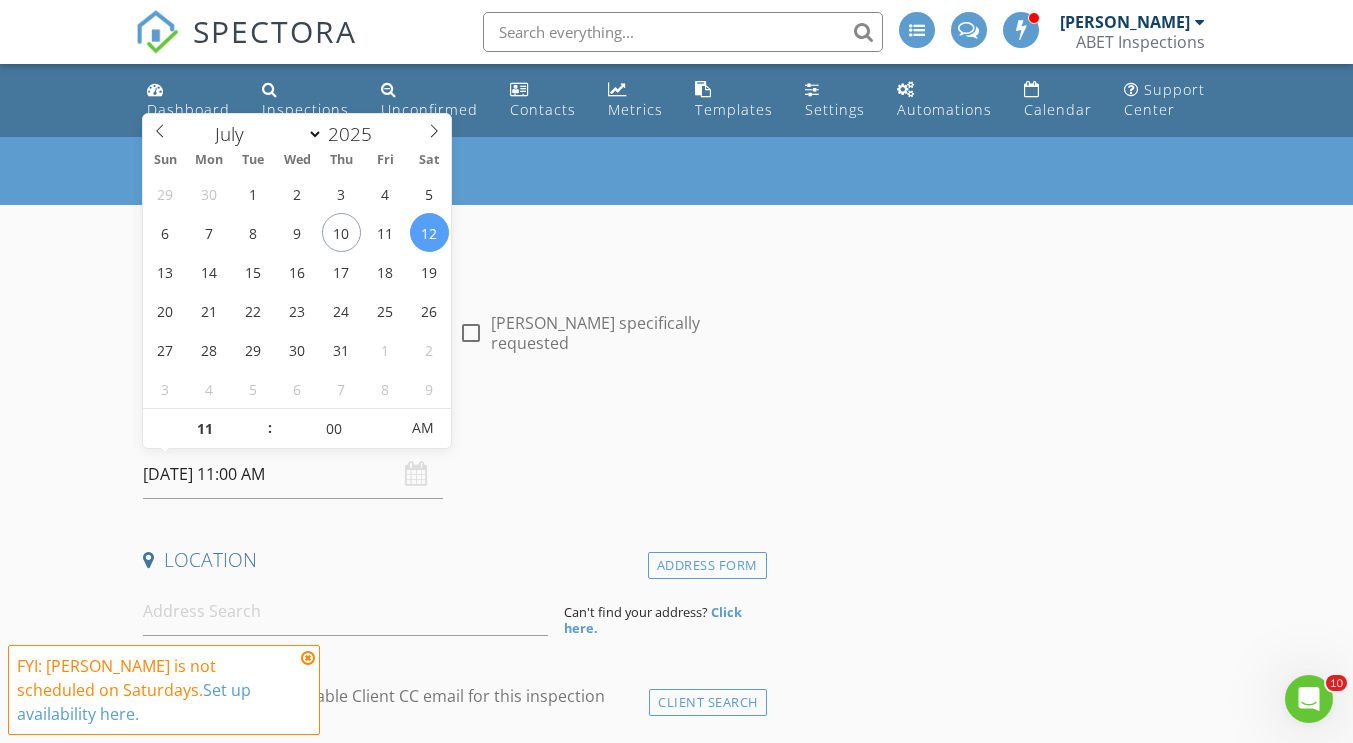 click at bounding box center (259, 419) 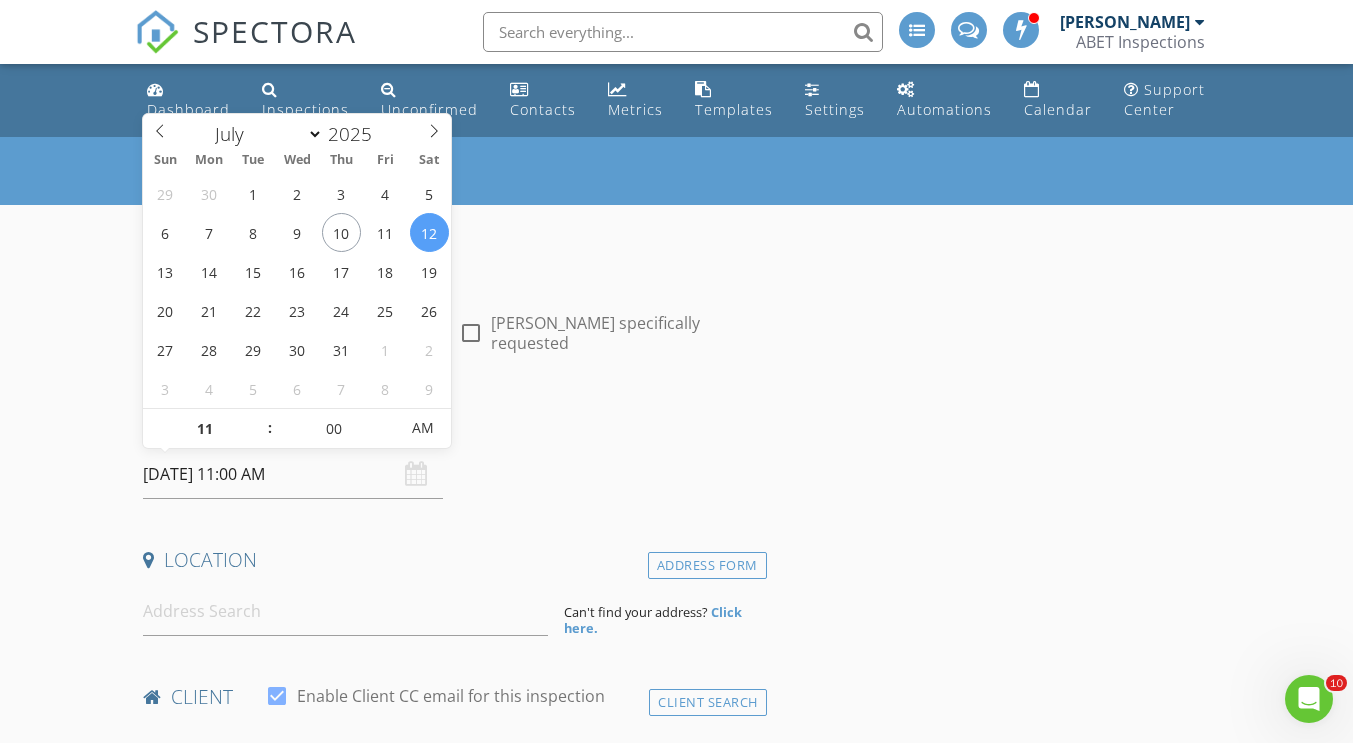 type on "12" 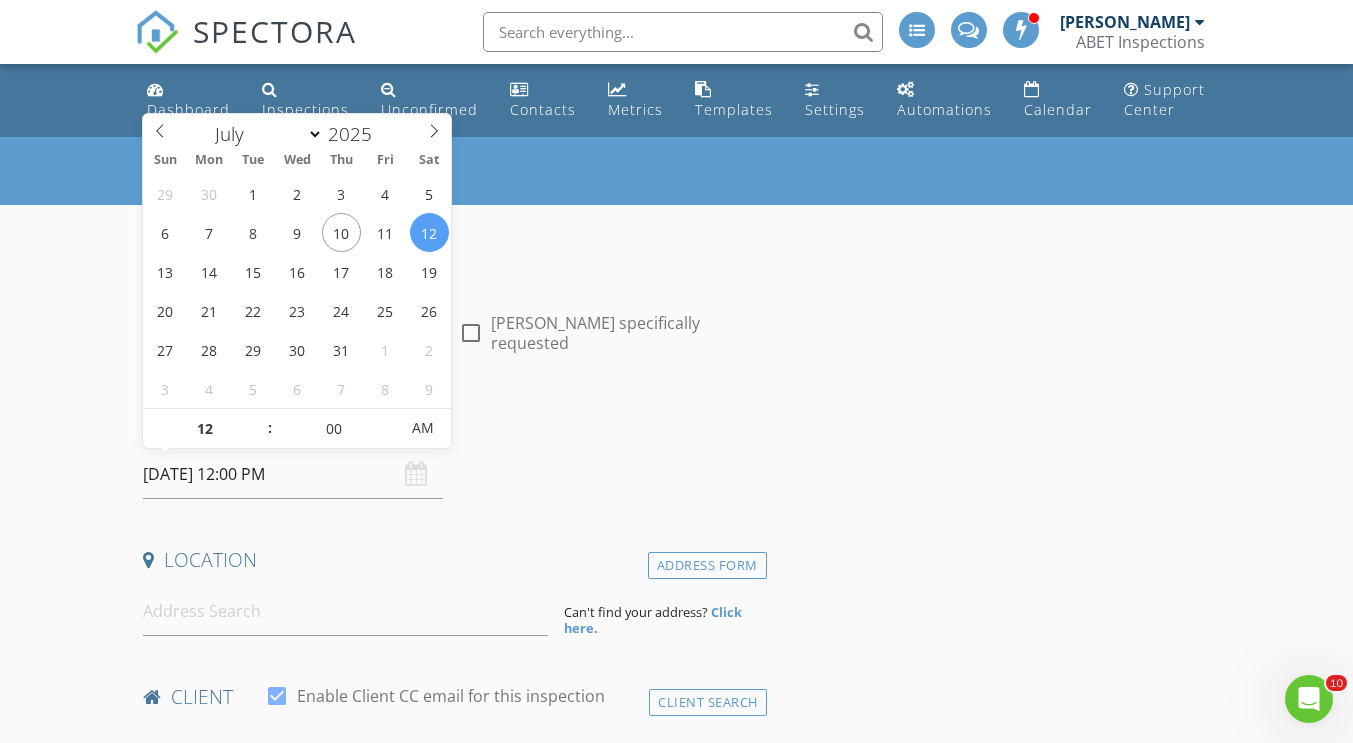 click at bounding box center [259, 419] 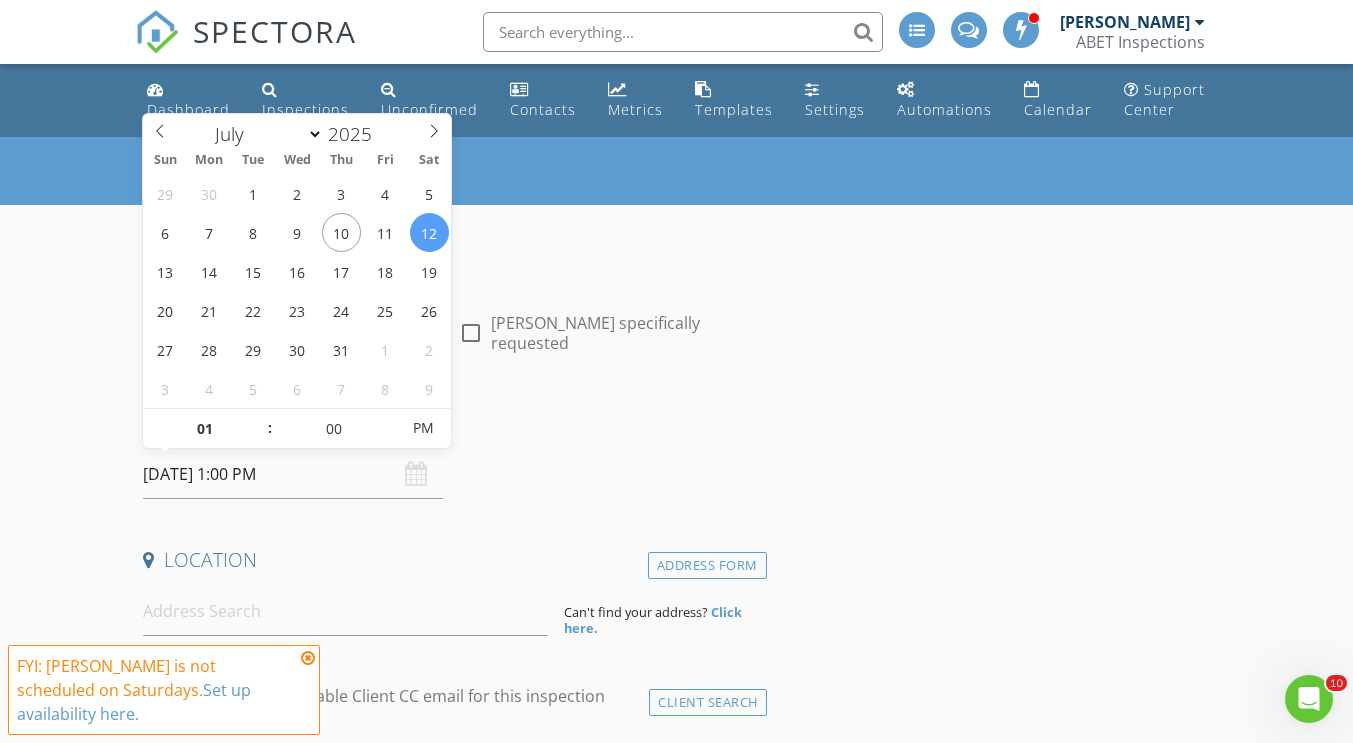click at bounding box center [259, 419] 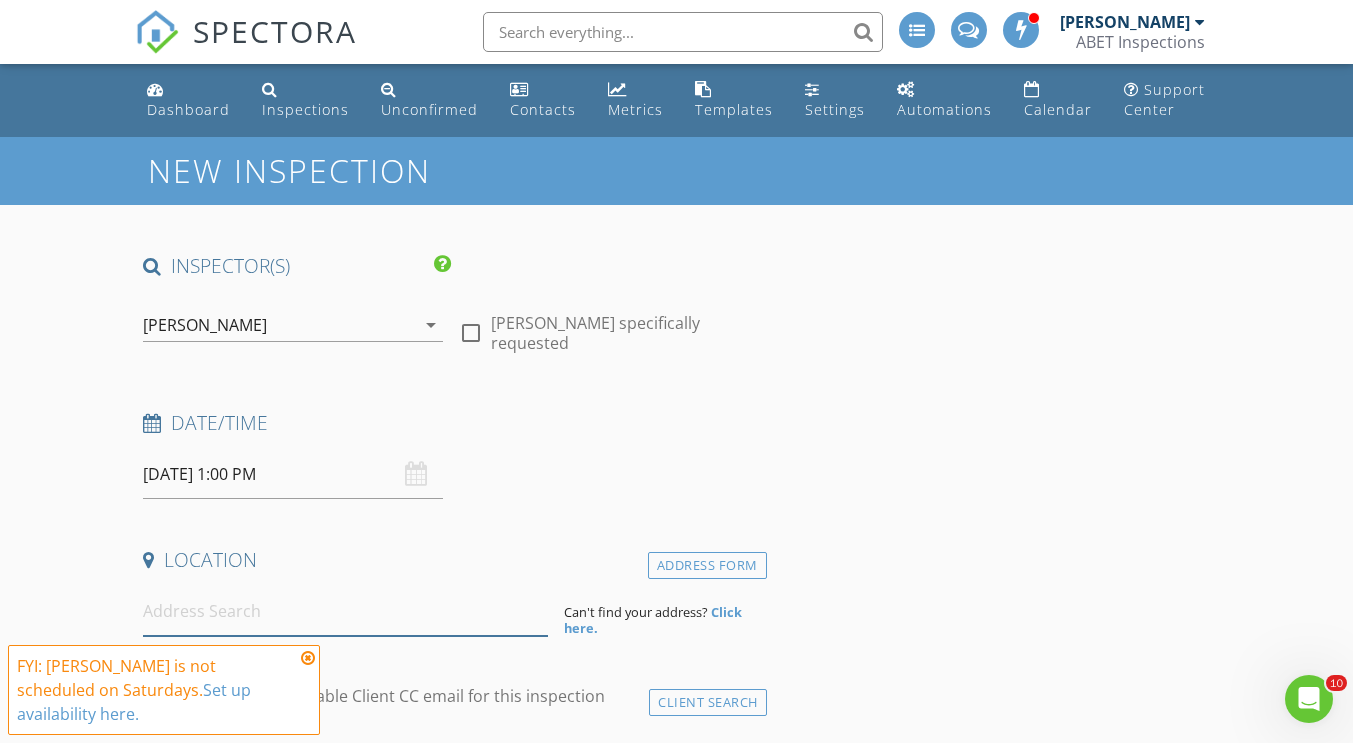 click at bounding box center [345, 611] 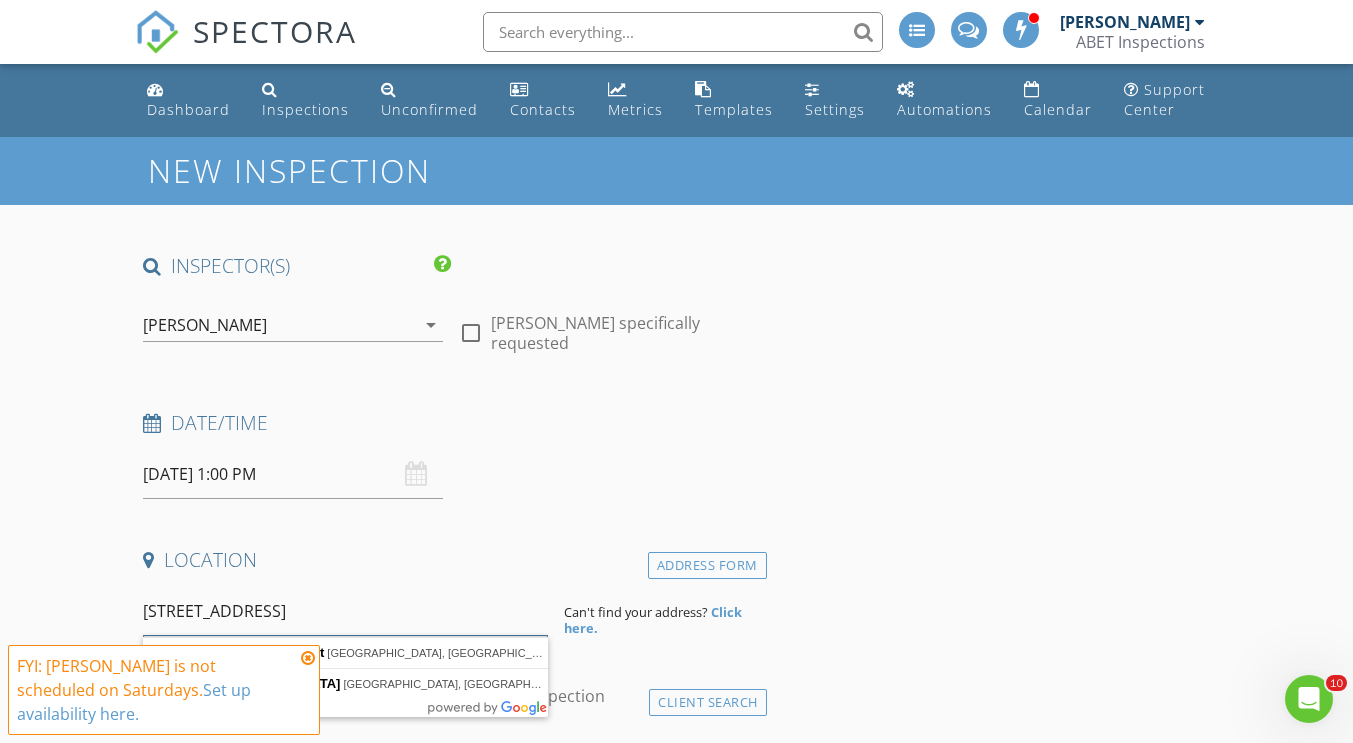 scroll, scrollTop: 400, scrollLeft: 0, axis: vertical 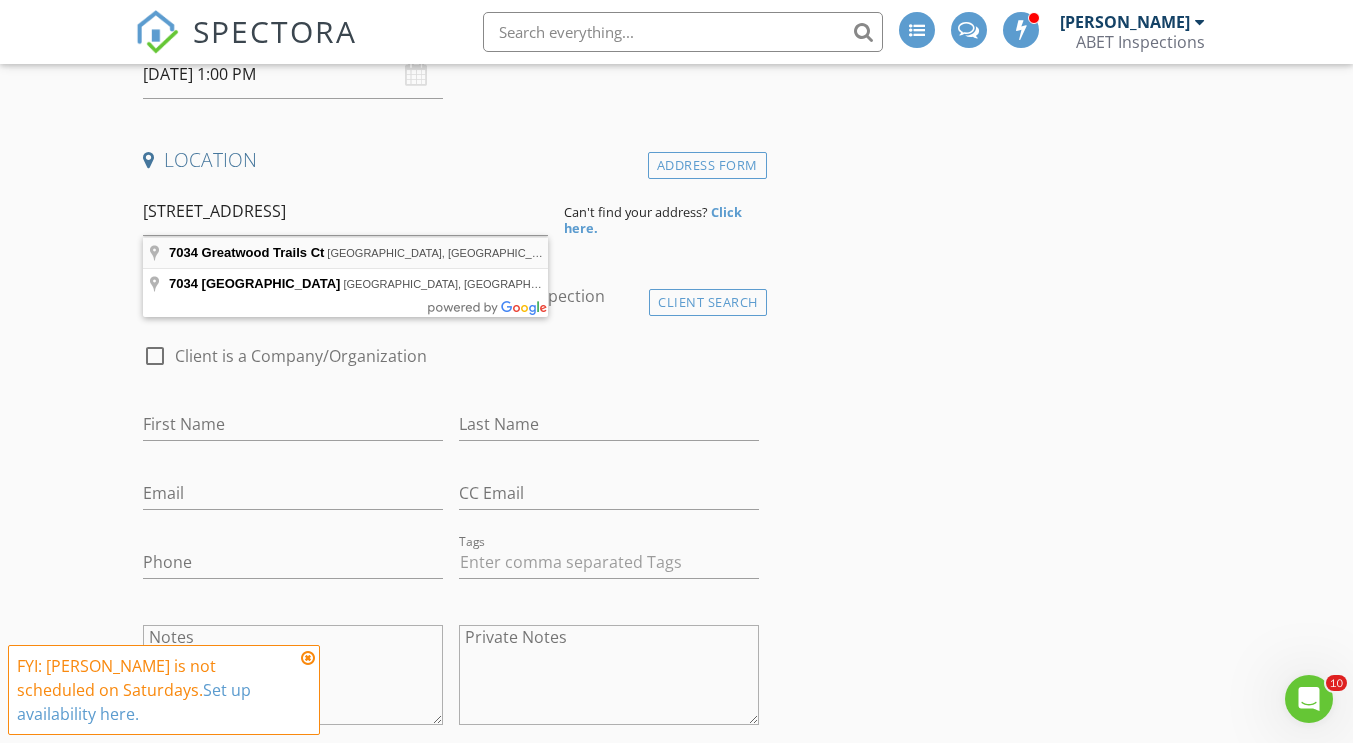 type on "7034 Greatwood Trails Ct, Sugar Land, TX, USA" 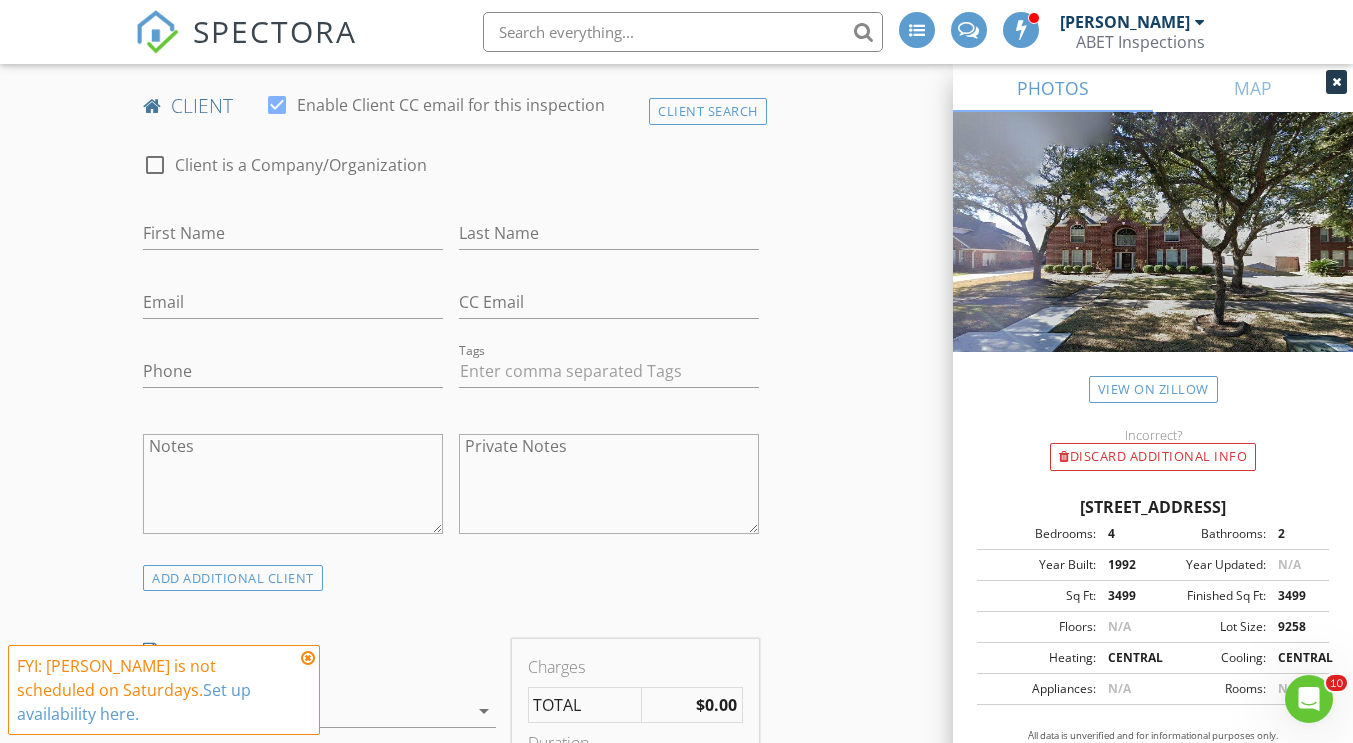scroll, scrollTop: 1600, scrollLeft: 0, axis: vertical 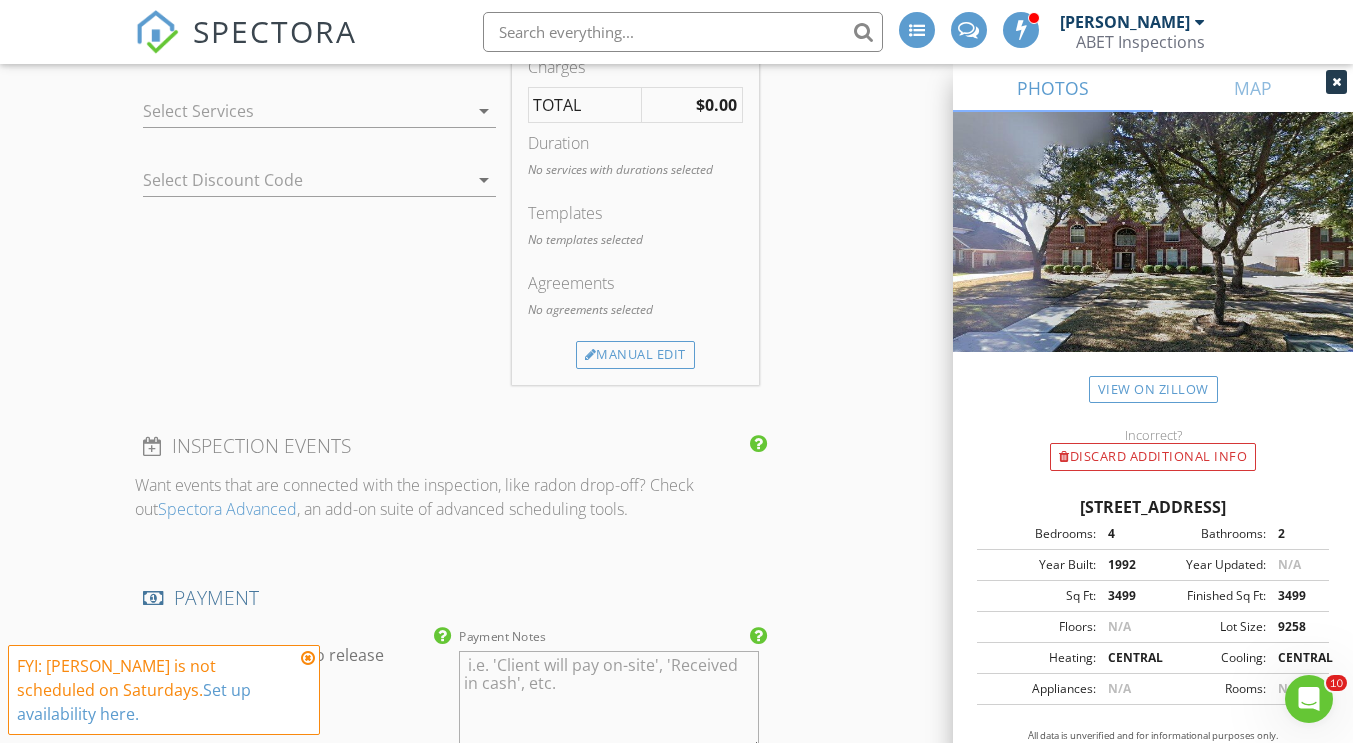 click at bounding box center [305, 111] 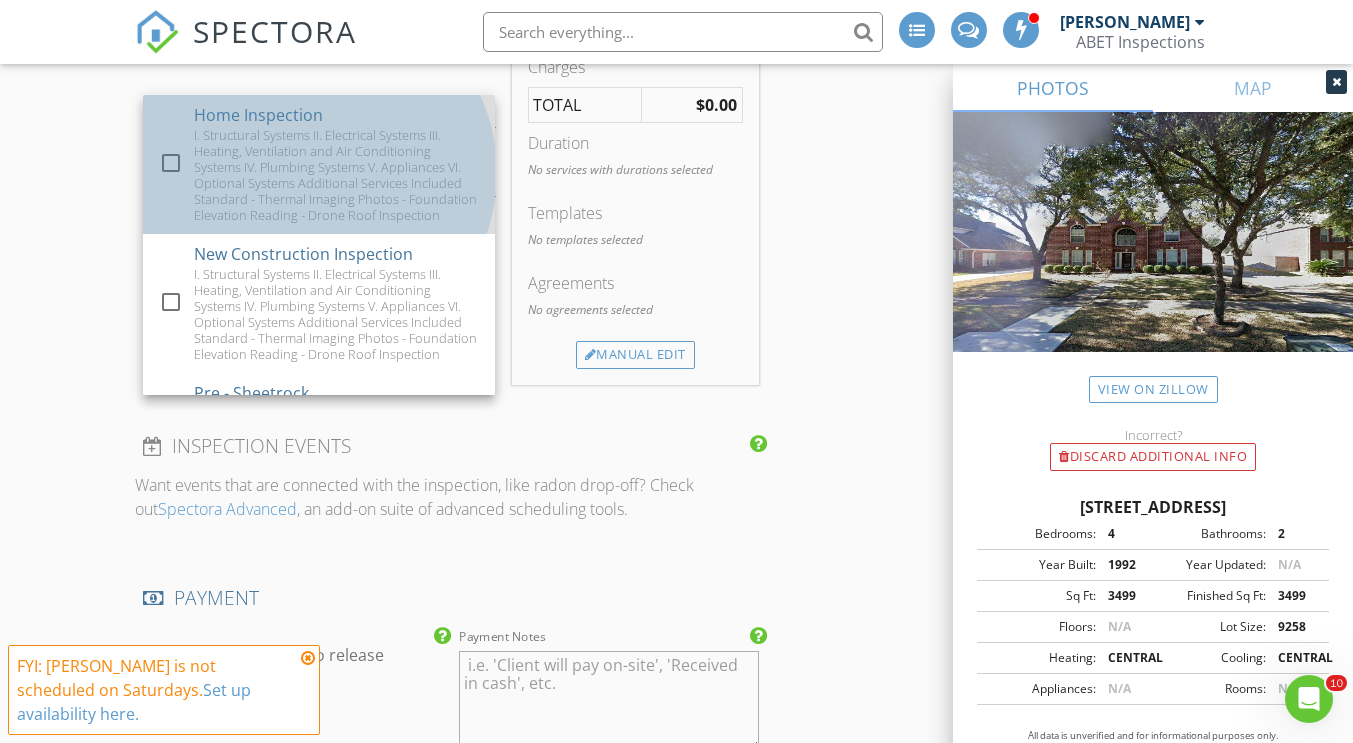 click on "I. Structural Systems II. Electrical Systems III. Heating, Ventilation and Air Conditioning Systems IV. Plumbing Systems  V. Appliances  VI. Optional Systems  Additional Services Included Standard - Thermal Imaging Photos - Foundation Elevation Reading - Drone Roof Inspection" at bounding box center [336, 175] 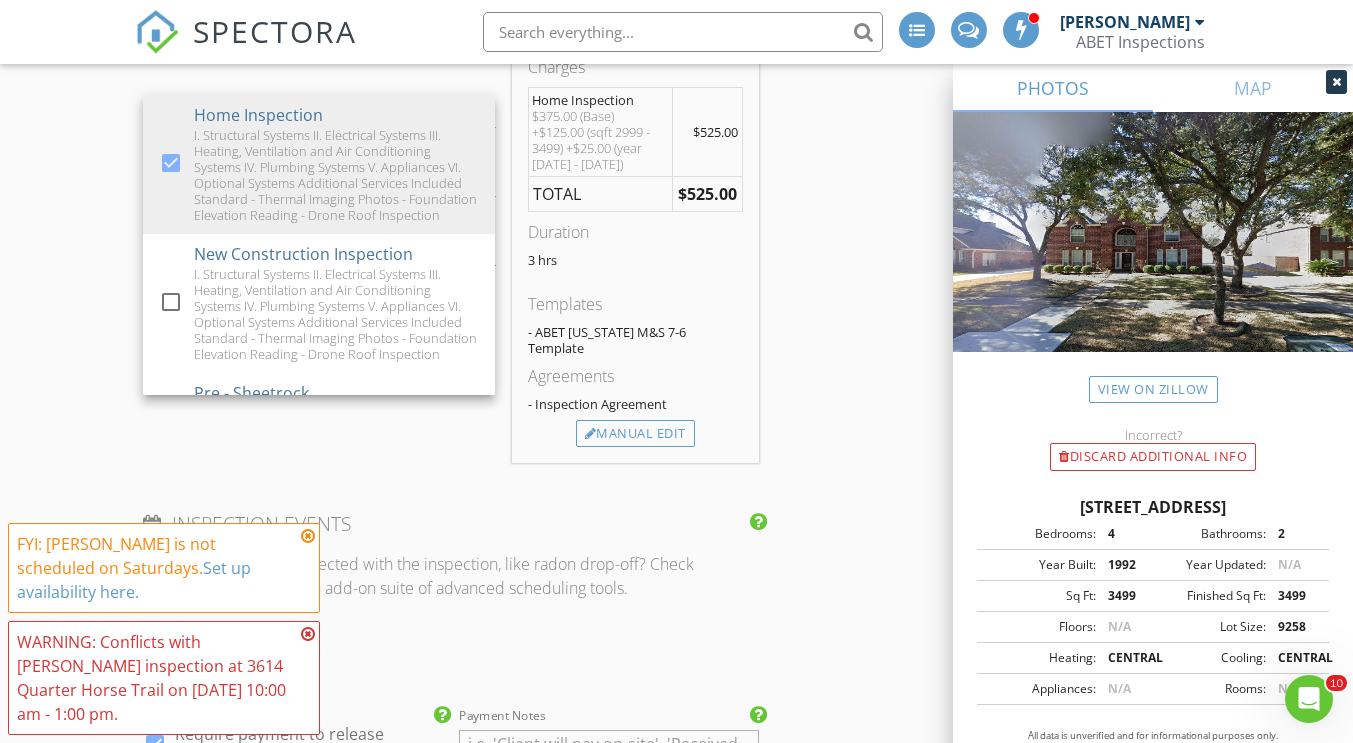 click on "New Inspection
INSPECTOR(S)
check_box   Austin Messina   PRIMARY   check_box_outline_blank   Eric Miller     Austin Messina arrow_drop_down   check_box_outline_blank Austin Messina specifically requested
Date/Time
07/12/2025 1:00 PM
Location
Address Search       Address 7034 Greatwood Trails Ct   Unit   City Sugar Land   State TX   Zip 77479   County Fort Bend     Square Feet 3499   Year Built 1992   Foundation arrow_drop_down     Austin Messina     23.0 miles     (39 minutes)
client
check_box Enable Client CC email for this inspection   Client Search     check_box_outline_blank Client is a Company/Organization     First Name   Last Name   Email   CC Email   Phone         Tags         Notes   Private Notes
ADD ADDITIONAL client
SERVICES
check_box   Home Inspection" at bounding box center (676, 441) 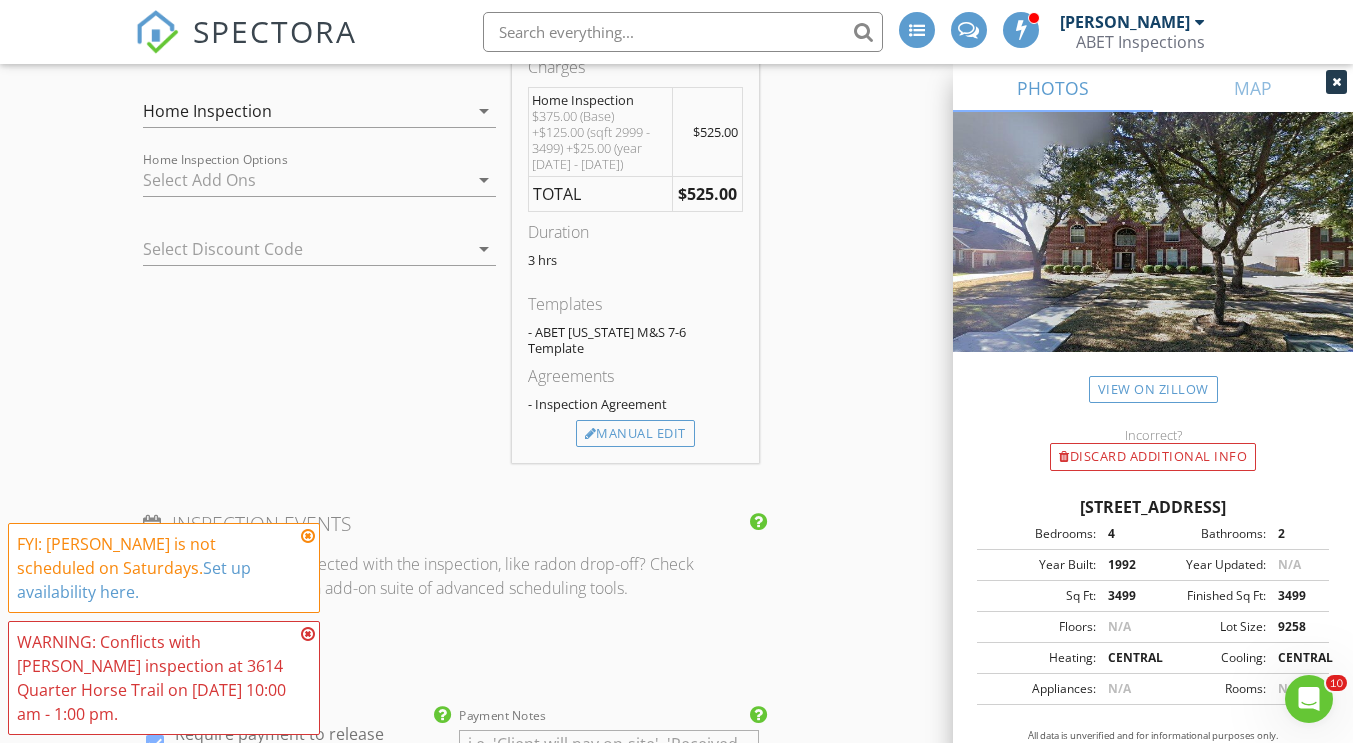 click at bounding box center [305, 180] 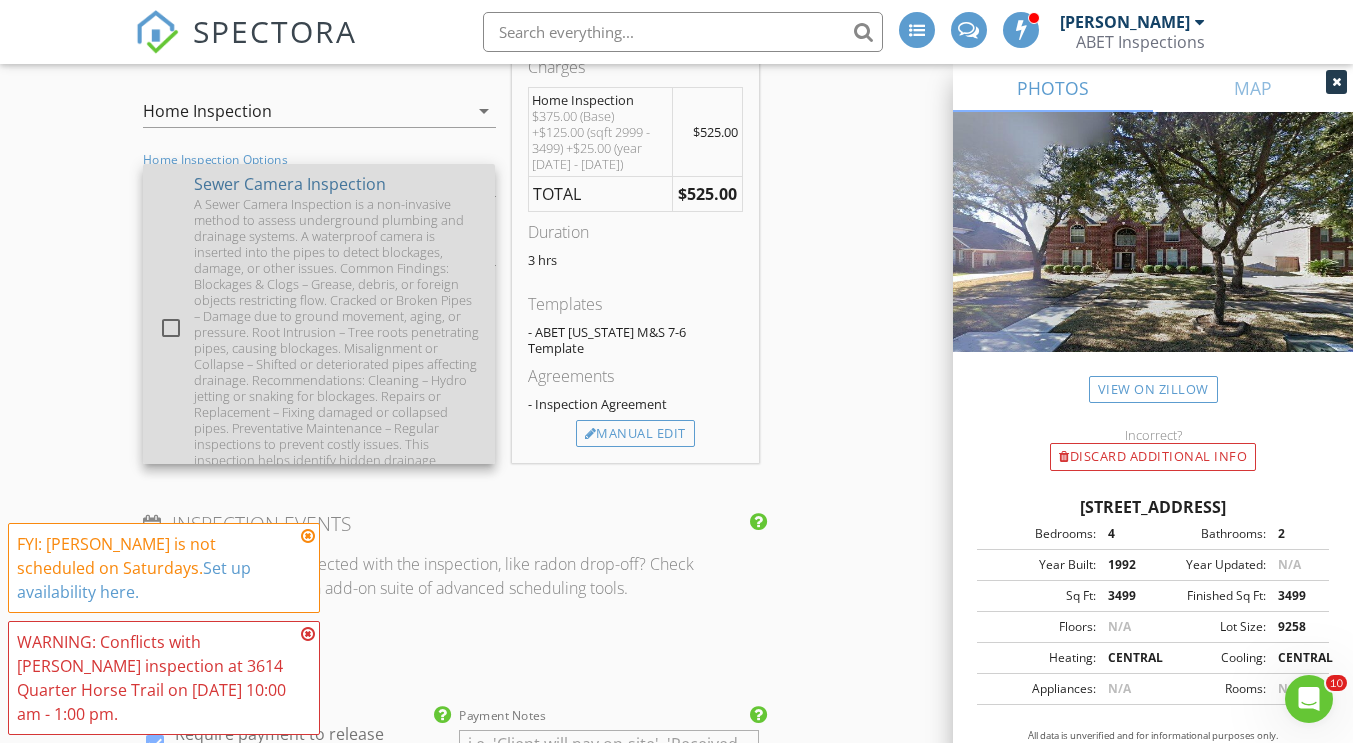 click on "A Sewer Camera Inspection is a non-invasive method to assess underground plumbing and drainage systems. A waterproof camera is inserted into the pipes to detect blockages, damage, or other issues.  Common Findings: Blockages & Clogs – Grease, debris, or foreign objects restricting flow. Cracked or Broken Pipes – Damage due to ground movement, aging, or pressure. Root Intrusion – Tree roots penetrating pipes, causing blockages. Misalignment or Collapse – Shifted or deteriorated pipes affecting drainage. Recommendations: Cleaning – Hydro jetting or snaking for blockages. Repairs or Replacement – Fixing damaged or collapsed pipes. Preventative Maintenance – Regular inspections to prevent costly issues. This inspection helps identify hidden drainage problems and ensures proper system function." at bounding box center (336, 340) 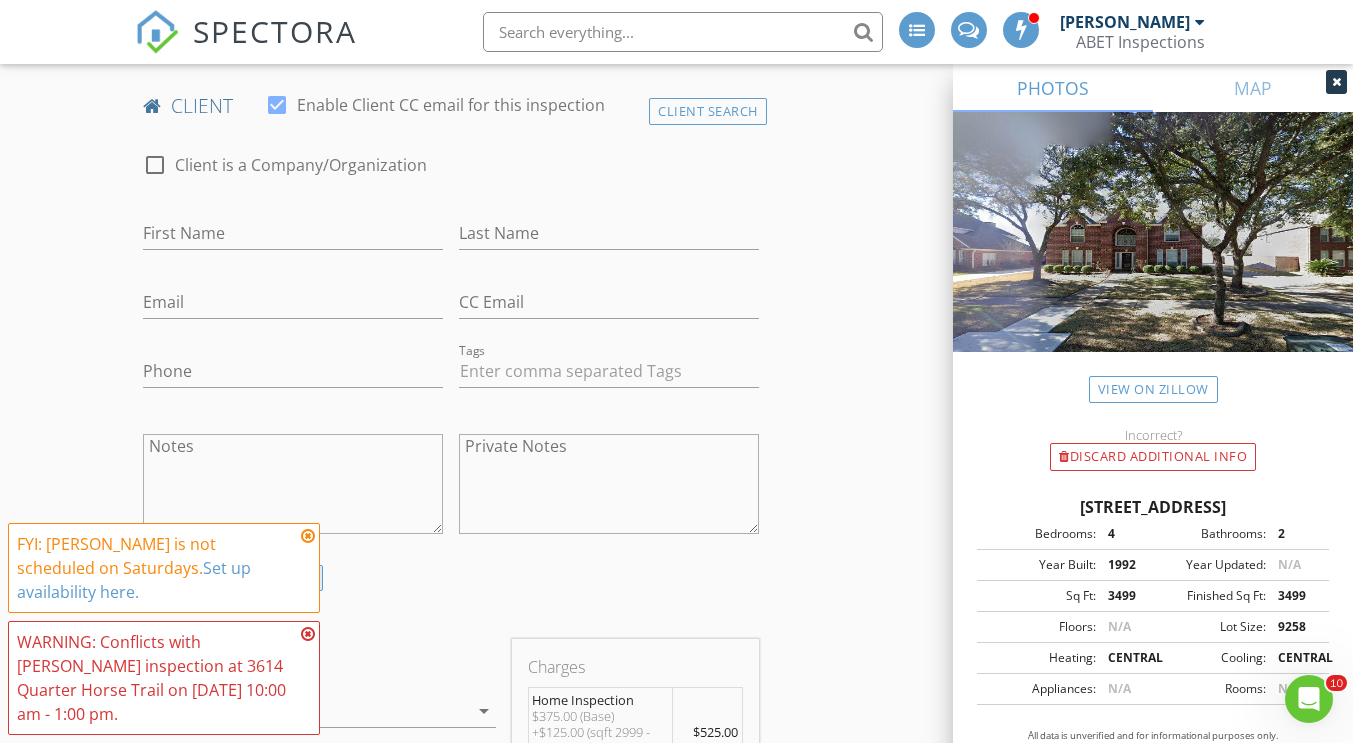 scroll, scrollTop: 1000, scrollLeft: 0, axis: vertical 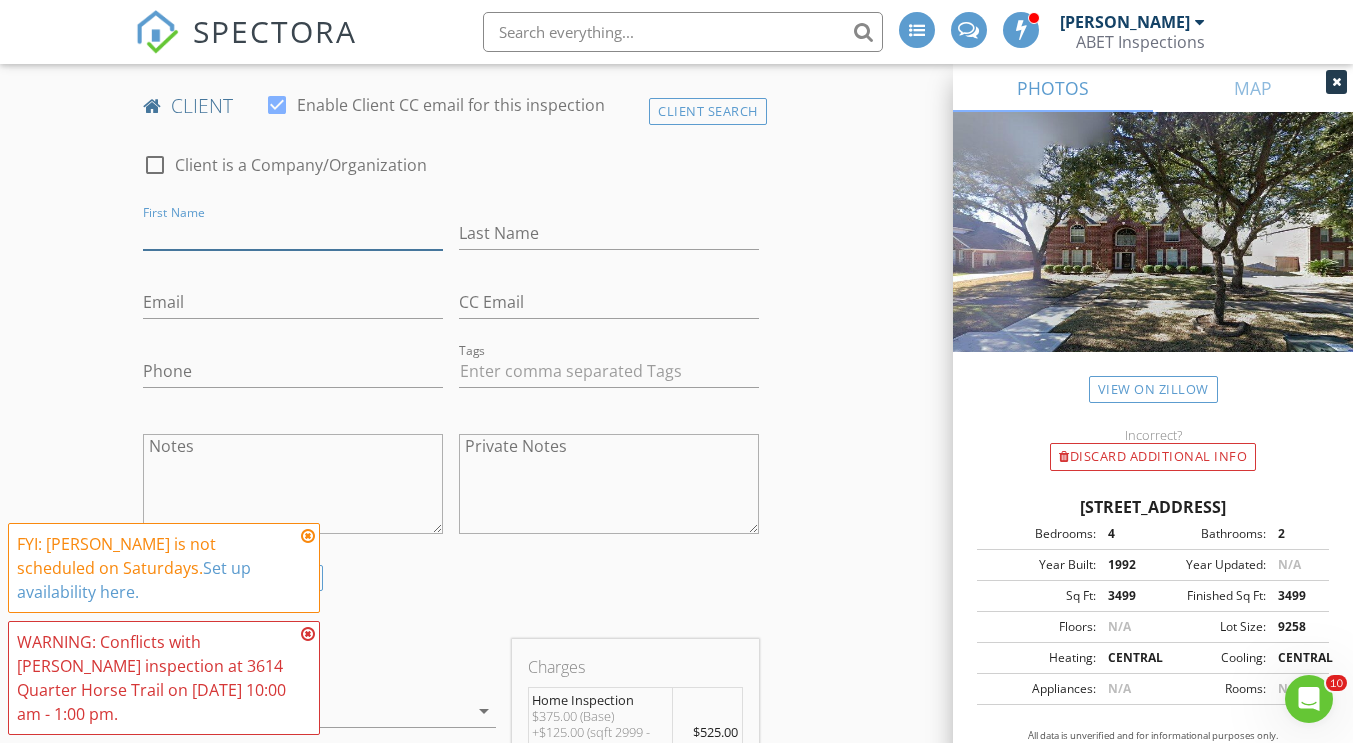 drag, startPoint x: 271, startPoint y: 233, endPoint x: 282, endPoint y: 233, distance: 11 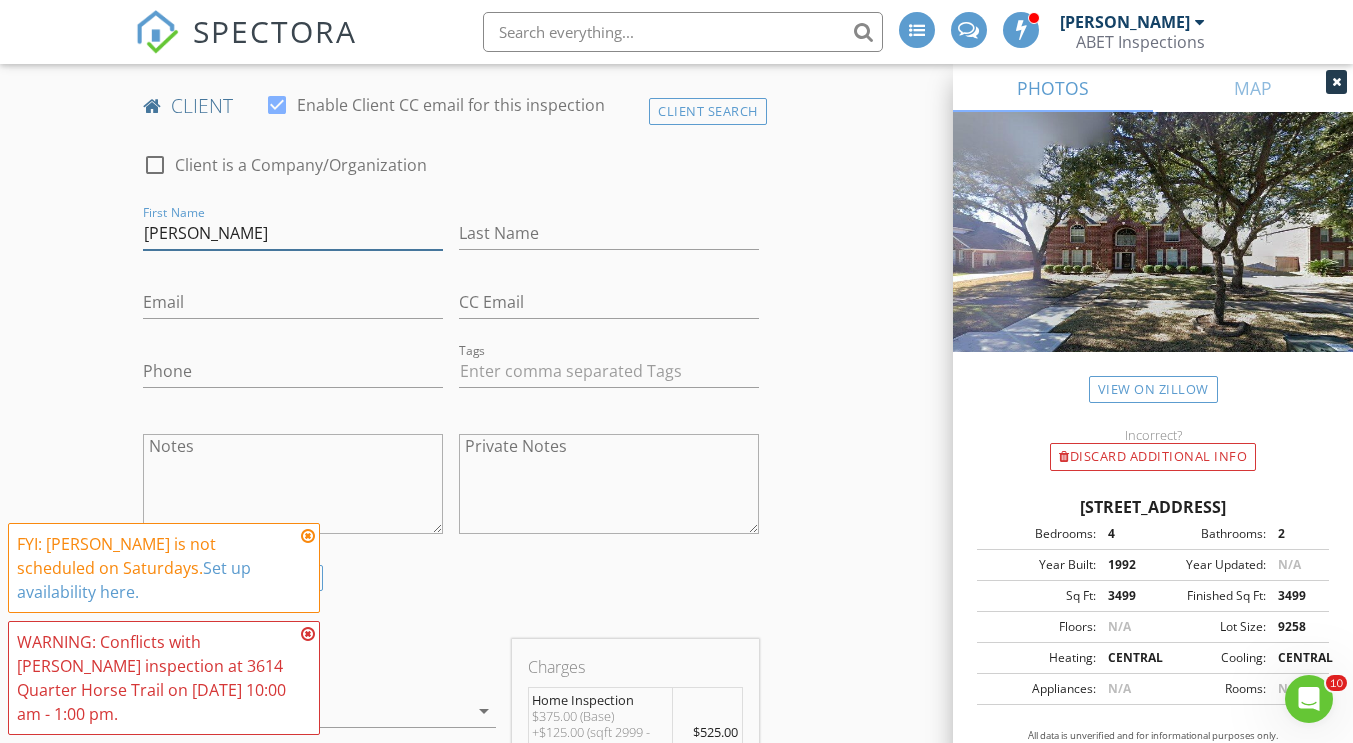 type on "[PERSON_NAME]" 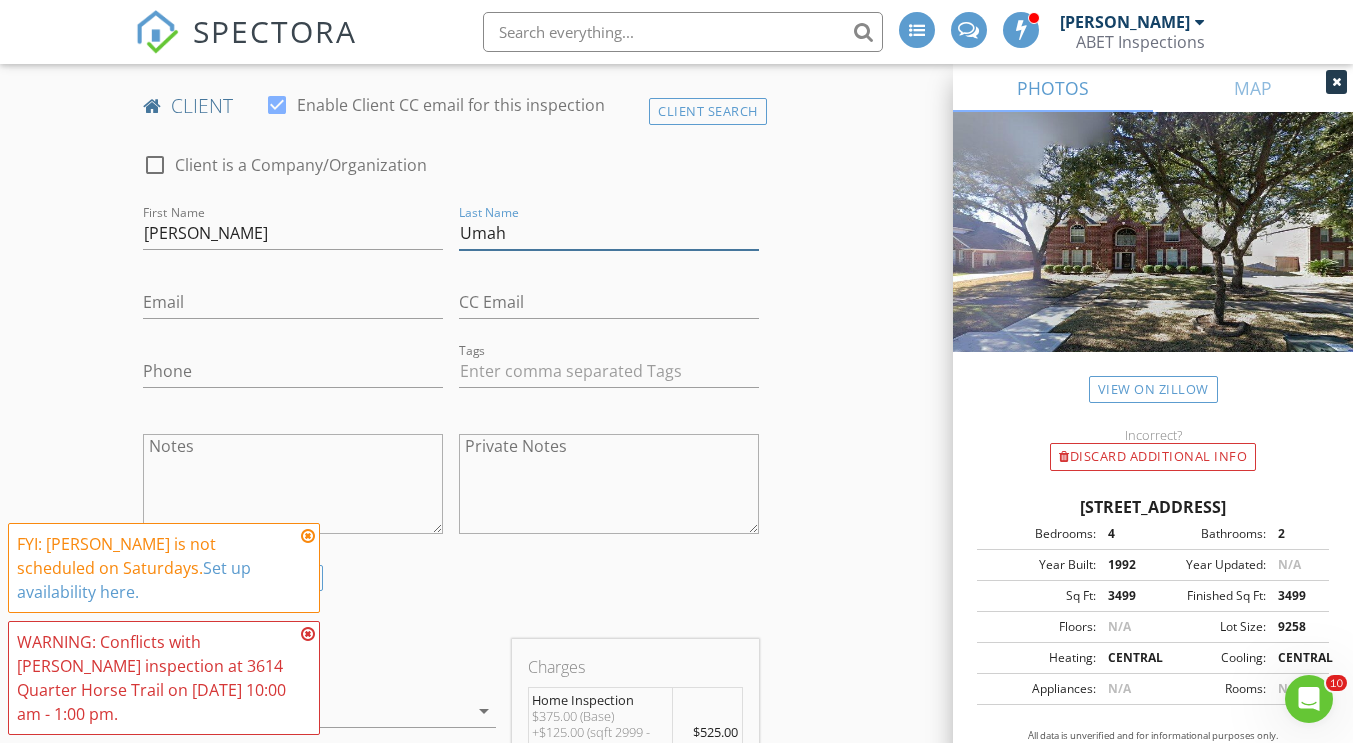 type on "Umah" 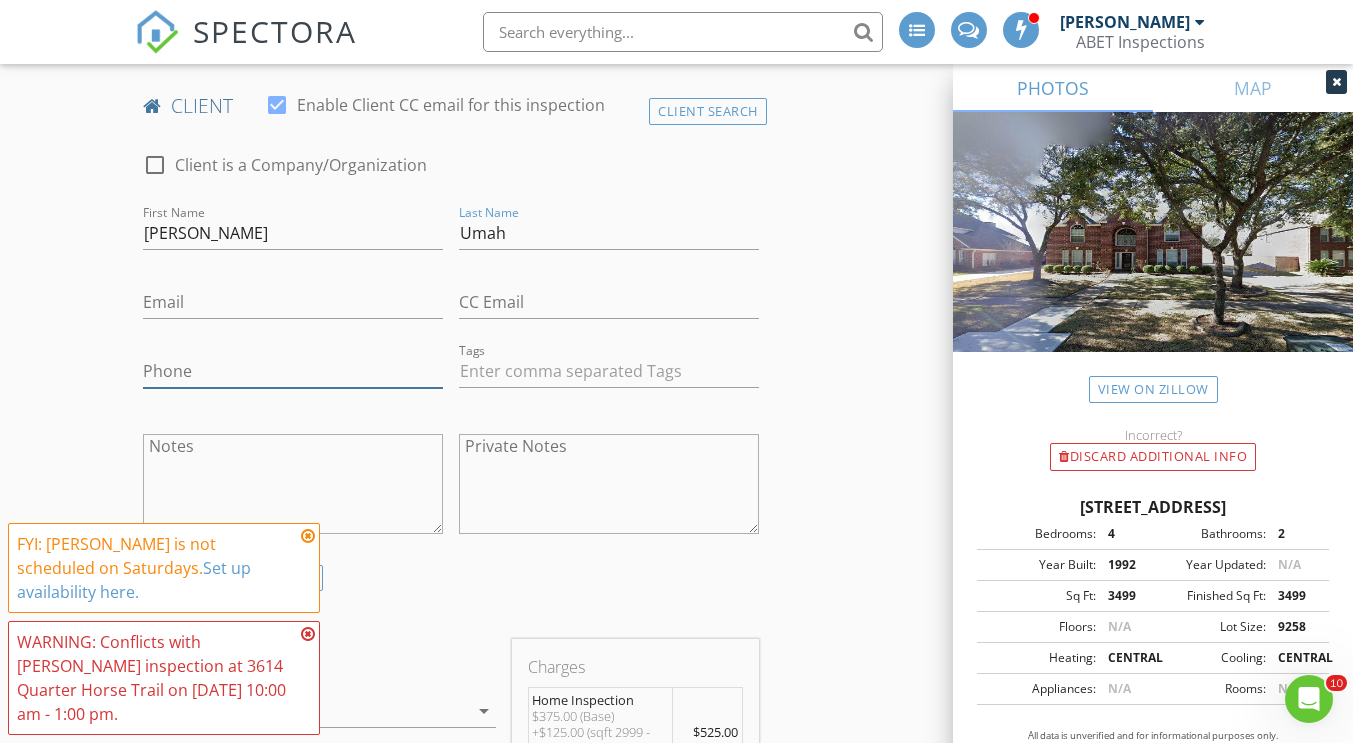 click on "Phone" at bounding box center (293, 371) 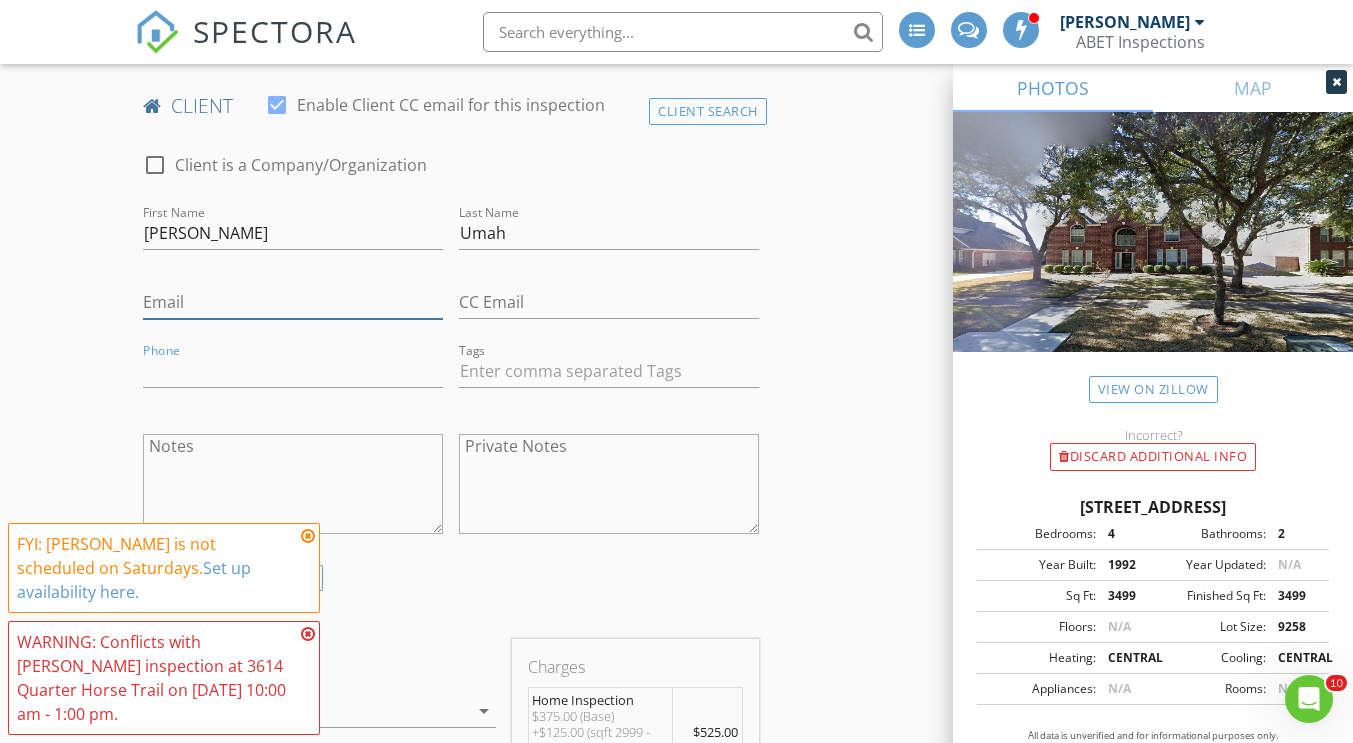 click on "Email" at bounding box center [293, 302] 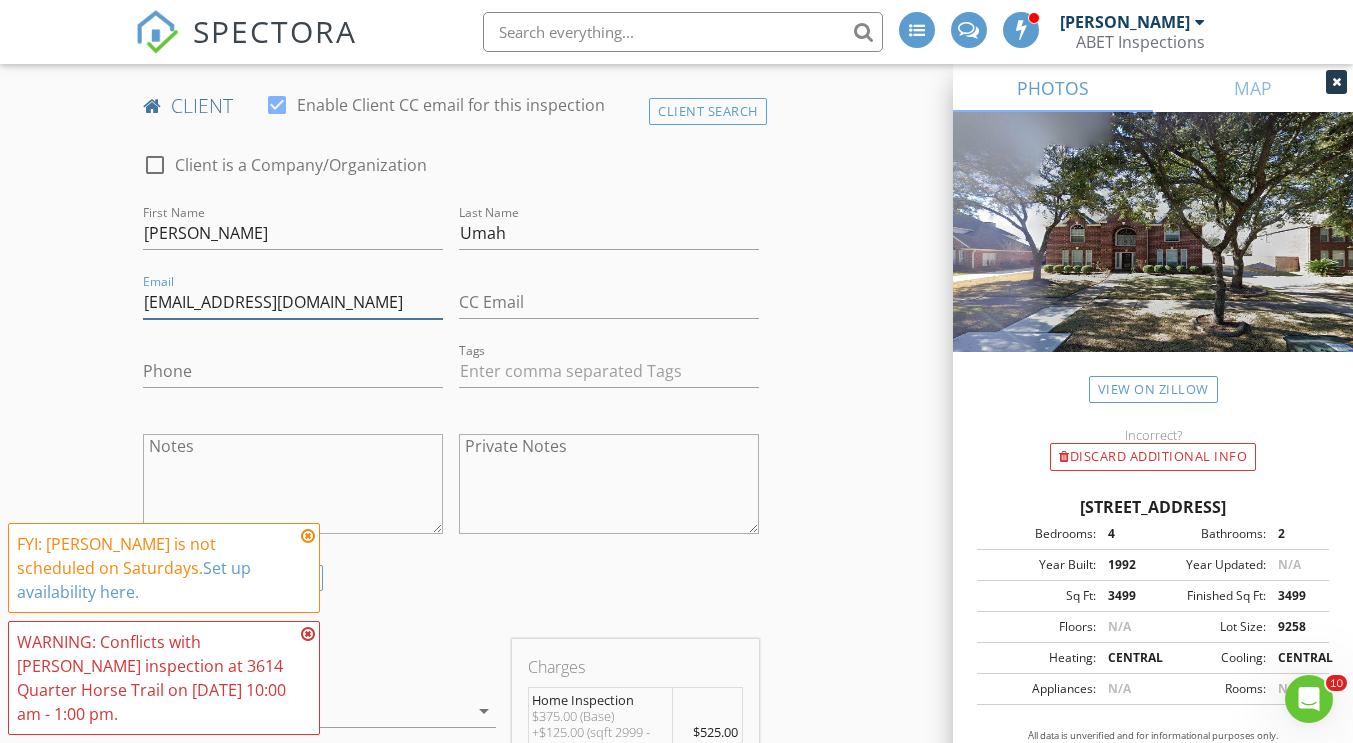 type on "m.umah@yahoo.com" 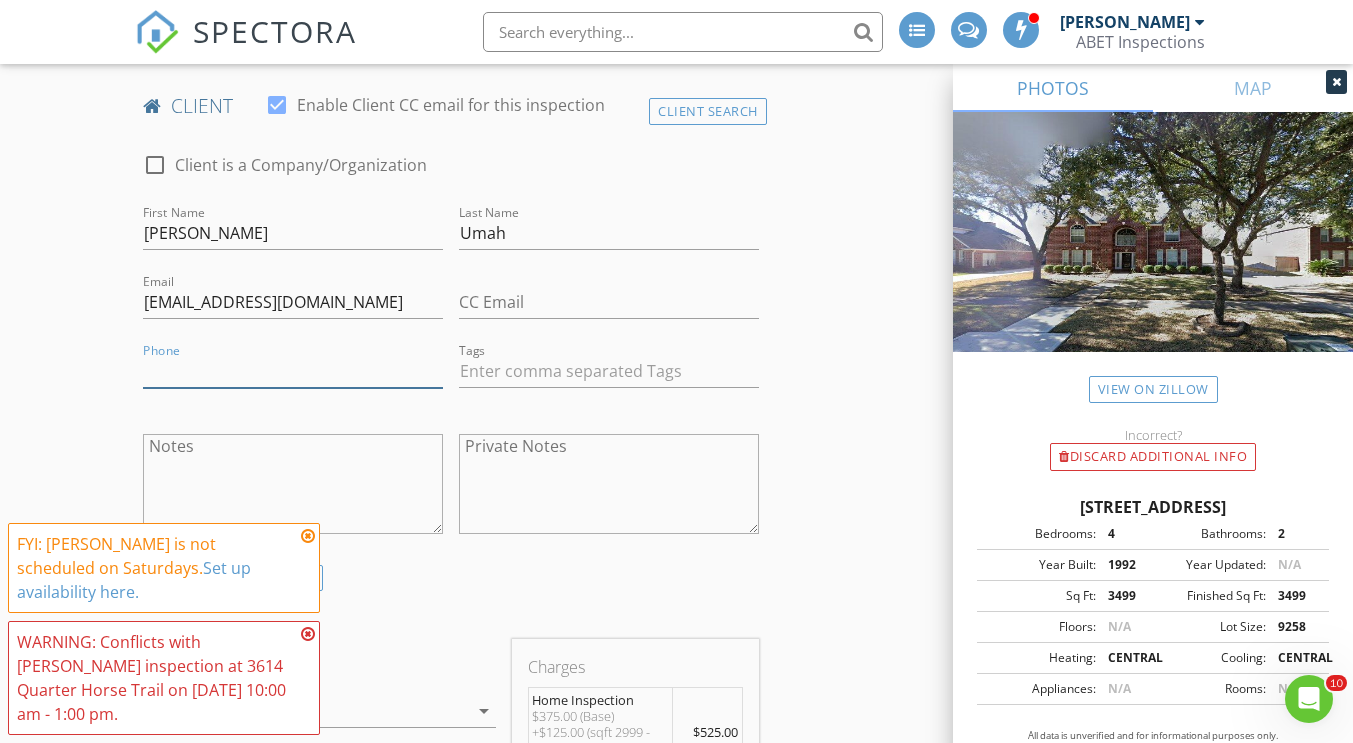 click on "Phone" at bounding box center (293, 371) 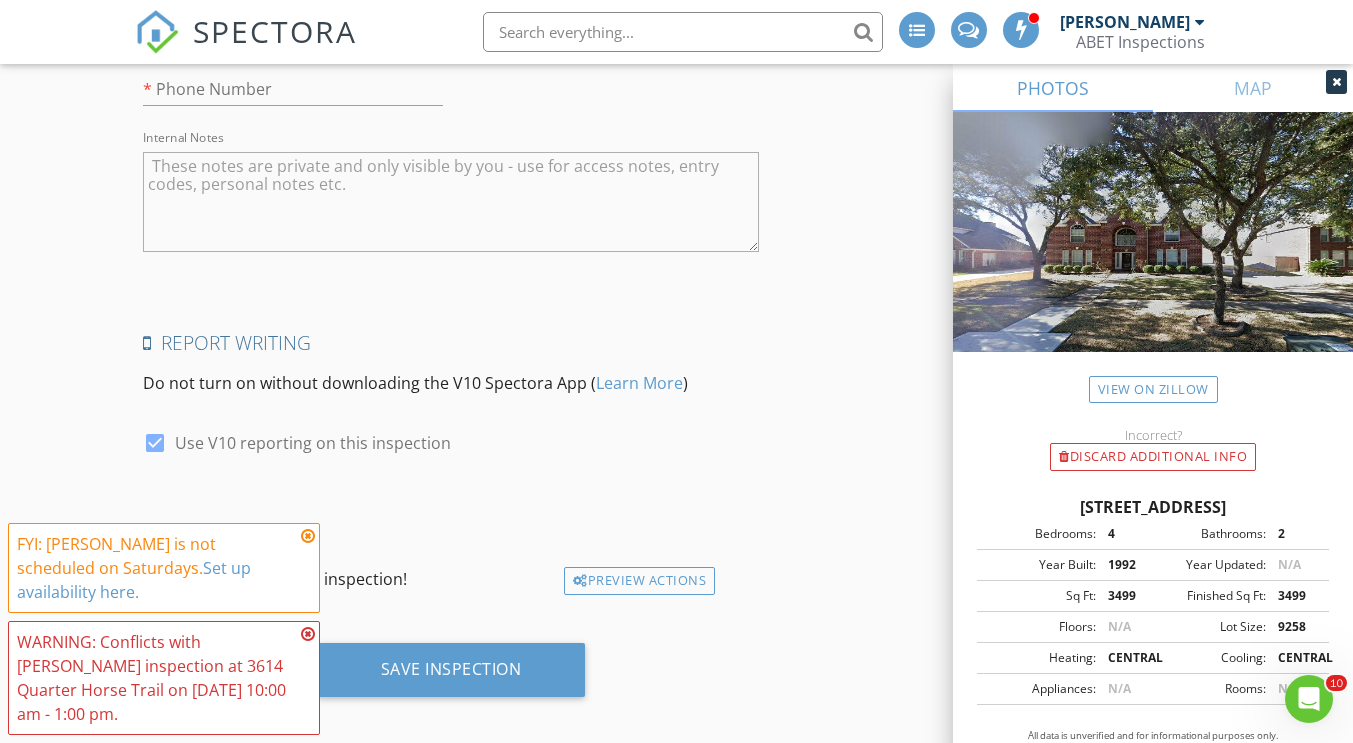 scroll, scrollTop: 3043, scrollLeft: 0, axis: vertical 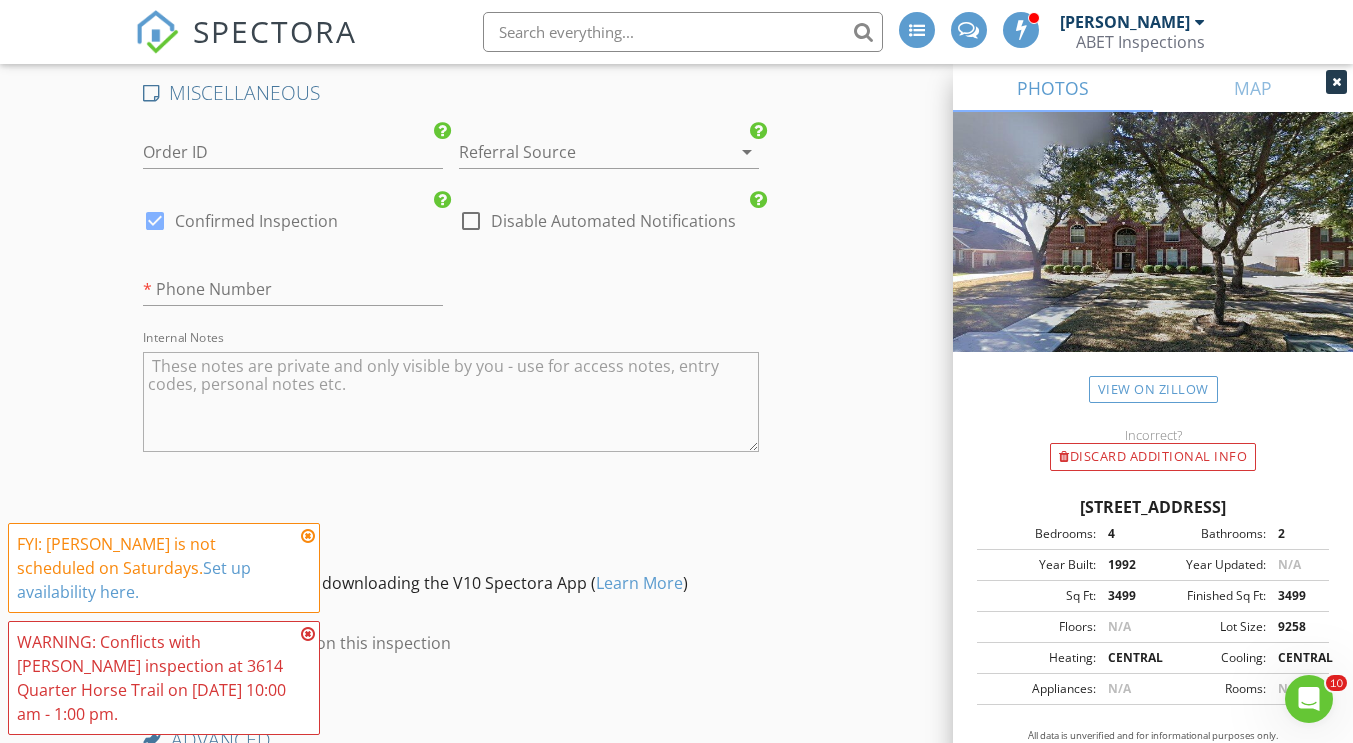 type on "314-540-4900" 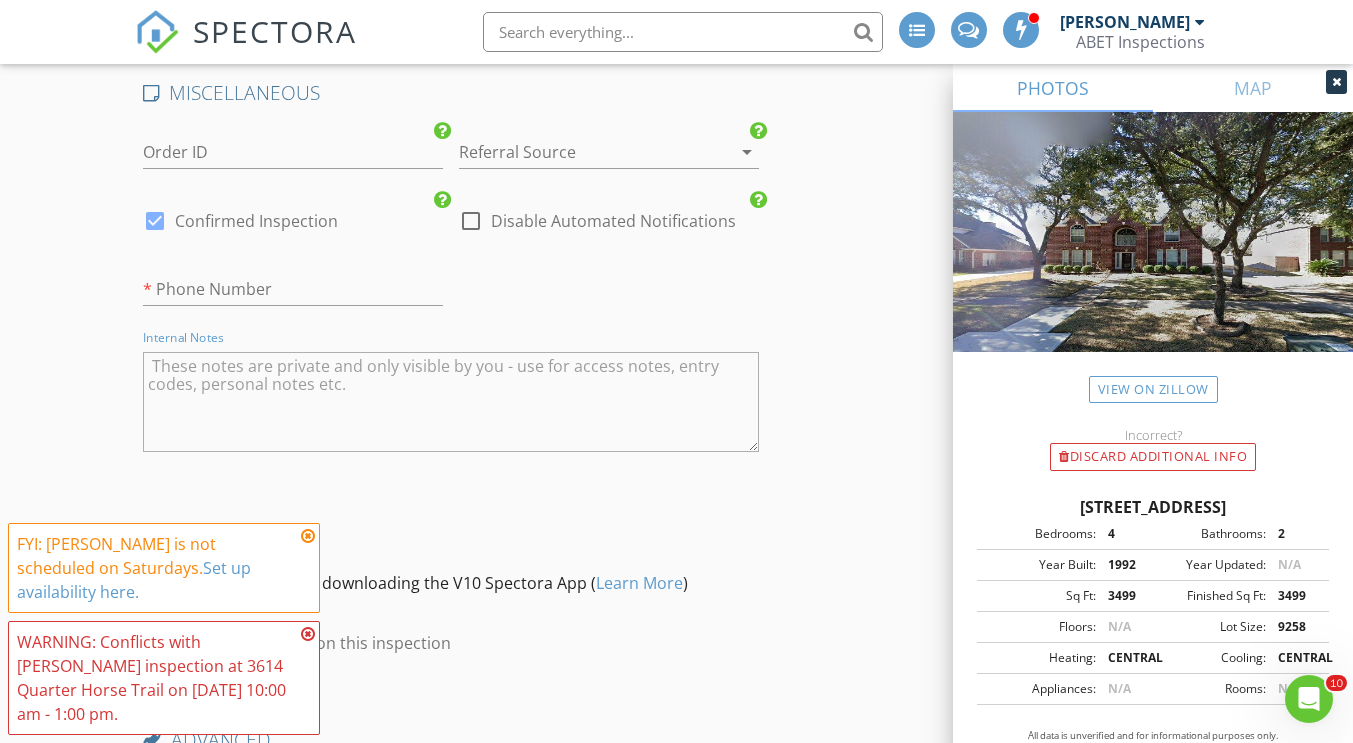 click at bounding box center (450, 402) 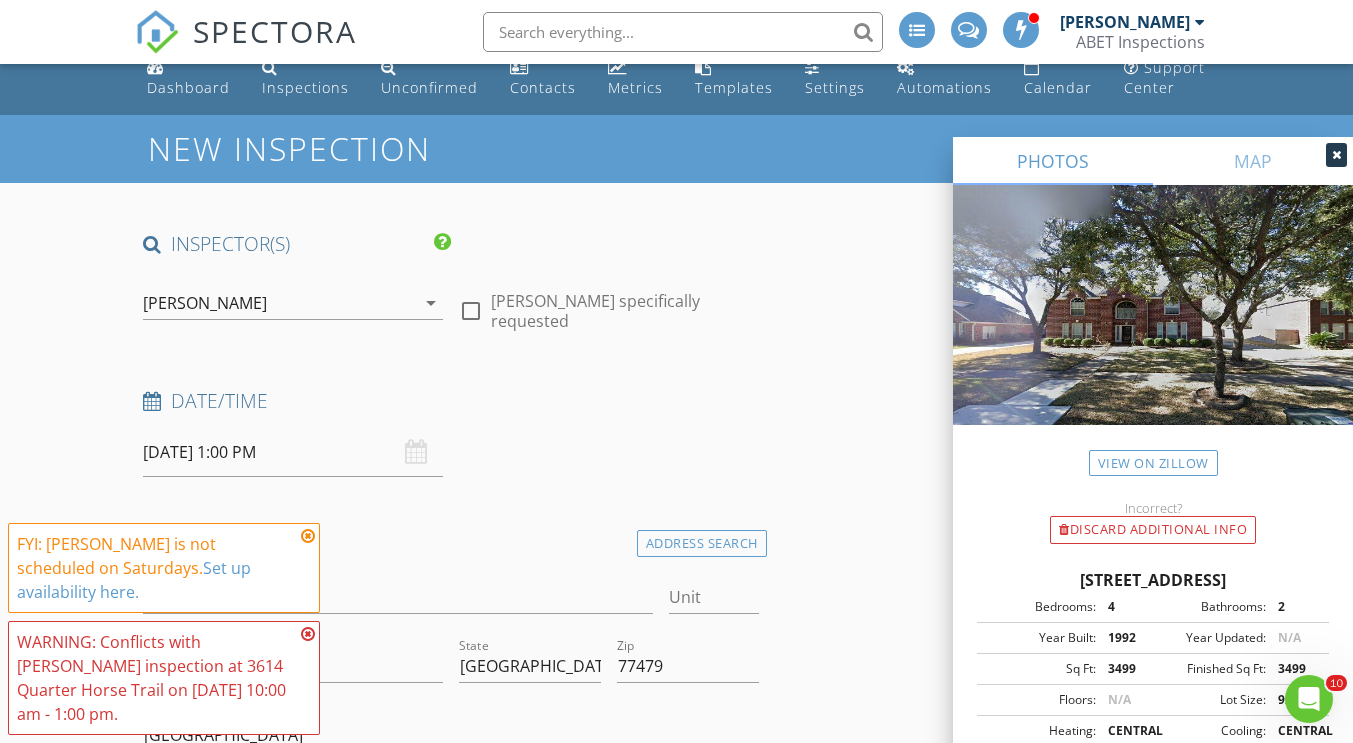 scroll, scrollTop: 0, scrollLeft: 0, axis: both 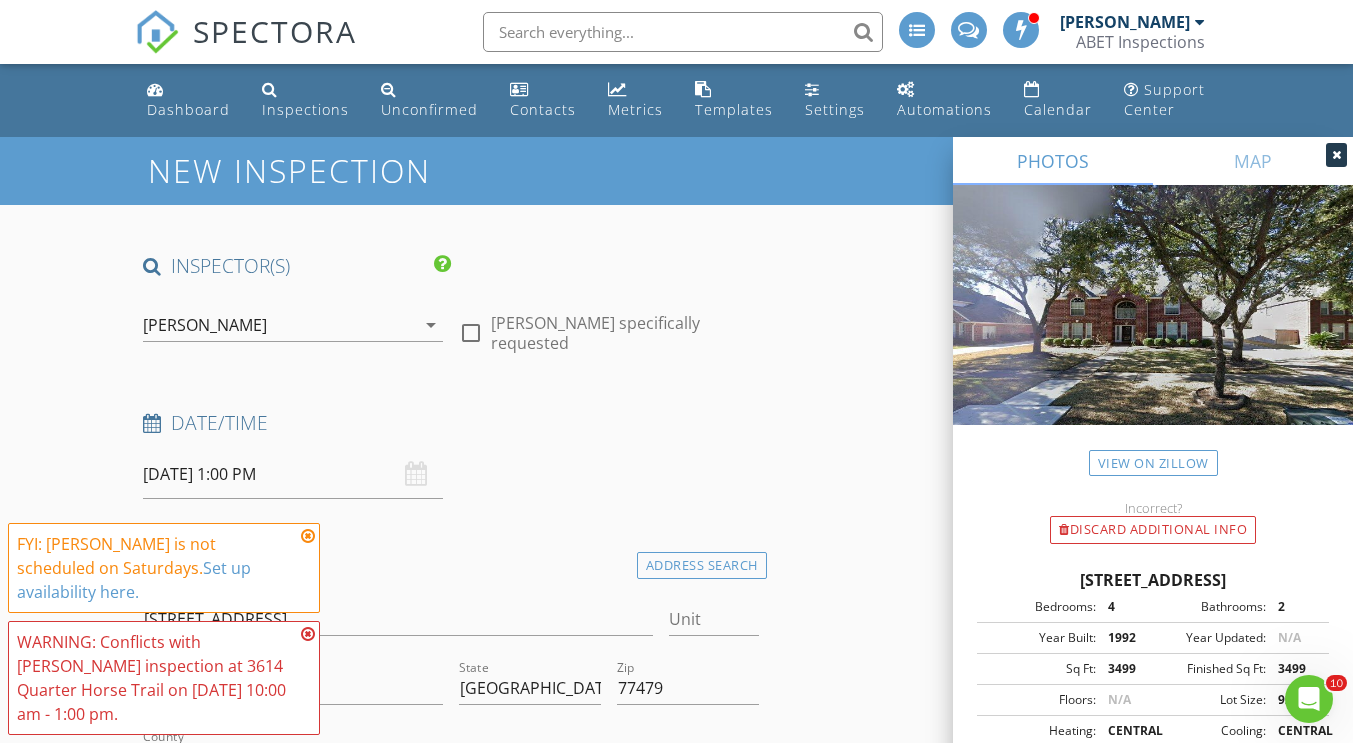 click on "Date/Time" at bounding box center [450, 430] 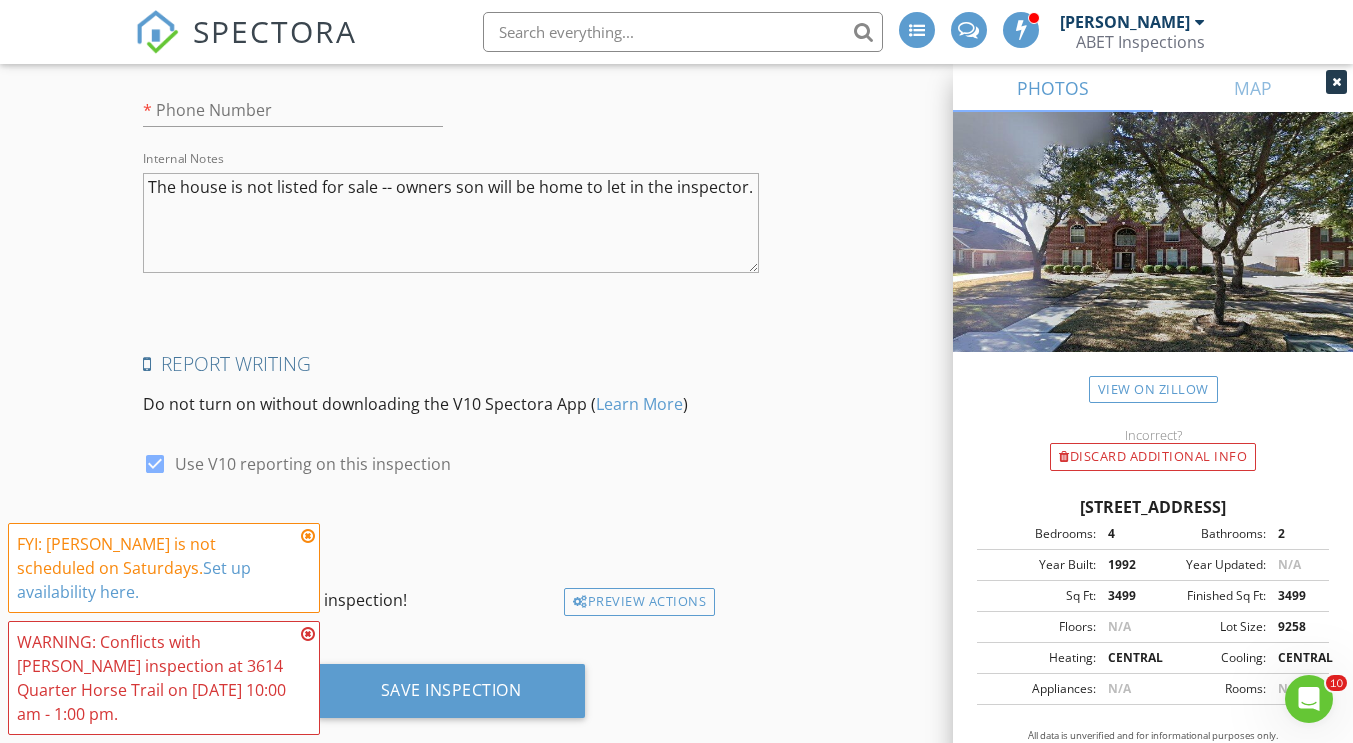 scroll, scrollTop: 3243, scrollLeft: 0, axis: vertical 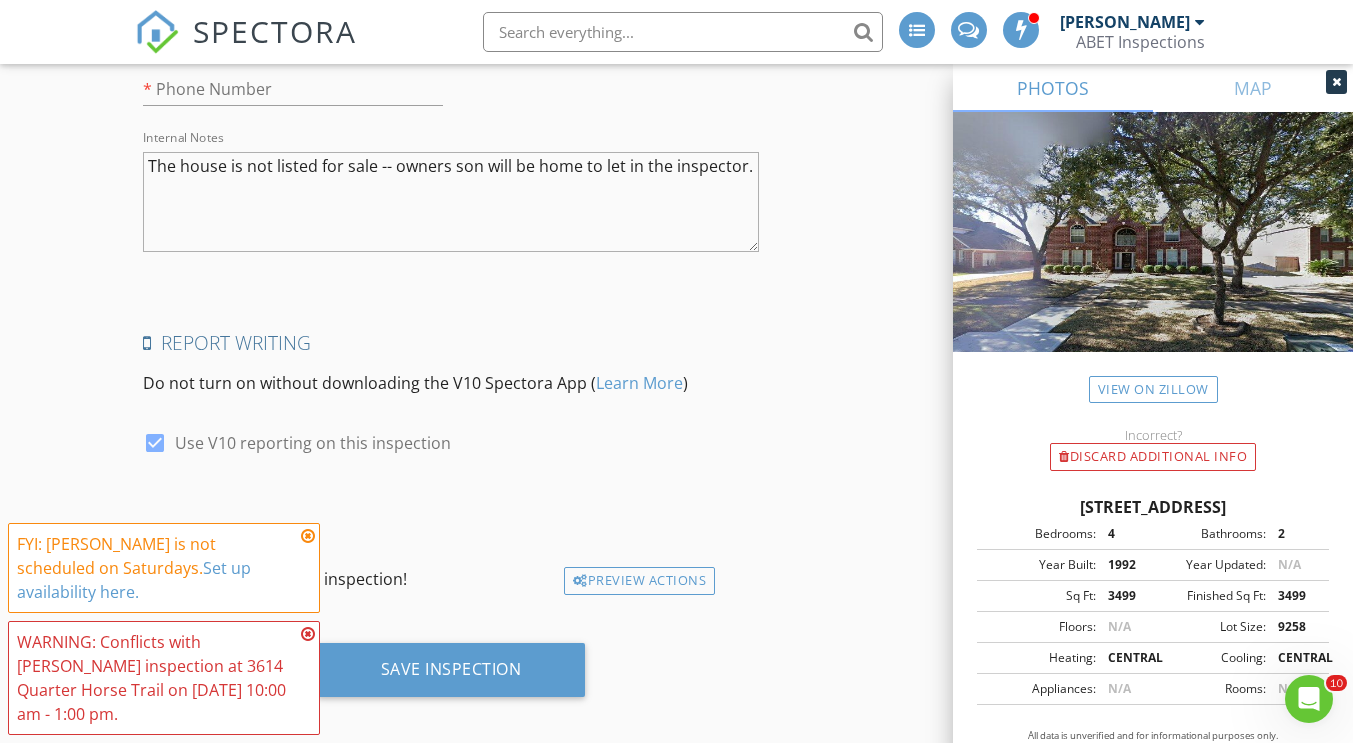 click at bounding box center [308, 536] 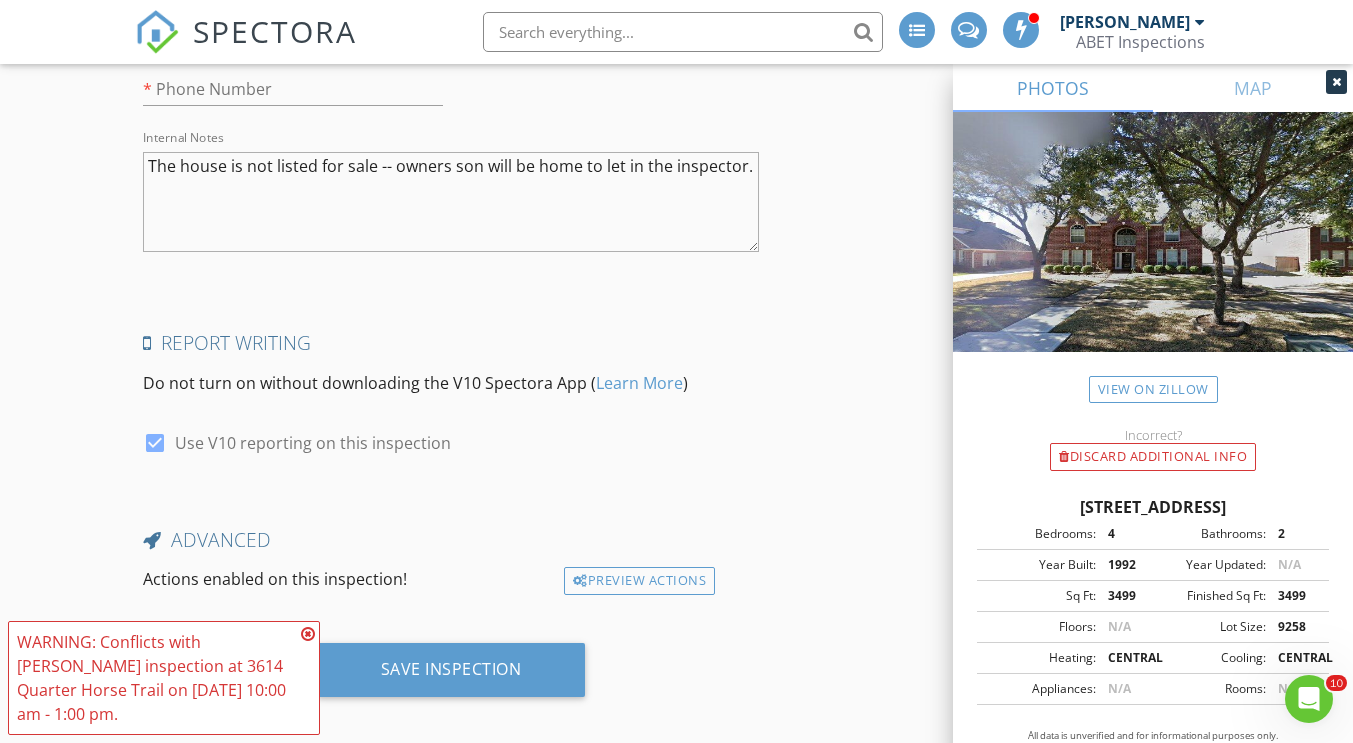 click at bounding box center [308, 634] 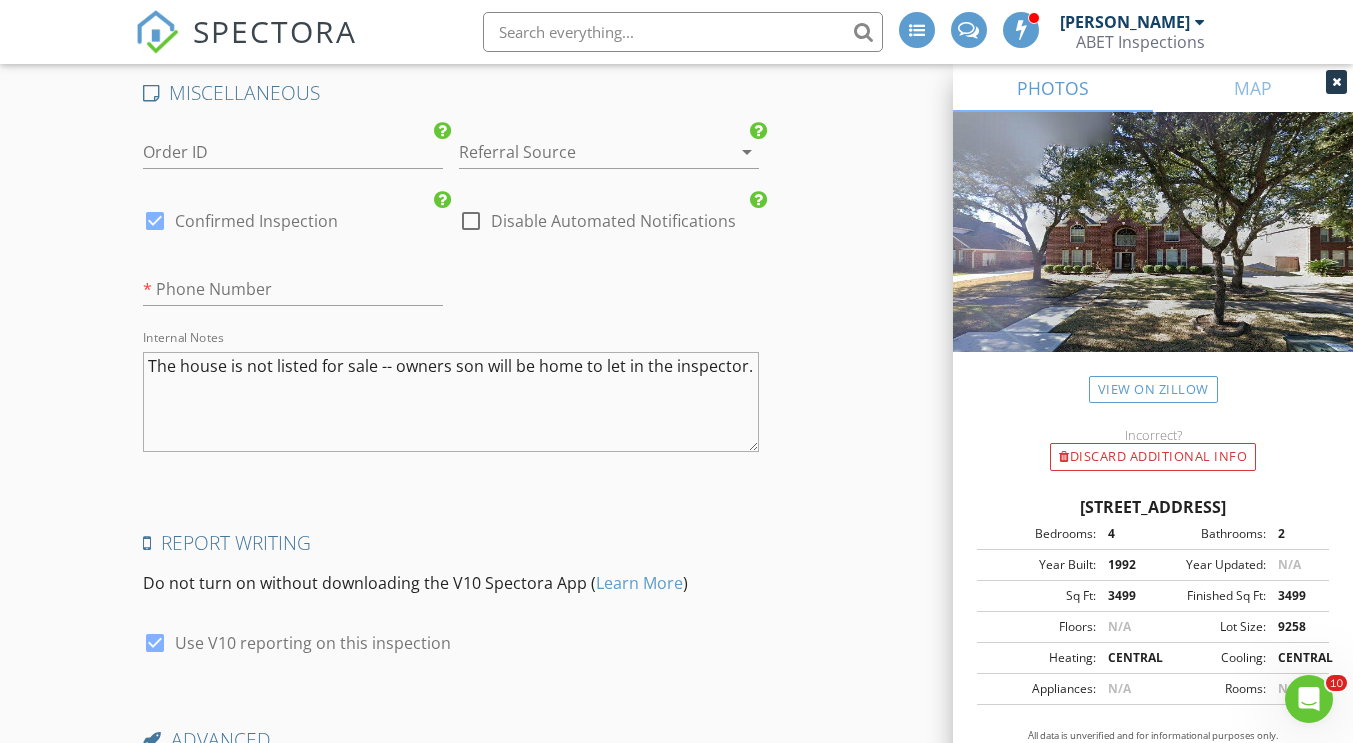 scroll, scrollTop: 2843, scrollLeft: 0, axis: vertical 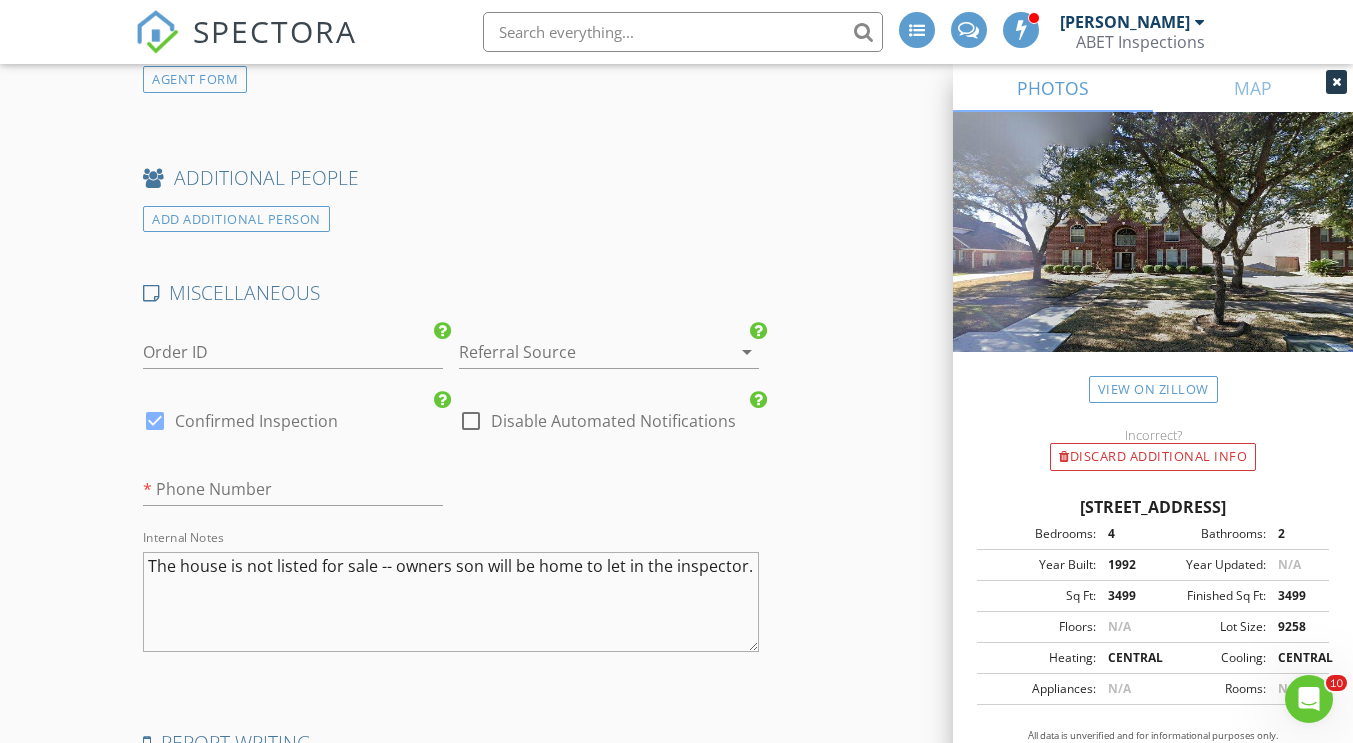 click on "The house is not listed for sale -- owners son will be home to let in the inspector." at bounding box center [450, 602] 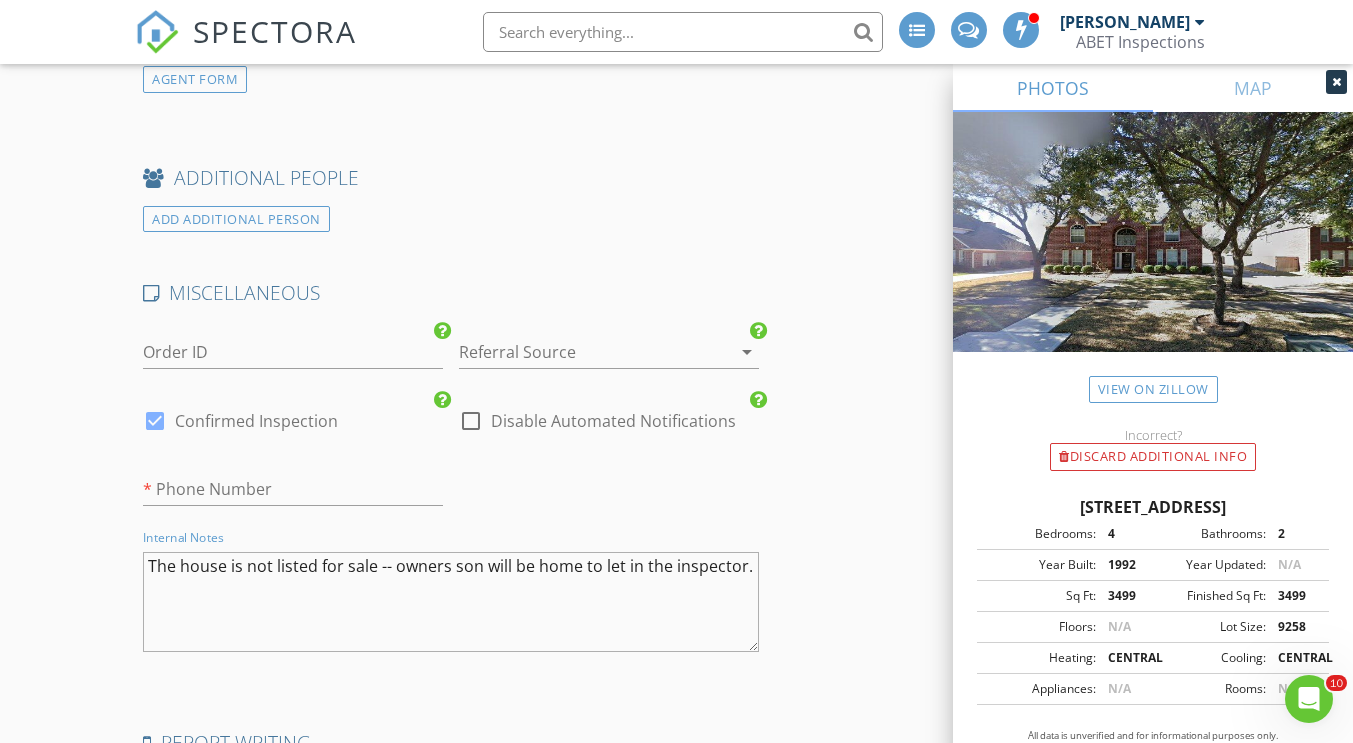 click on "The house is not listed for sale -- owners son will be home to let in the inspector." at bounding box center (450, 602) 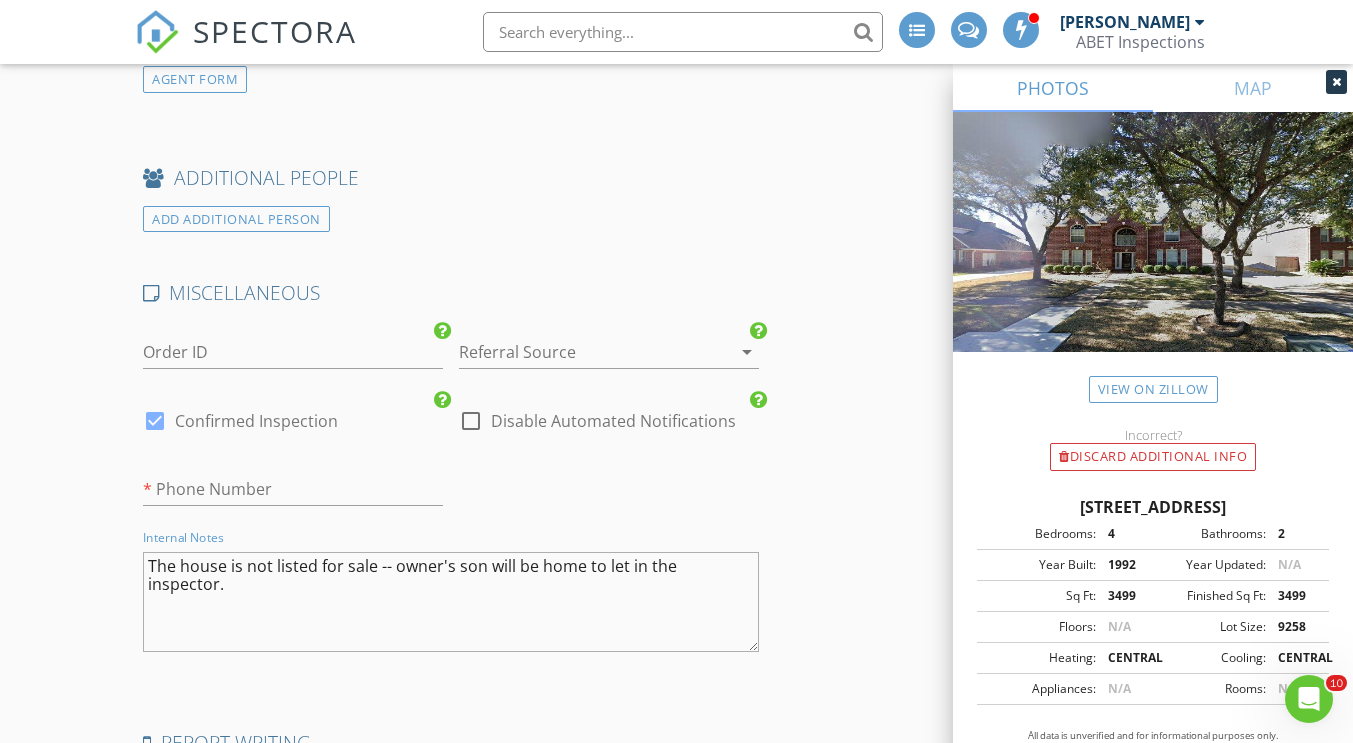 click on "The house is not listed for sale -- owner's son will be home to let in the inspector." at bounding box center (450, 602) 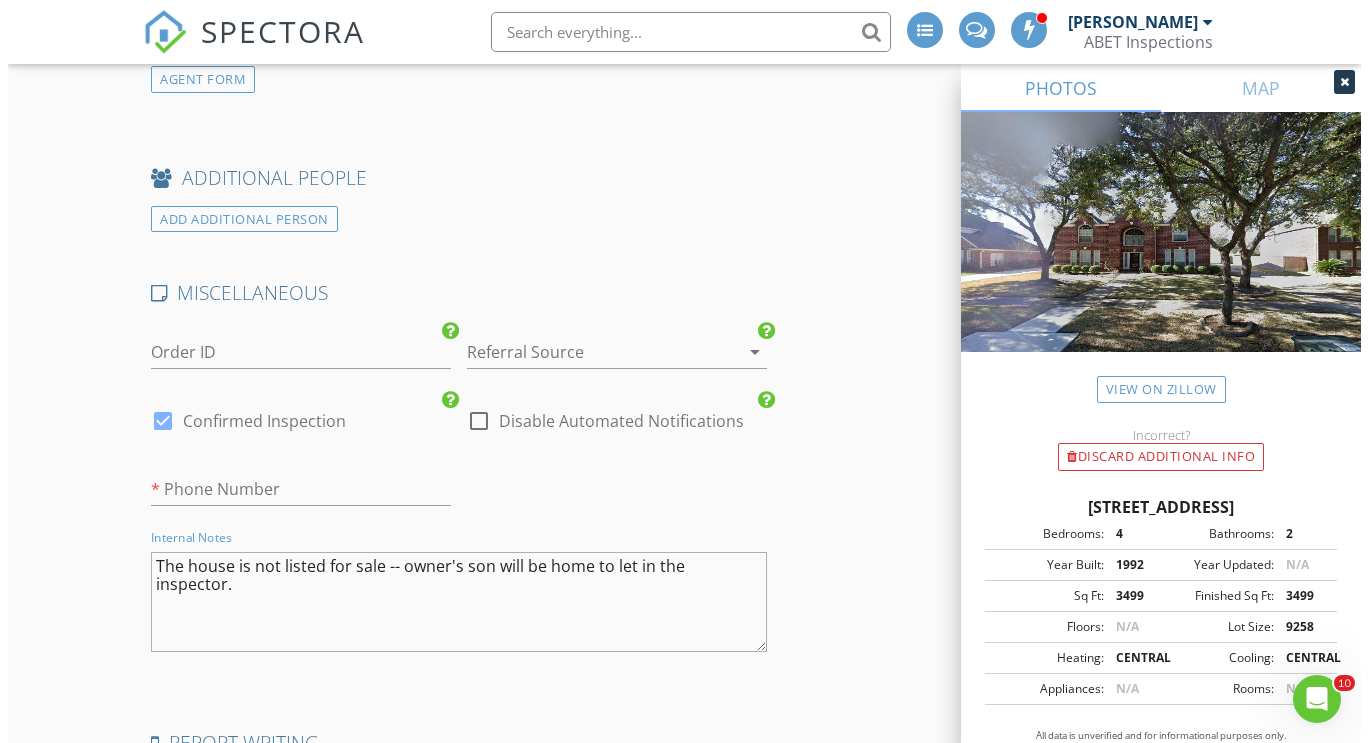 scroll, scrollTop: 3243, scrollLeft: 0, axis: vertical 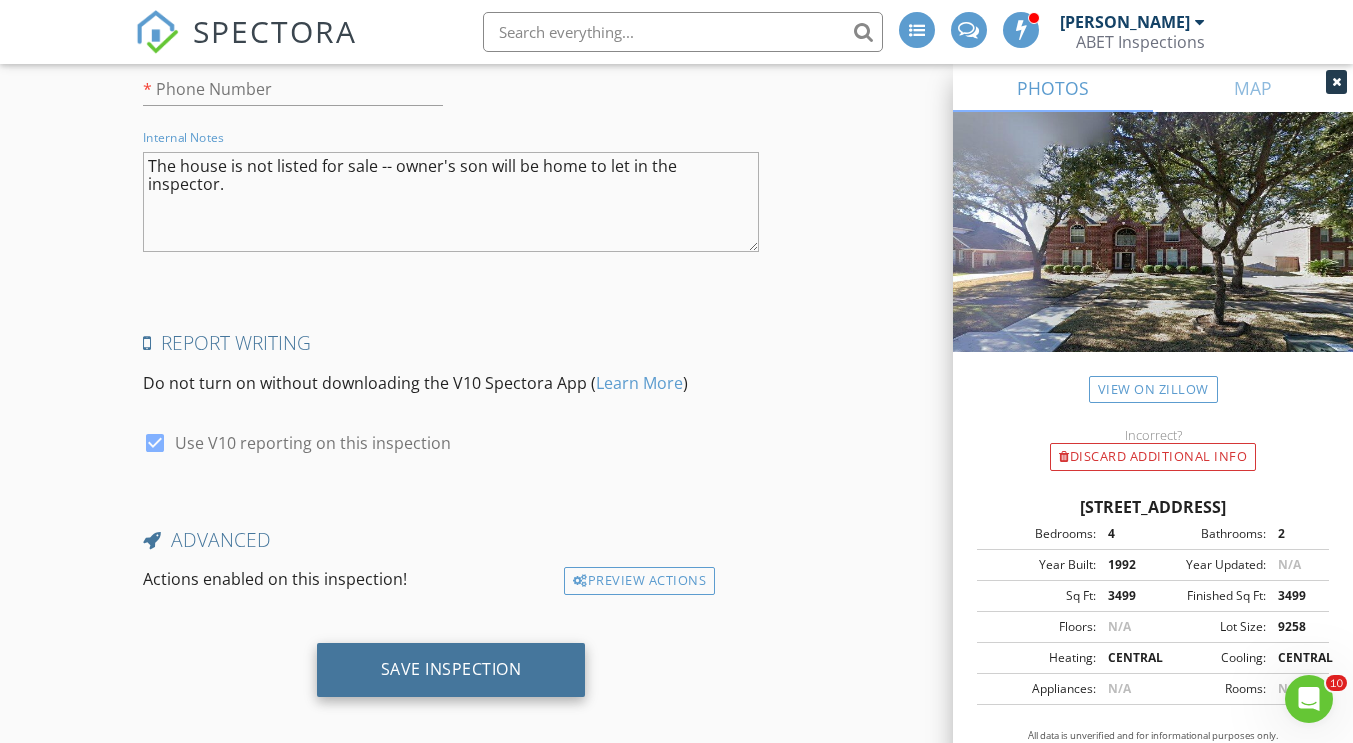 type on "The house is not listed for sale -- owner's son will be home to let in the inspector." 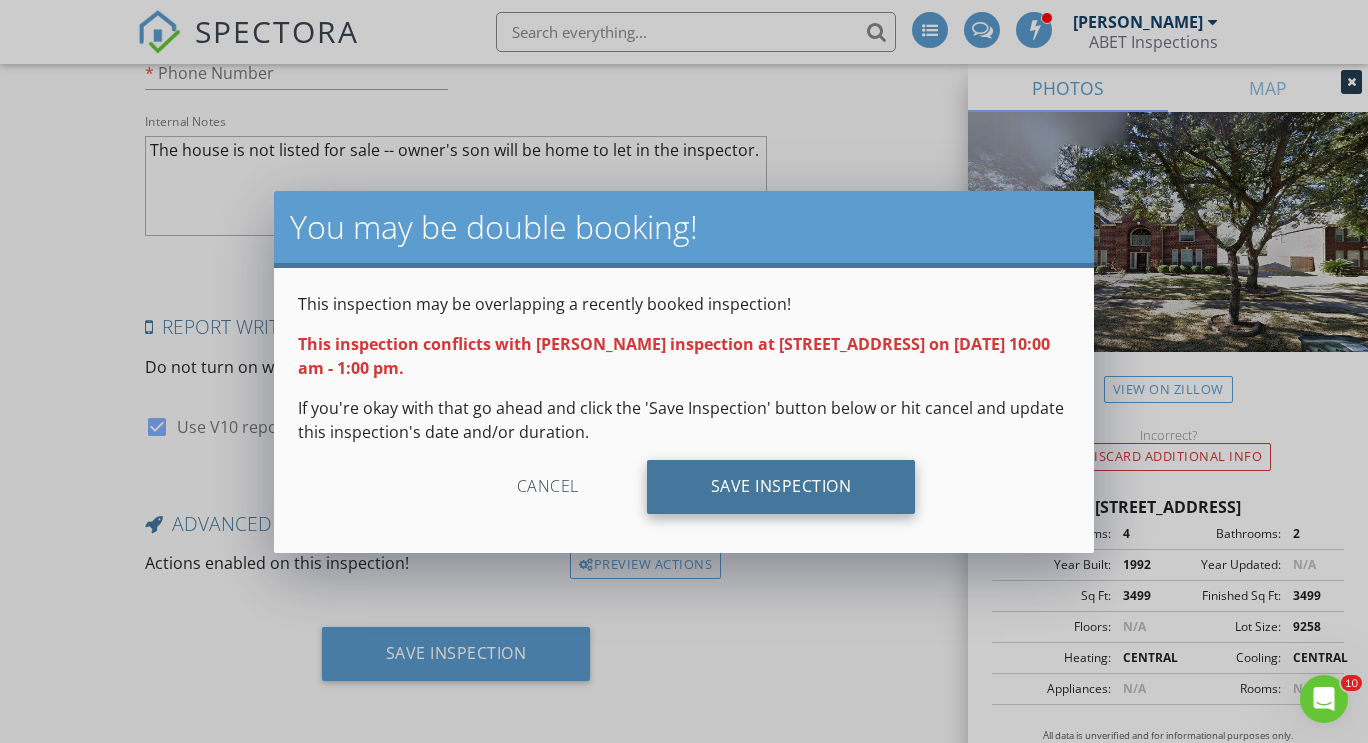 click on "Save Inspection" at bounding box center (781, 487) 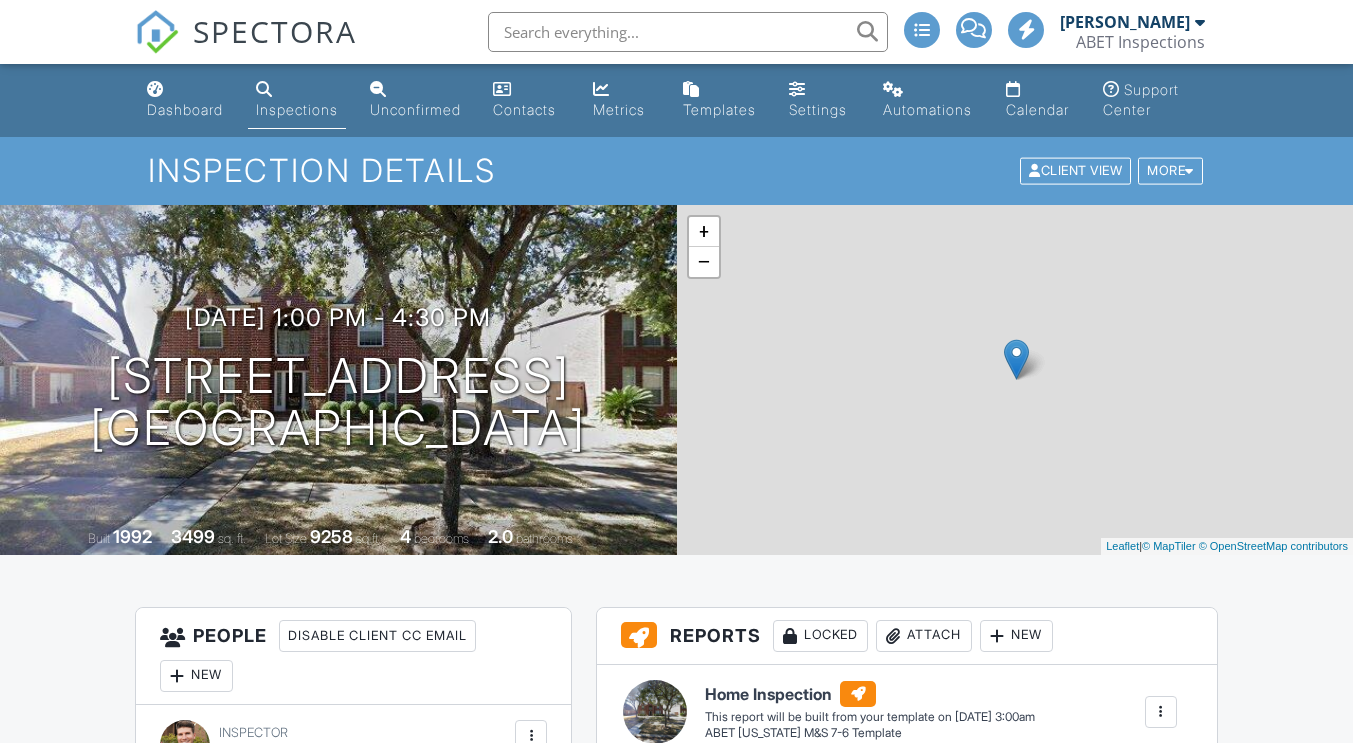 scroll, scrollTop: 400, scrollLeft: 0, axis: vertical 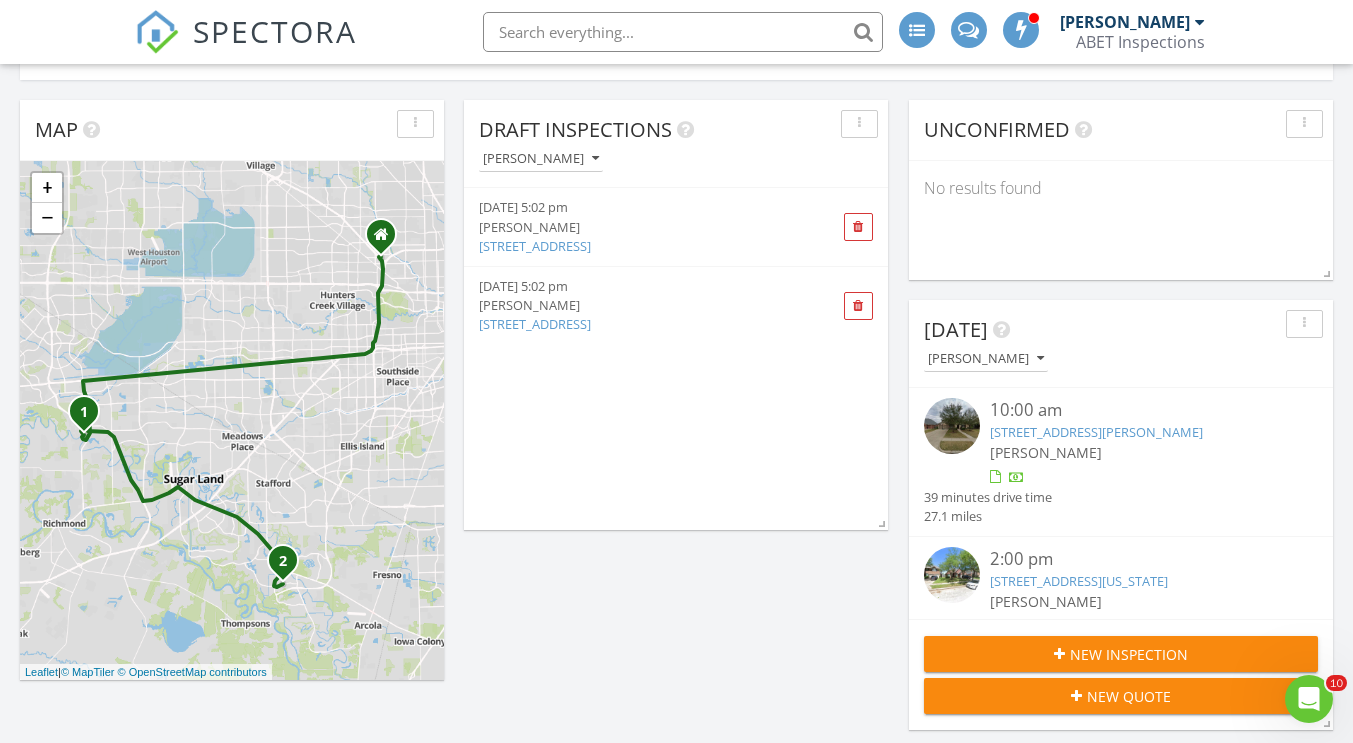 click on "[PERSON_NAME]" at bounding box center [643, 305] 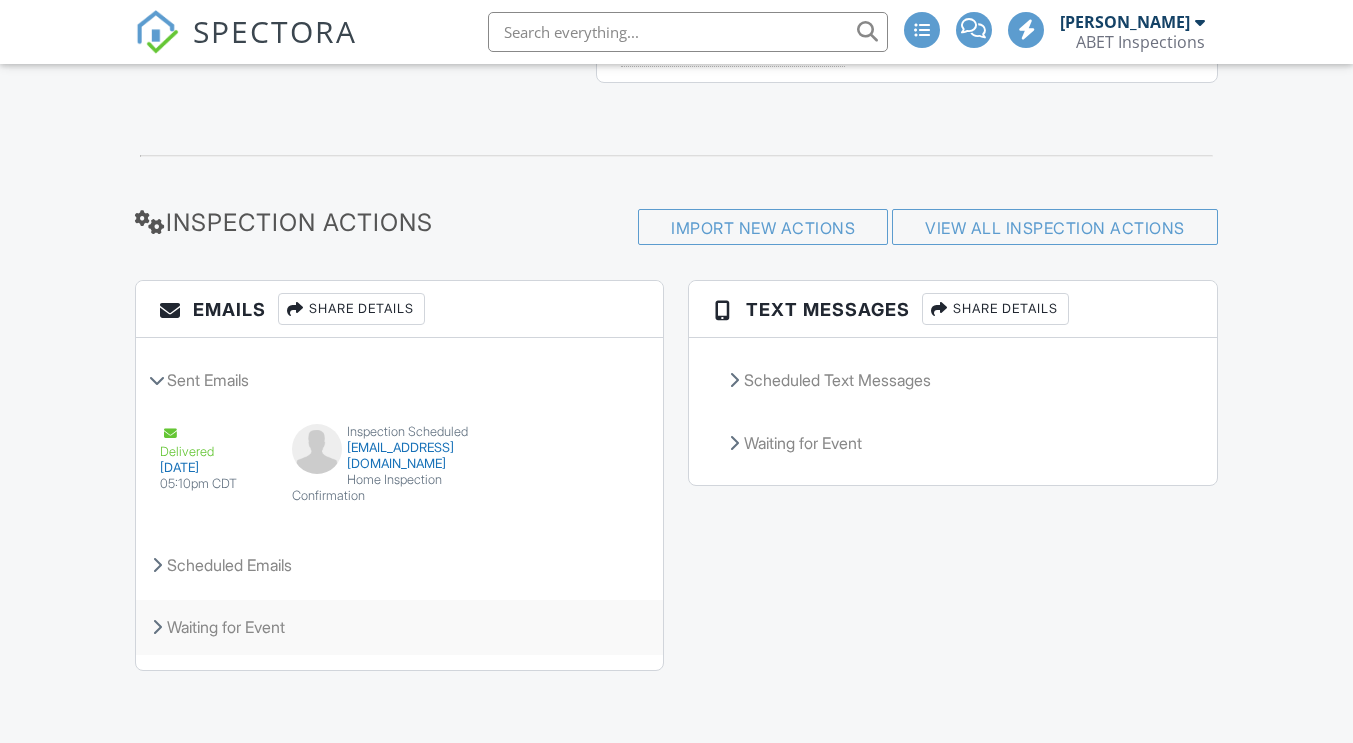 scroll, scrollTop: 0, scrollLeft: 0, axis: both 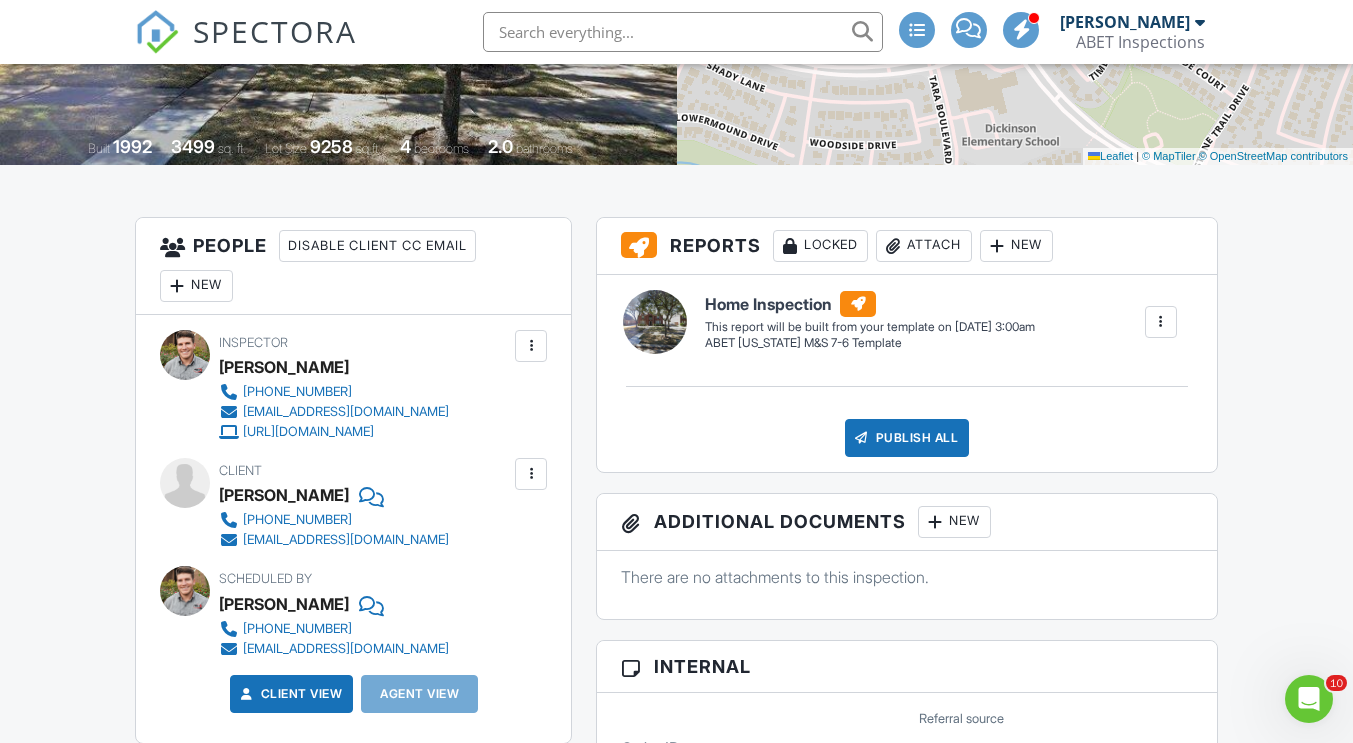 click on "SPECTORA" at bounding box center [275, 31] 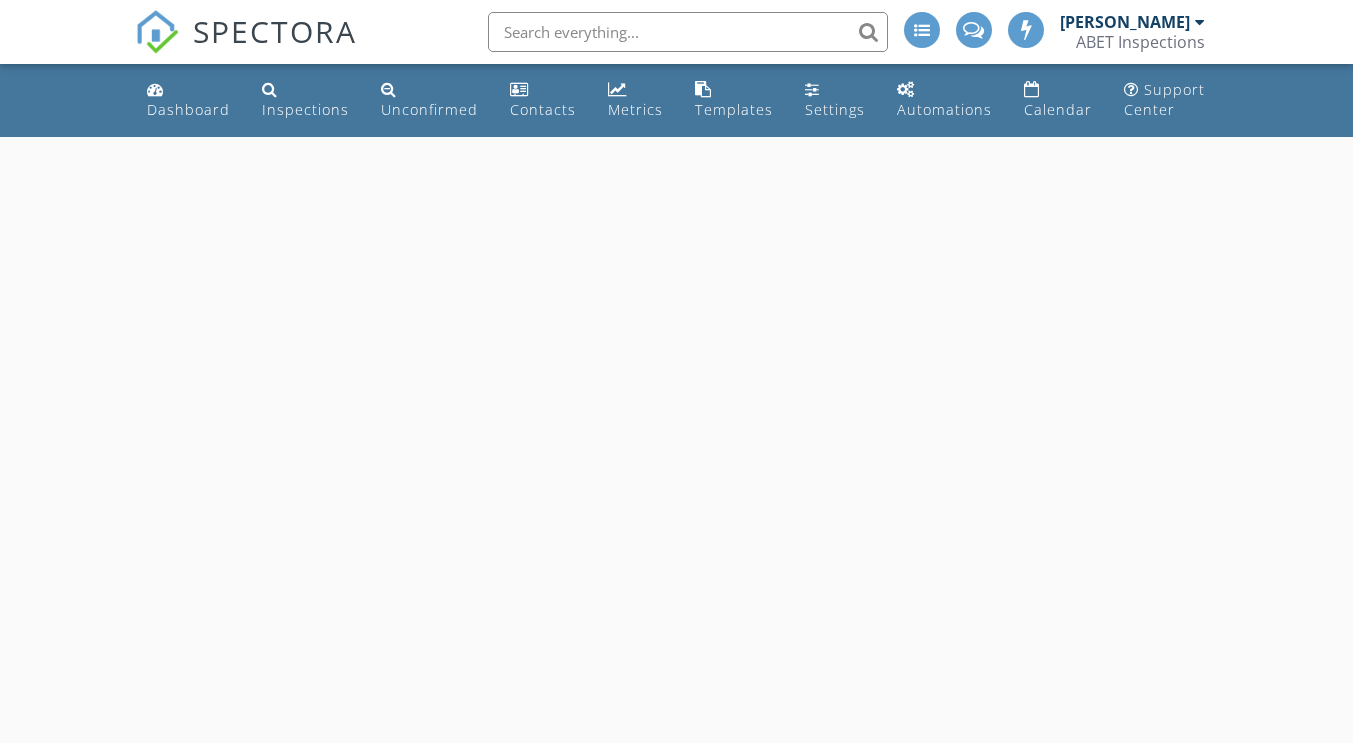 scroll, scrollTop: 0, scrollLeft: 0, axis: both 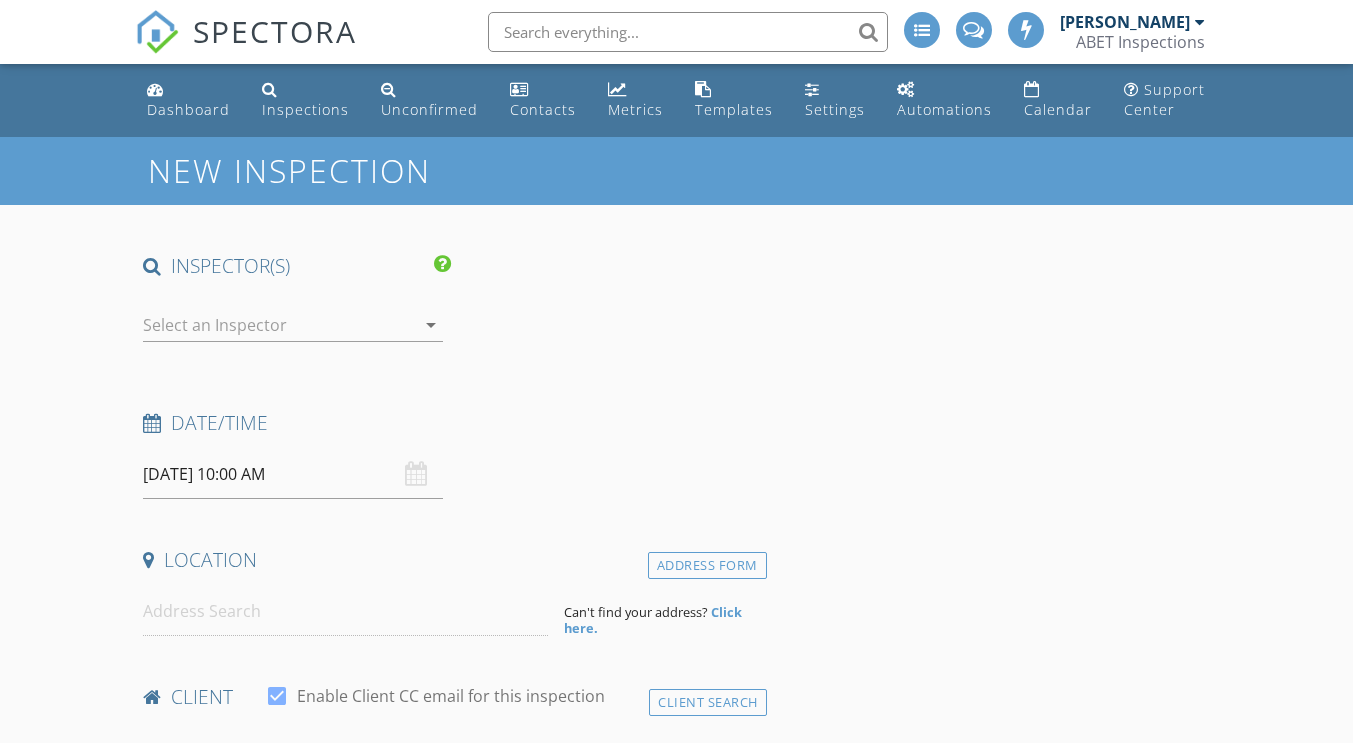 type on "[PERSON_NAME]" 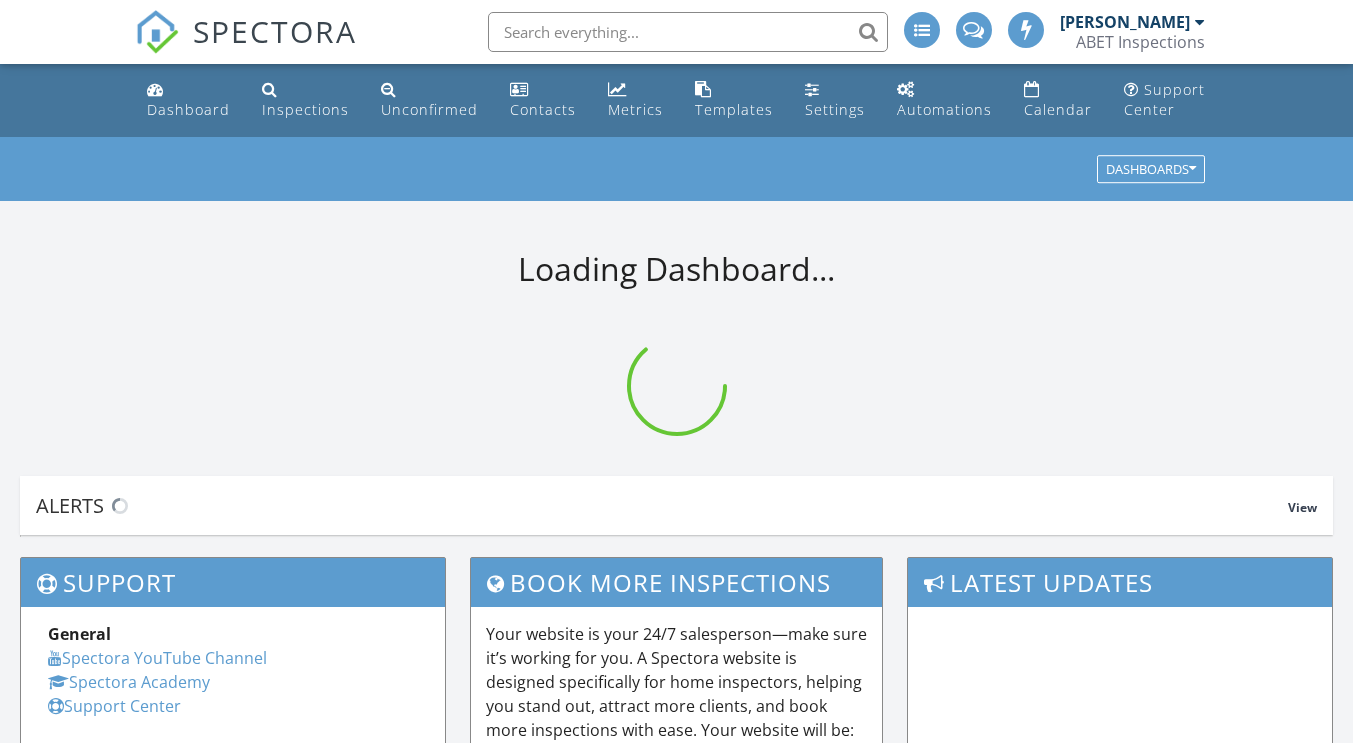 scroll, scrollTop: 0, scrollLeft: 0, axis: both 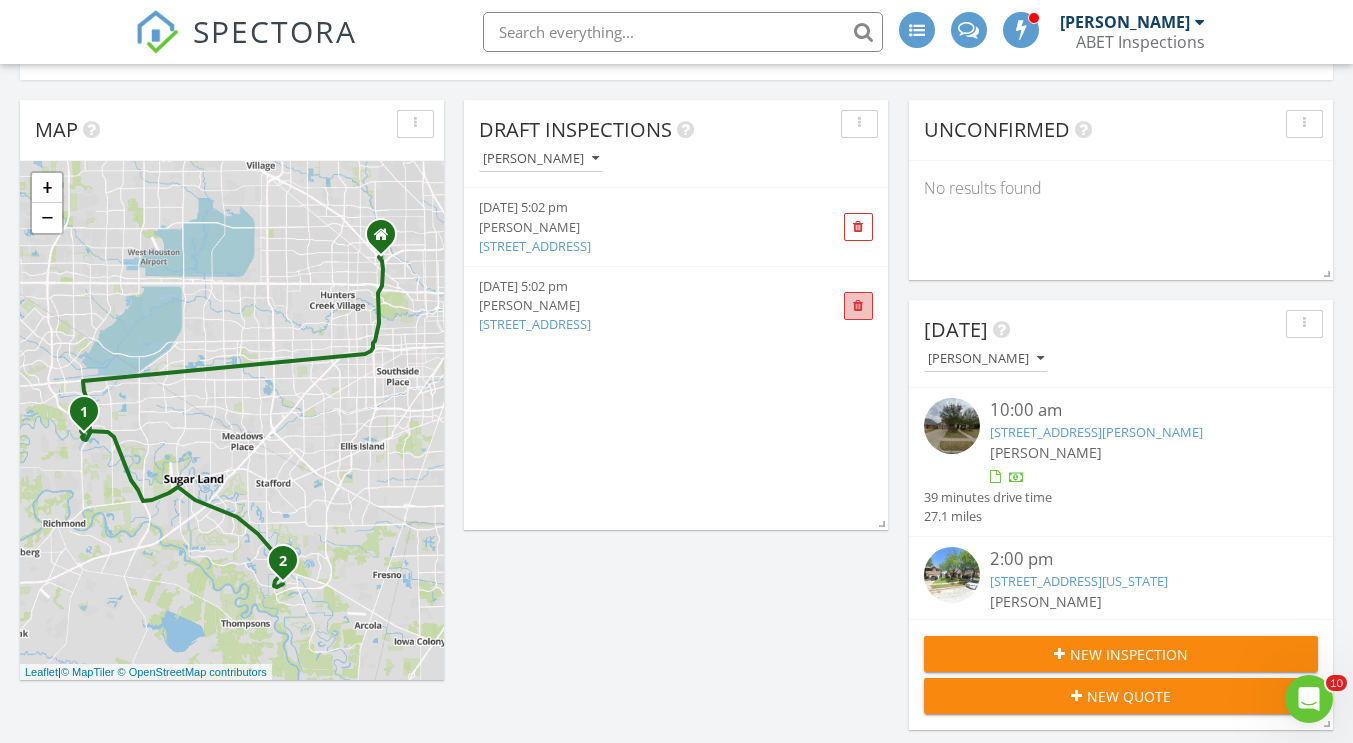 click at bounding box center [858, 306] 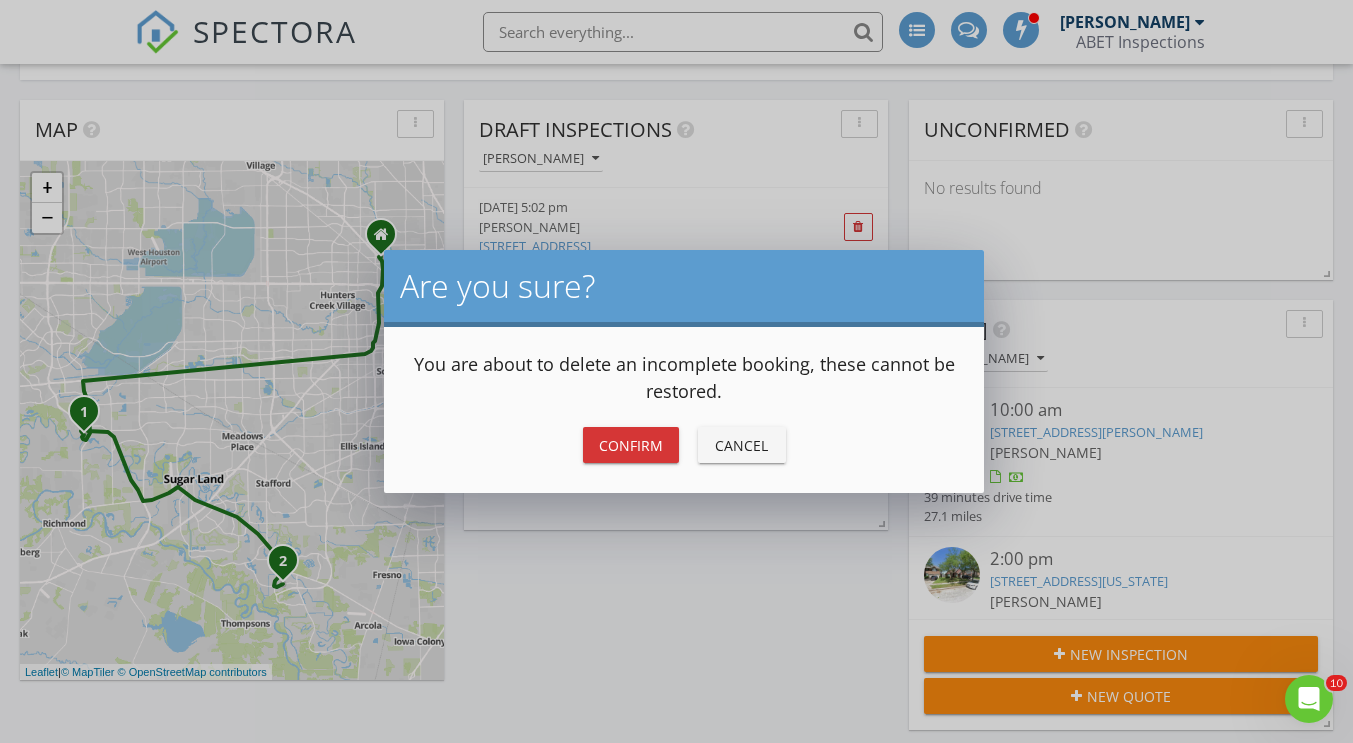 click on "Confirm" at bounding box center (631, 445) 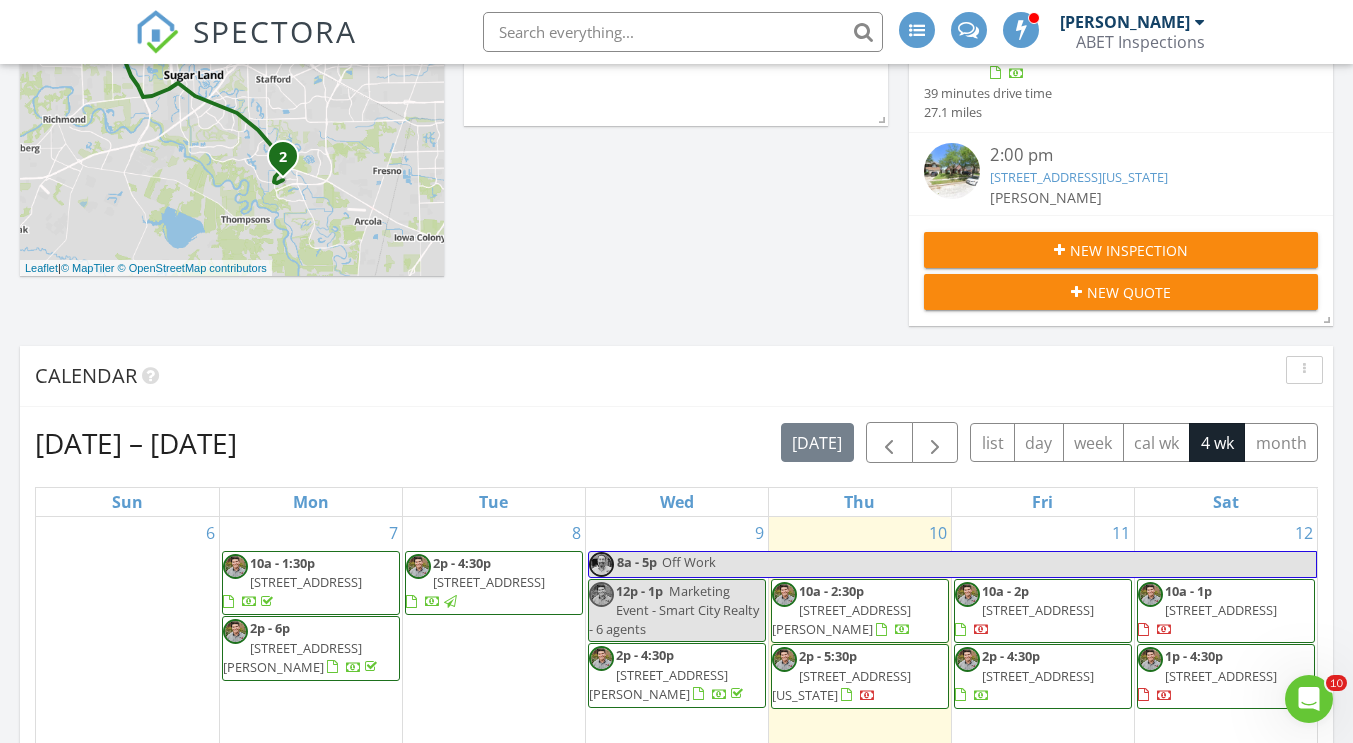 scroll, scrollTop: 600, scrollLeft: 0, axis: vertical 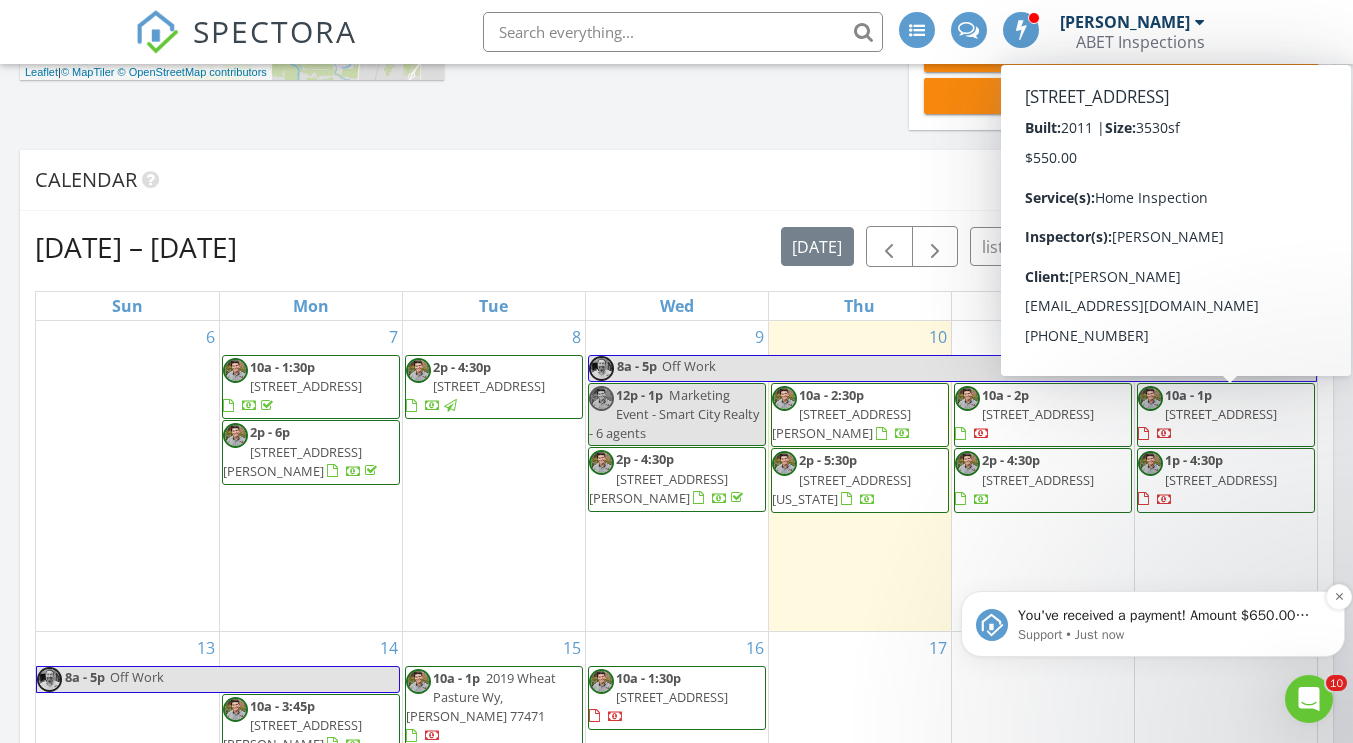 click on "You've received a payment!  Amount  $650.00  Fee  $0.00  Net  $650.00  Transaction #    Inspection  [STREET_ADDRESS][US_STATE] Support • Just now" at bounding box center (1153, 624) 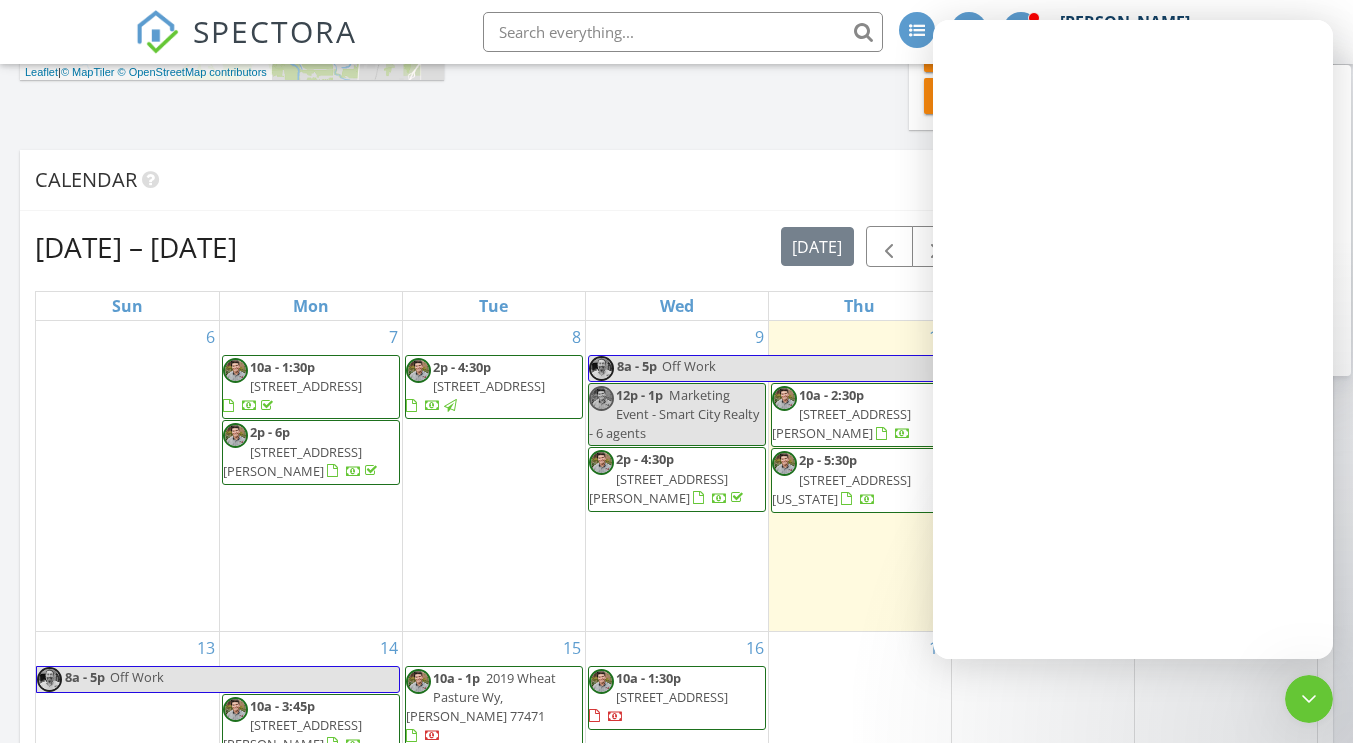 scroll, scrollTop: 0, scrollLeft: 0, axis: both 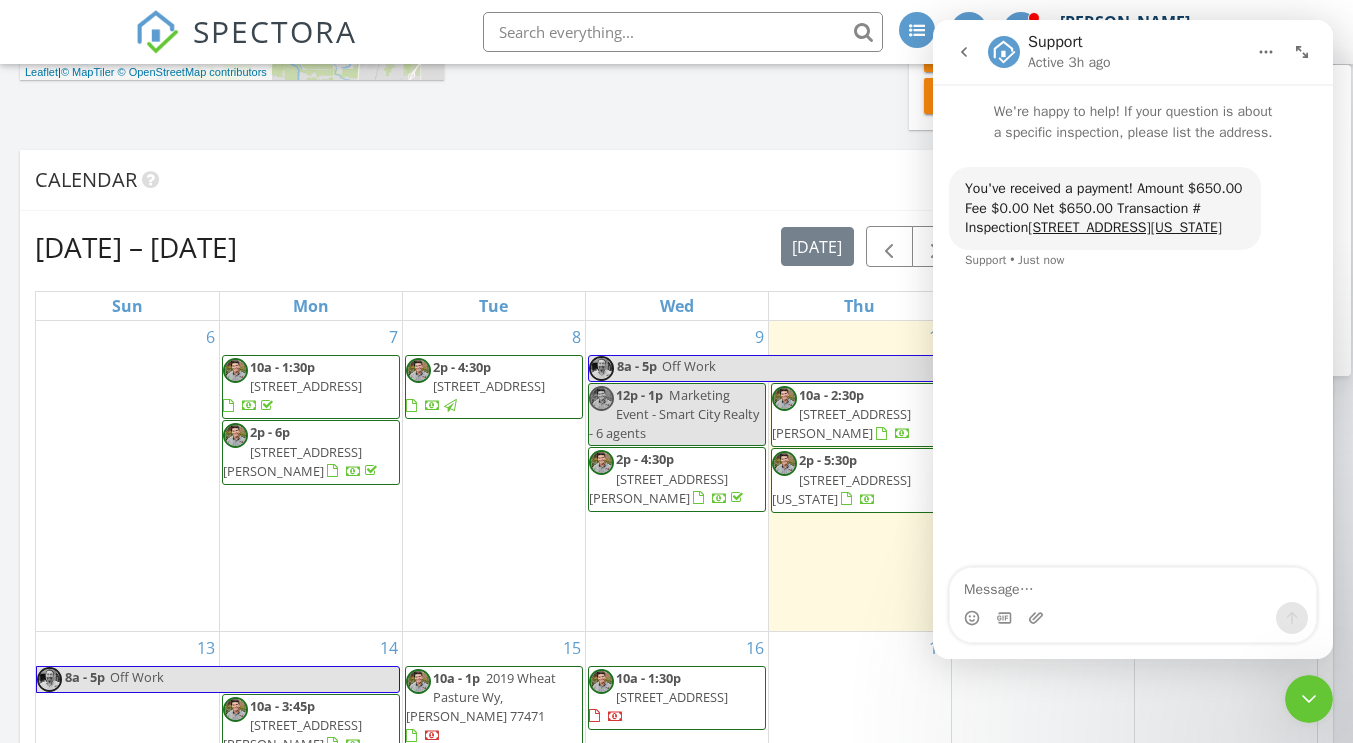click on "Map               1 2 + − [GEOGRAPHIC_DATA][PERSON_NAME][PERSON_NAME][PERSON_NAME] 73.9 km, 1 h 9 min Head southwest 55 m Turn right onto [GEOGRAPHIC_DATA] 90 m Make a U-turn and continue on [GEOGRAPHIC_DATA] 1.5 km Keep left onto Northwest Freeway Frontage Road 700 m Take the ramp on the left towards I 610 South 600 m Merge left onto [GEOGRAPHIC_DATA] (I 610) 5 km Take exit 8C towards [PERSON_NAME][GEOGRAPHIC_DATA] 550 m Continue straight 200 m Turn left onto [GEOGRAPHIC_DATA] 400 m Continue onto [GEOGRAPHIC_DATA] 250 m Keep right onto [GEOGRAPHIC_DATA] 700 m Turn left onto [GEOGRAPHIC_DATA] 150 m Turn right onto Westpark Drive 55 m Make a slight right onto [GEOGRAPHIC_DATA] (WPT) 20 km Continue onto [GEOGRAPHIC_DATA] (WPT) 5 km Take the ramp towards [PERSON_NAME][GEOGRAPHIC_DATA] 400 m Go straight onto FM 1093 600 m Turn left onto [PERSON_NAME][GEOGRAPHIC_DATA] 6 km Turn right onto [GEOGRAPHIC_DATA] 350 m Continue onto [GEOGRAPHIC_DATA] 350 m Turn right onto [GEOGRAPHIC_DATA] 70 m 80 m" at bounding box center [676, 315] 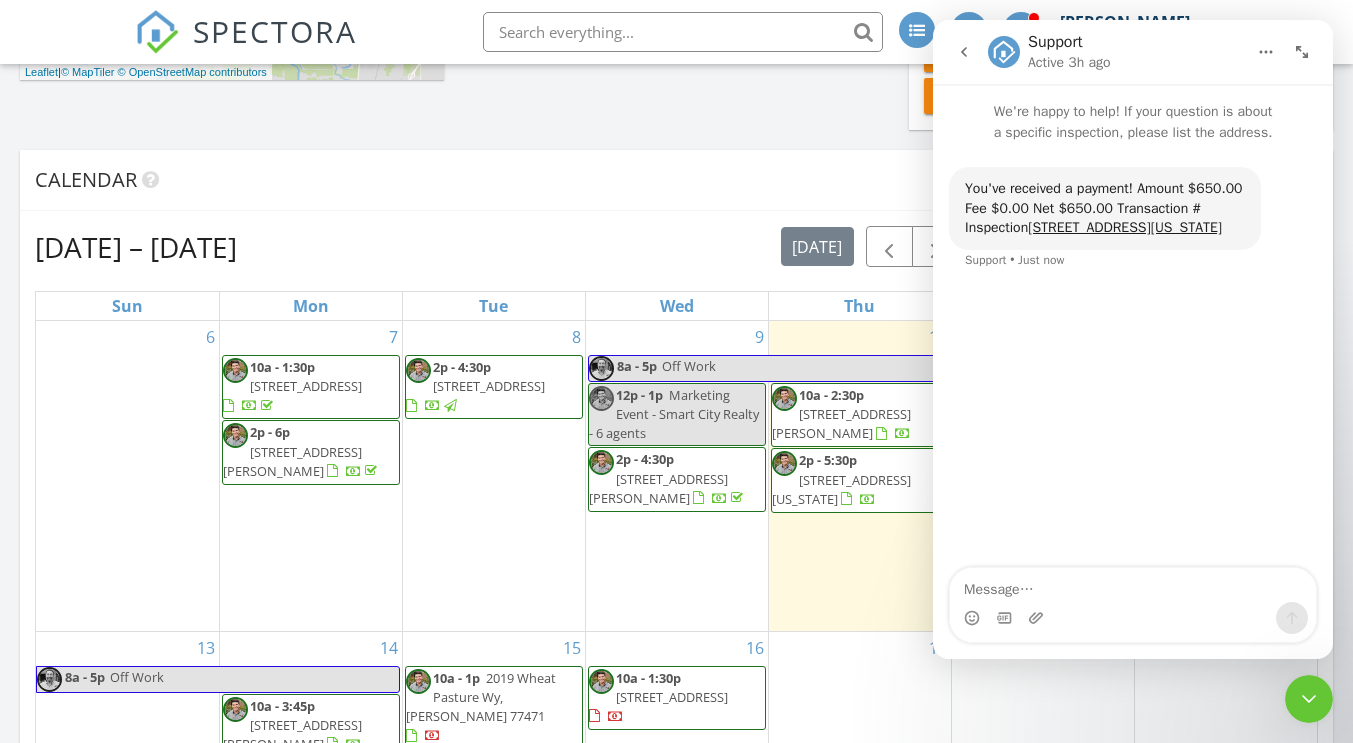 click 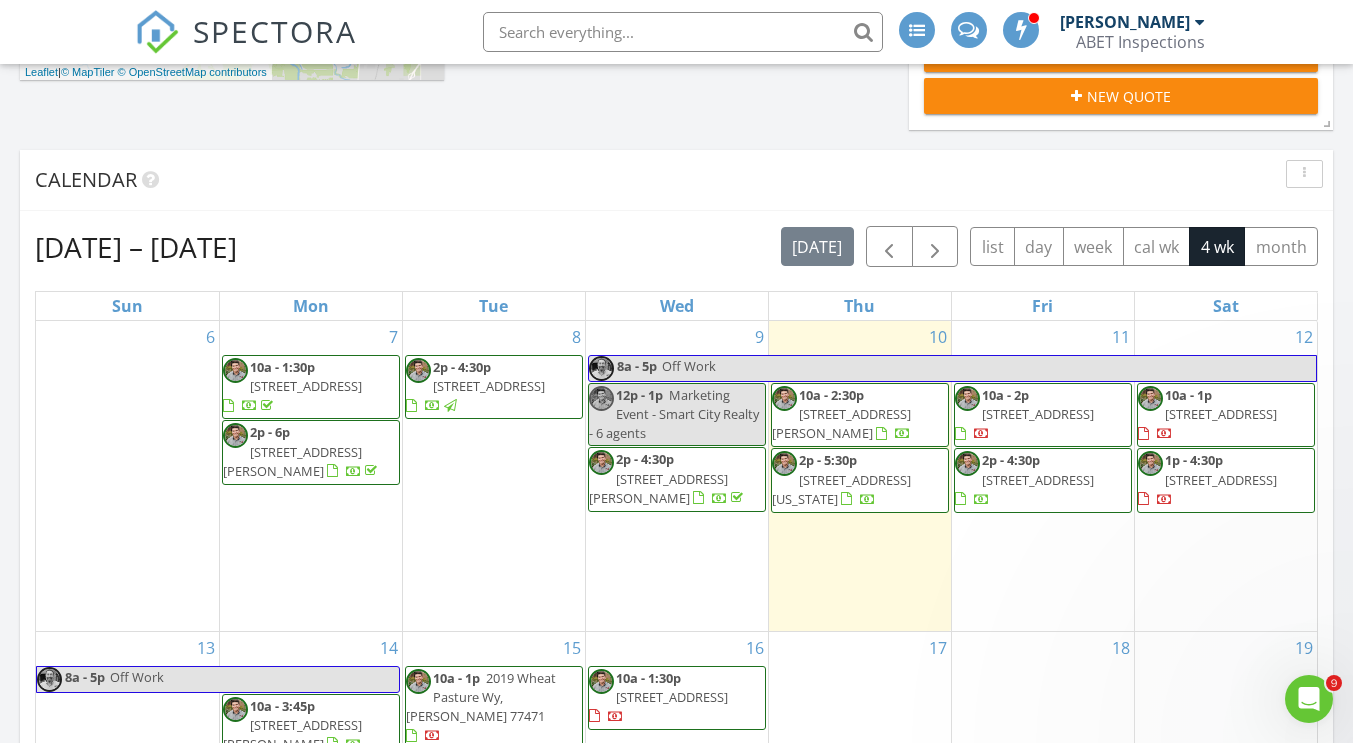scroll, scrollTop: 0, scrollLeft: 0, axis: both 